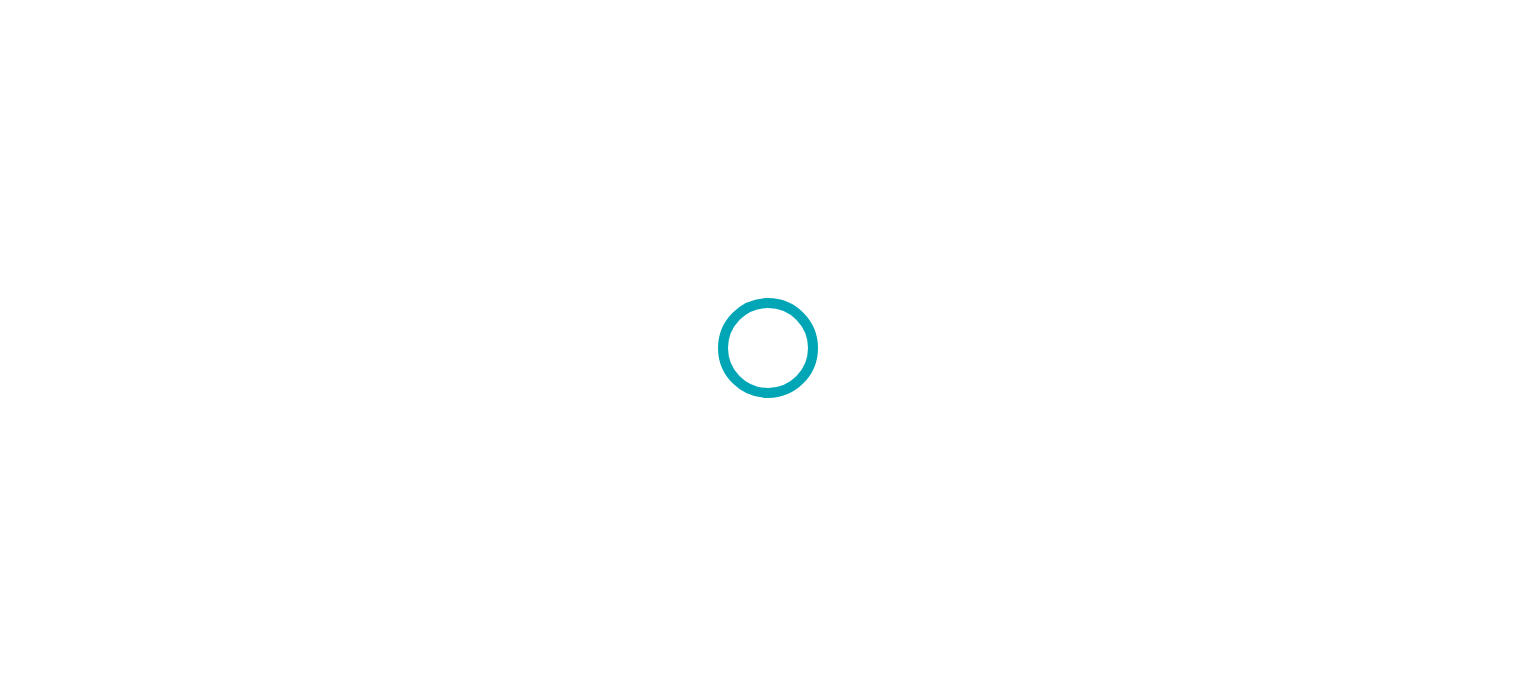 scroll, scrollTop: 0, scrollLeft: 0, axis: both 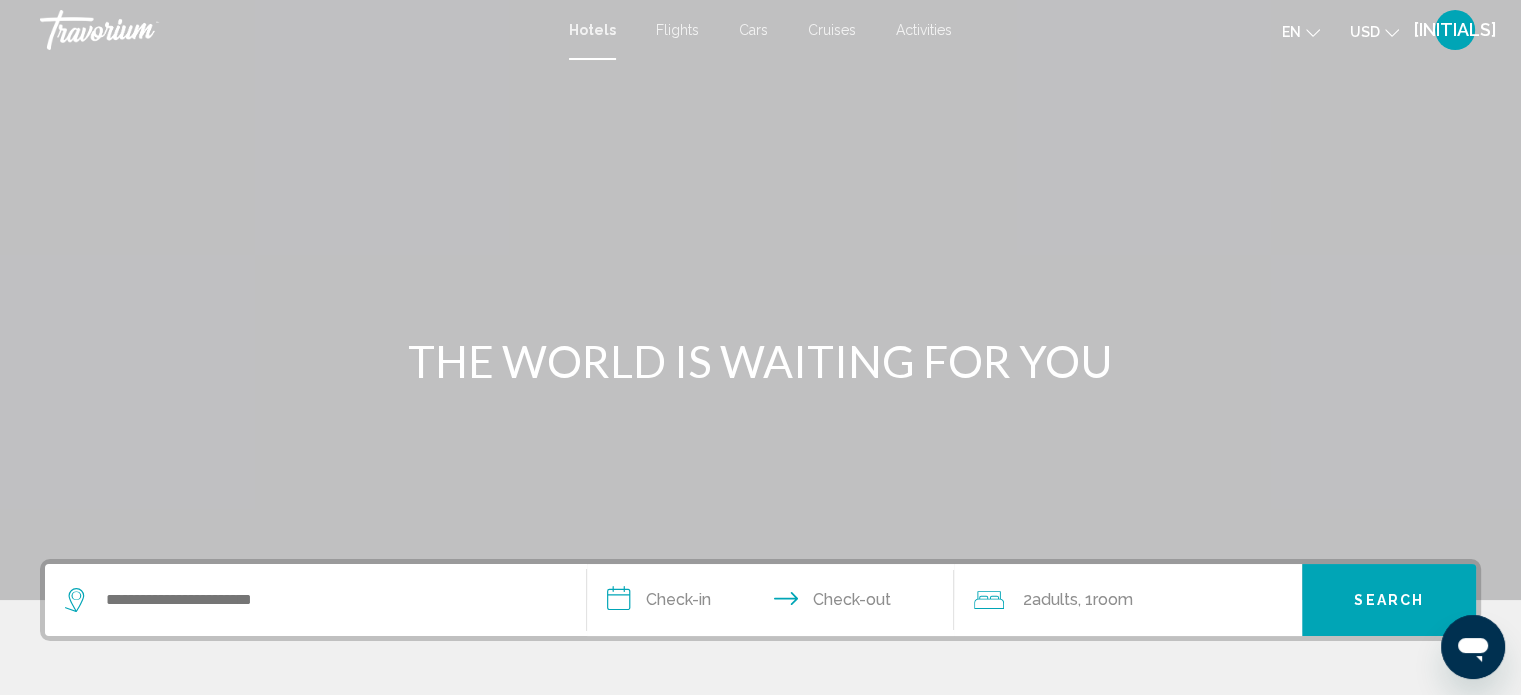 click at bounding box center (1313, 33) 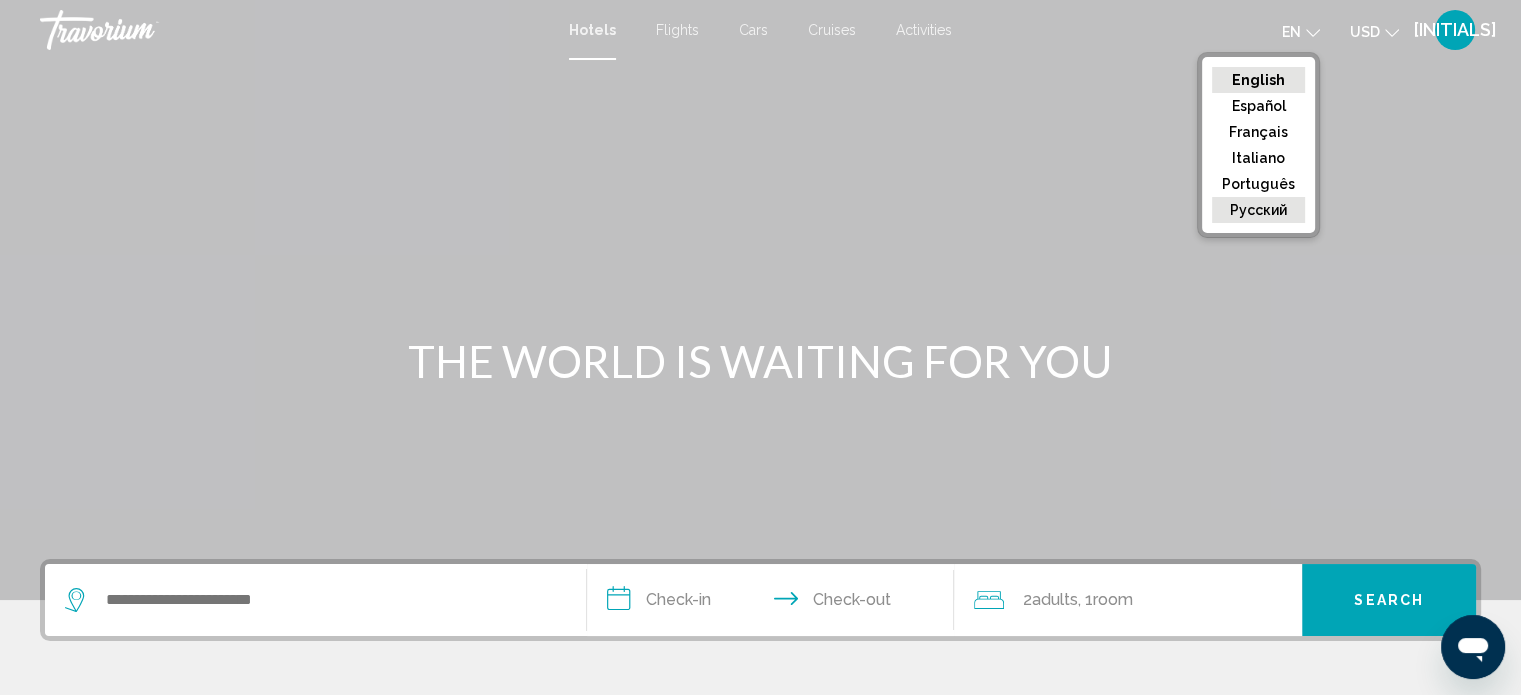 click on "русский" at bounding box center (1258, 80) 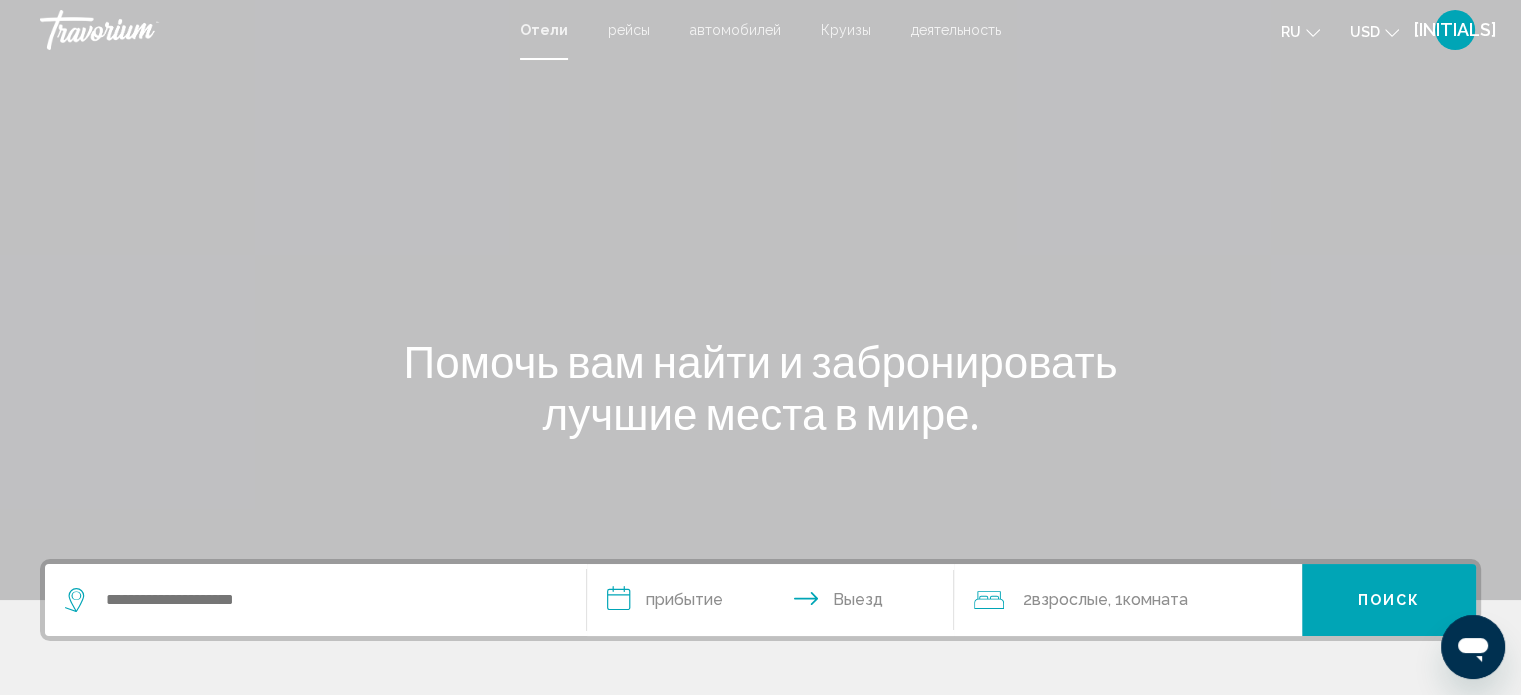 click at bounding box center [1392, 33] 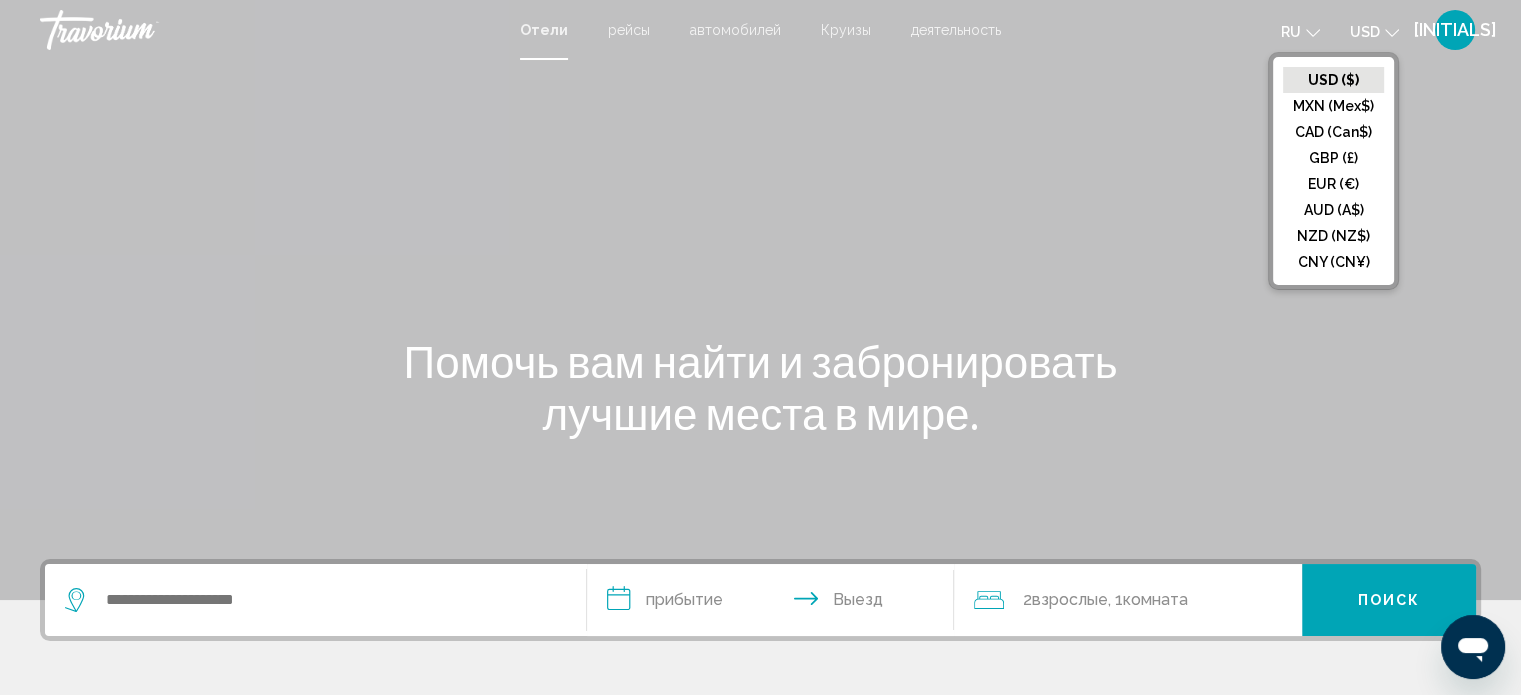 click on "USD ($)" at bounding box center [1333, 80] 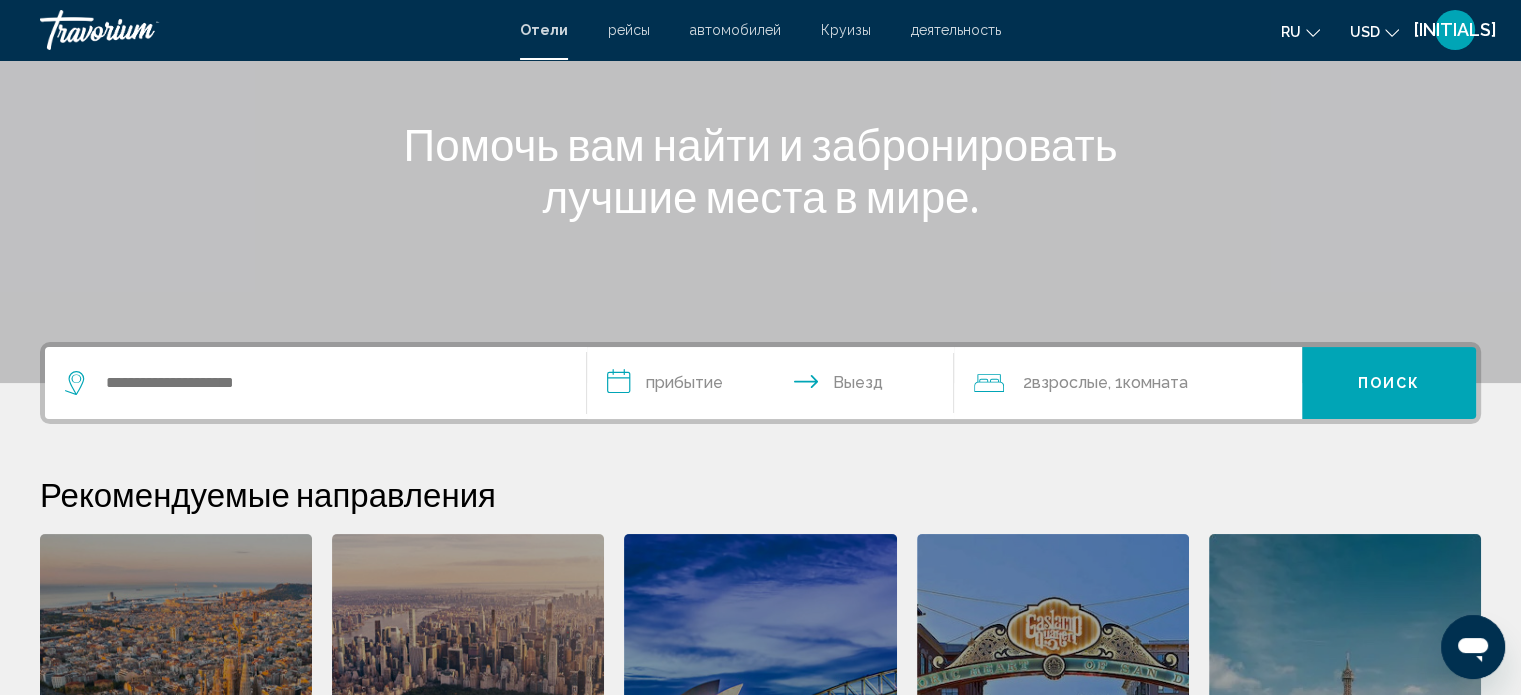 scroll, scrollTop: 216, scrollLeft: 0, axis: vertical 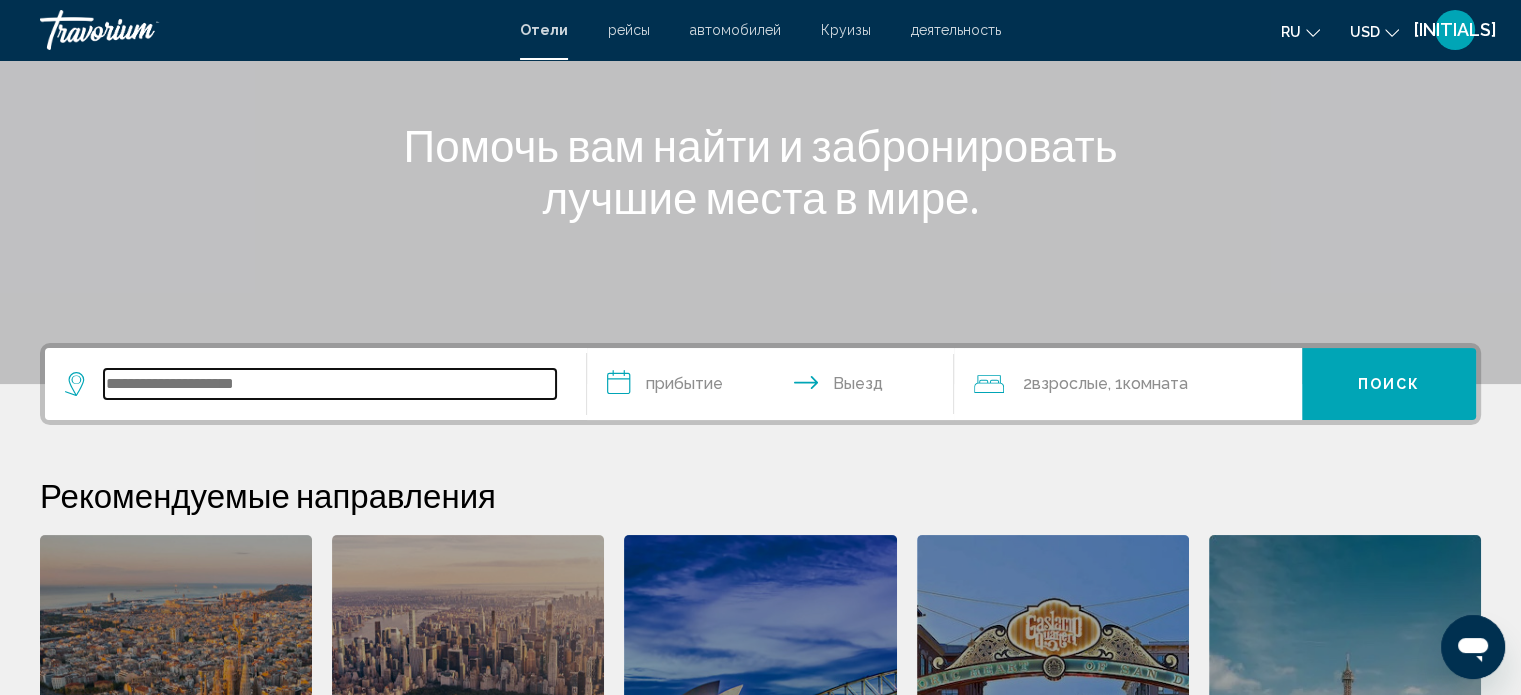 click at bounding box center (330, 384) 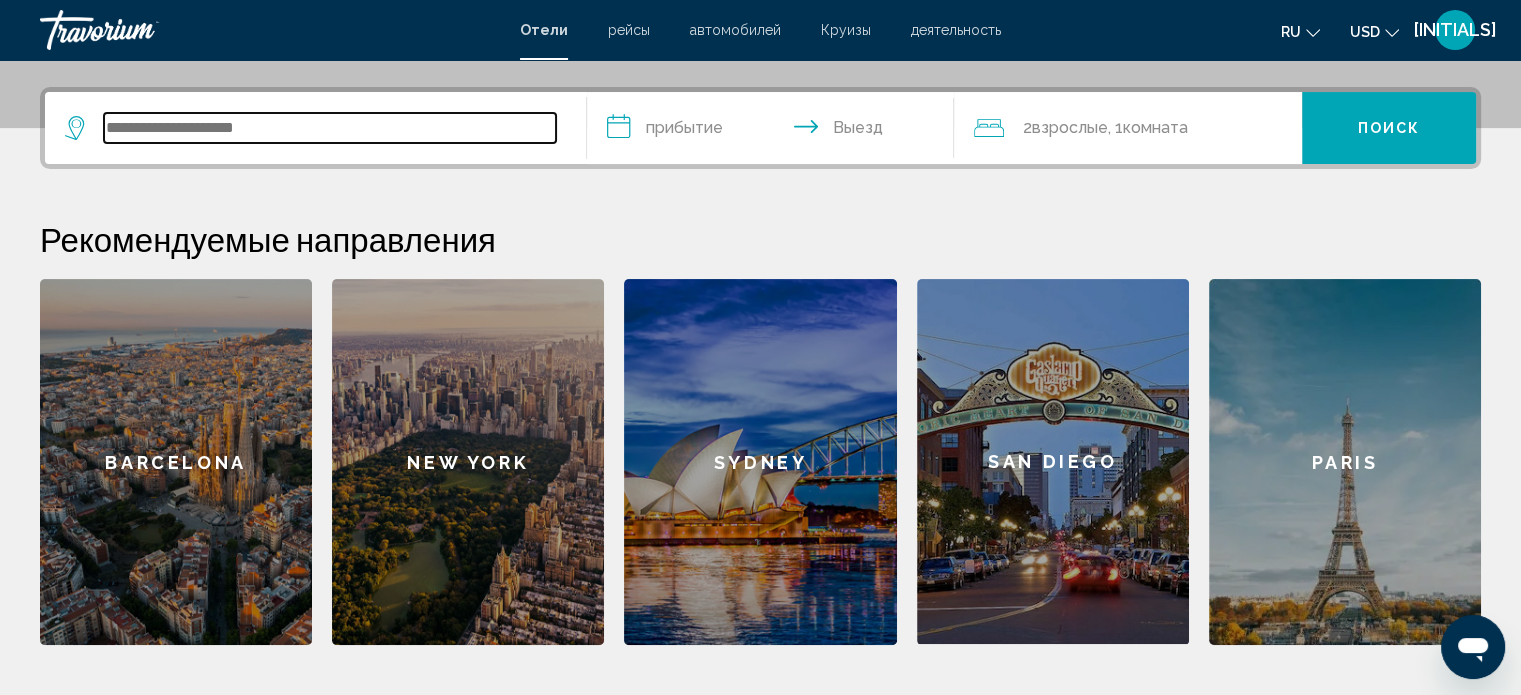 scroll, scrollTop: 493, scrollLeft: 0, axis: vertical 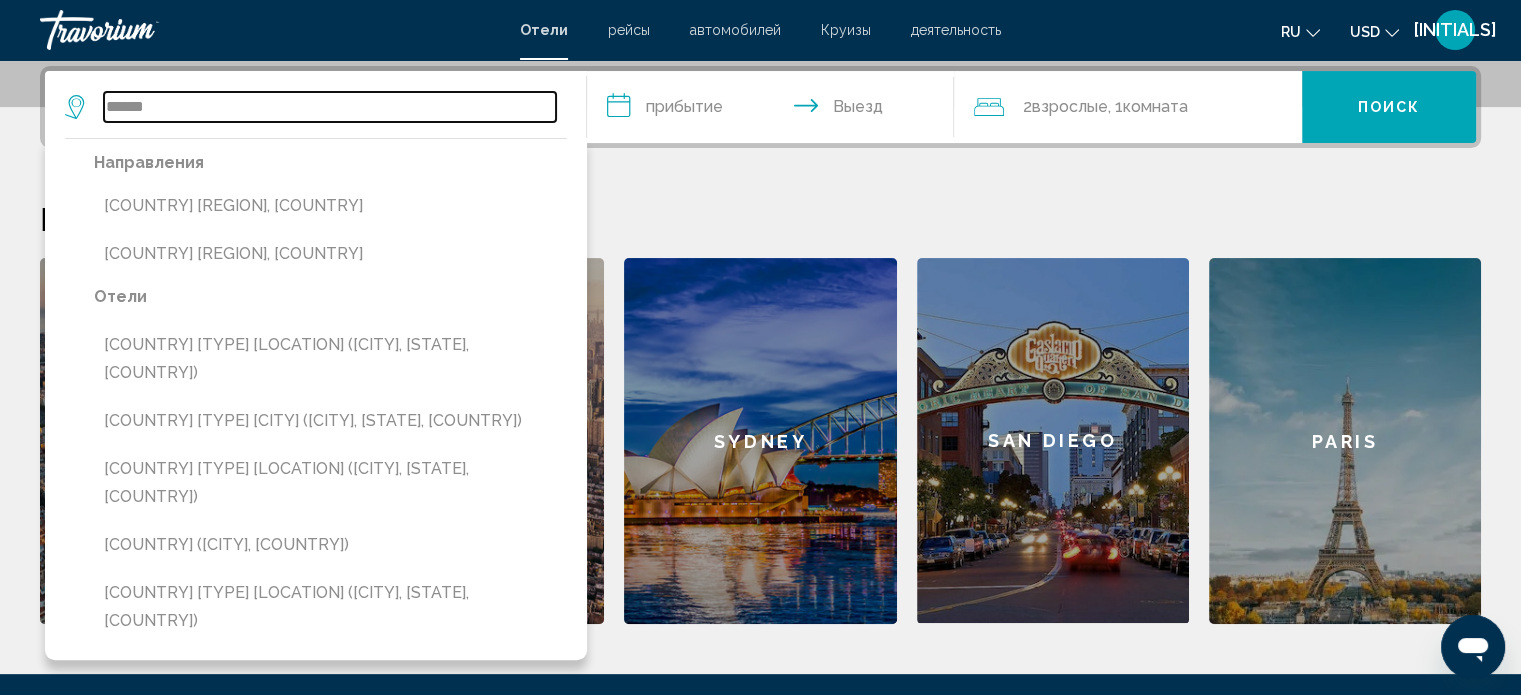 click on "******" at bounding box center [330, 107] 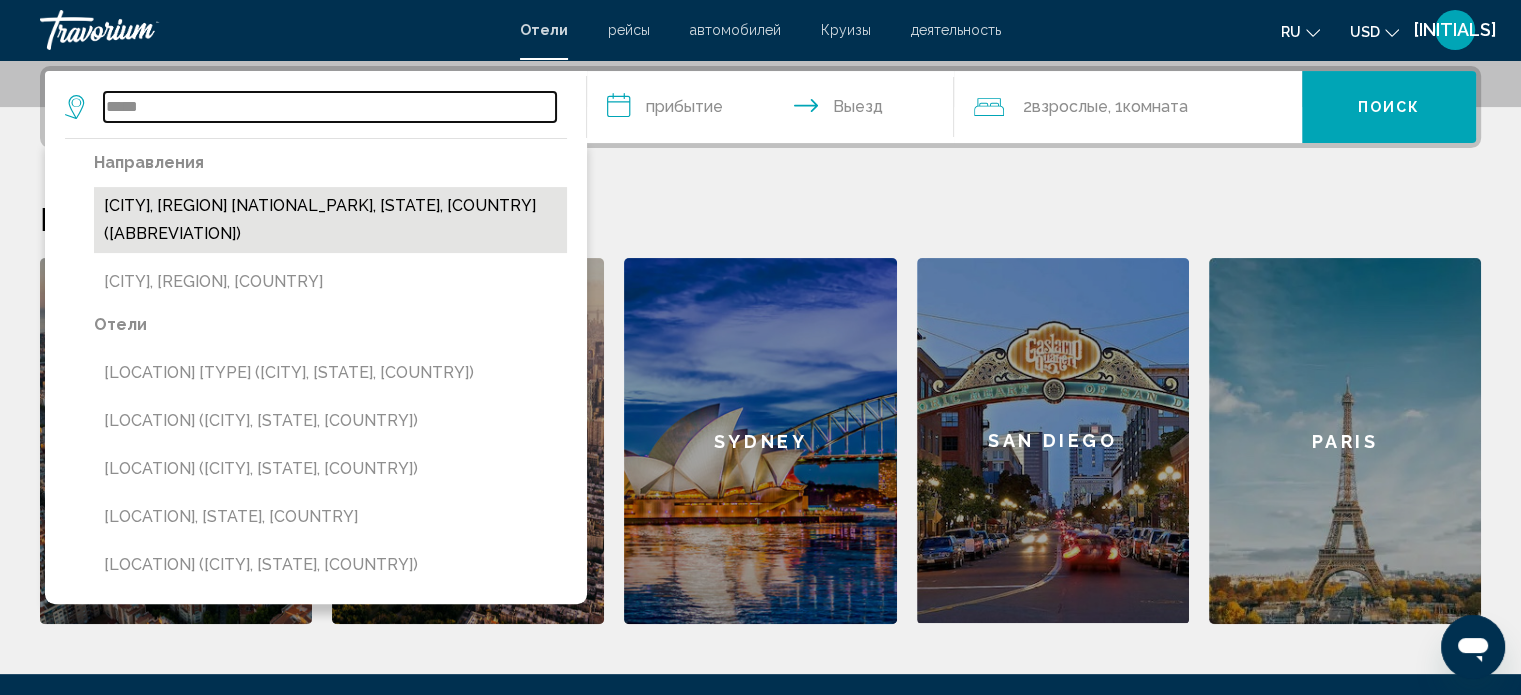 type on "*****" 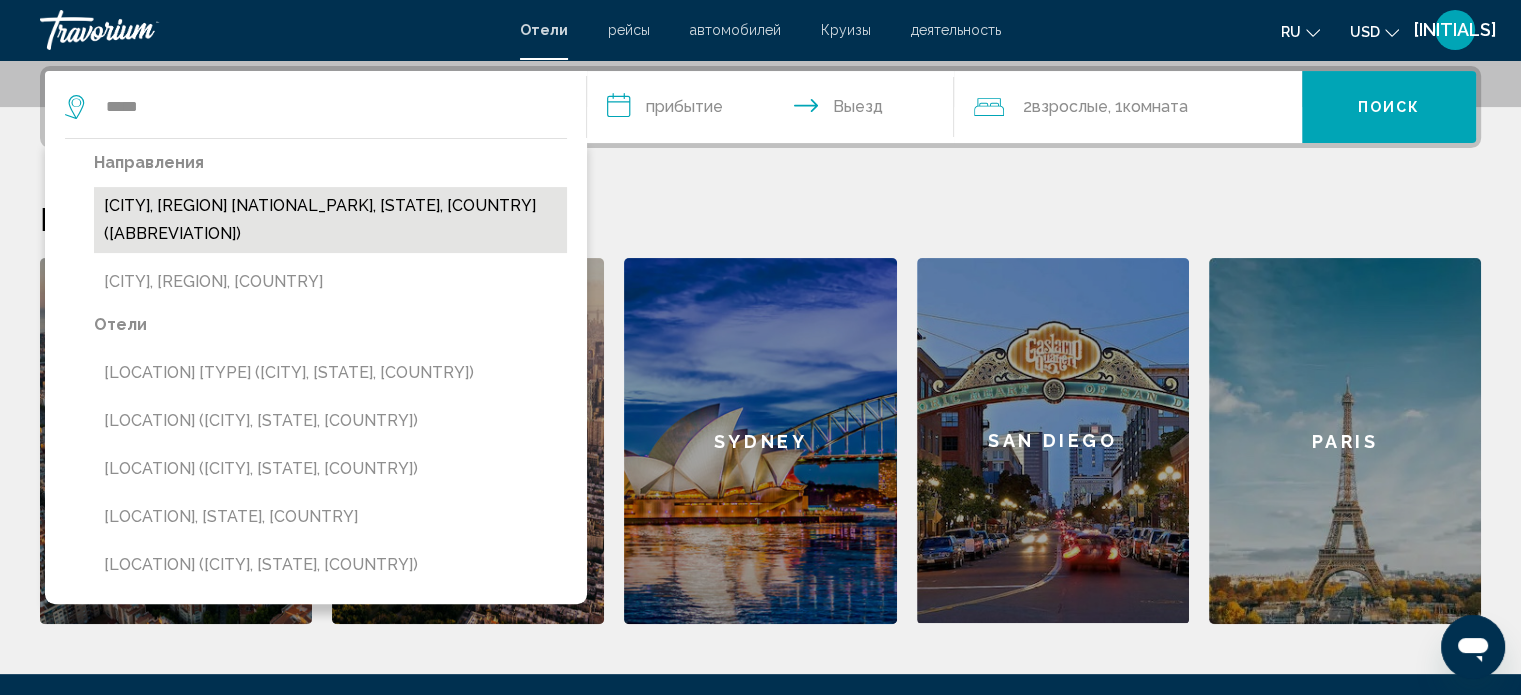 click on "[CITY], [REGION] [NATIONAL_PARK], [STATE], [COUNTRY] ([ABBREVIATION])" at bounding box center (330, 220) 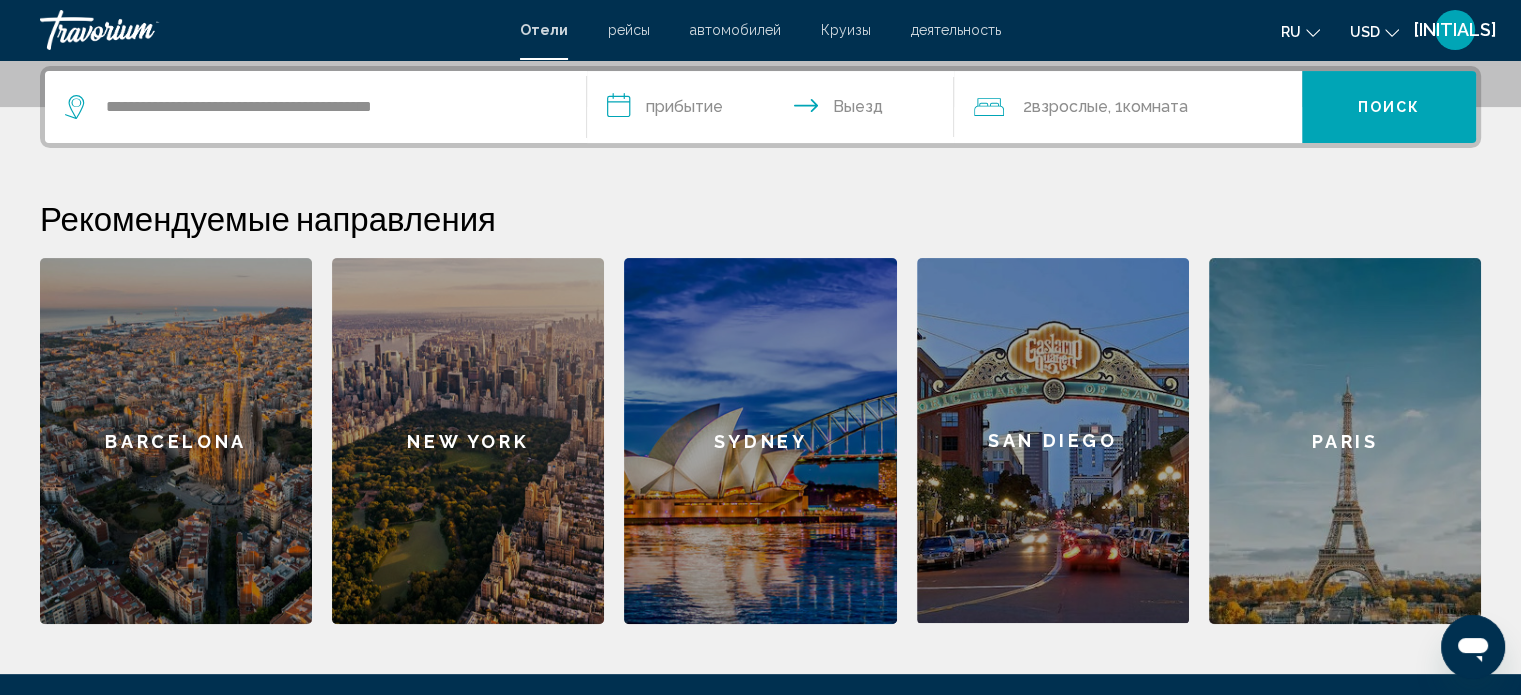 click on "**********" at bounding box center (775, 110) 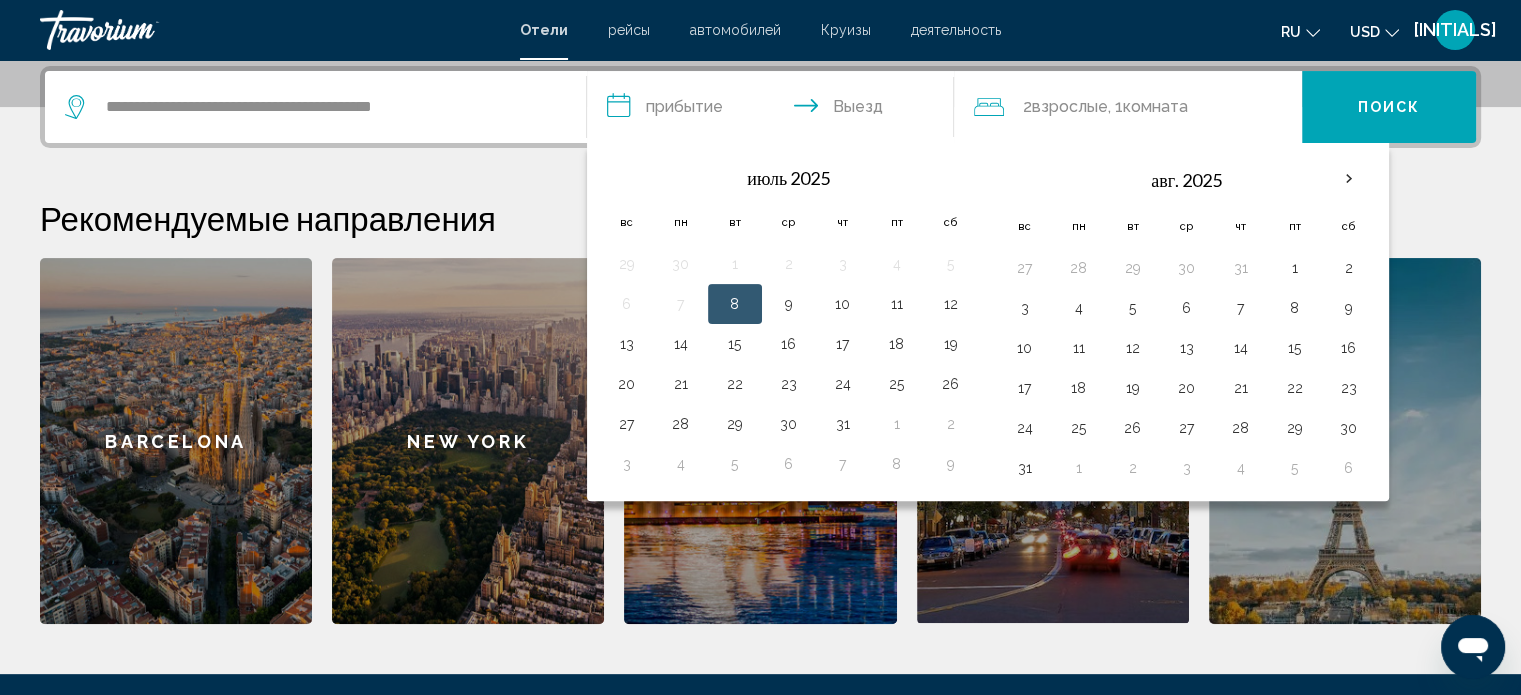 click on "**********" at bounding box center [775, 110] 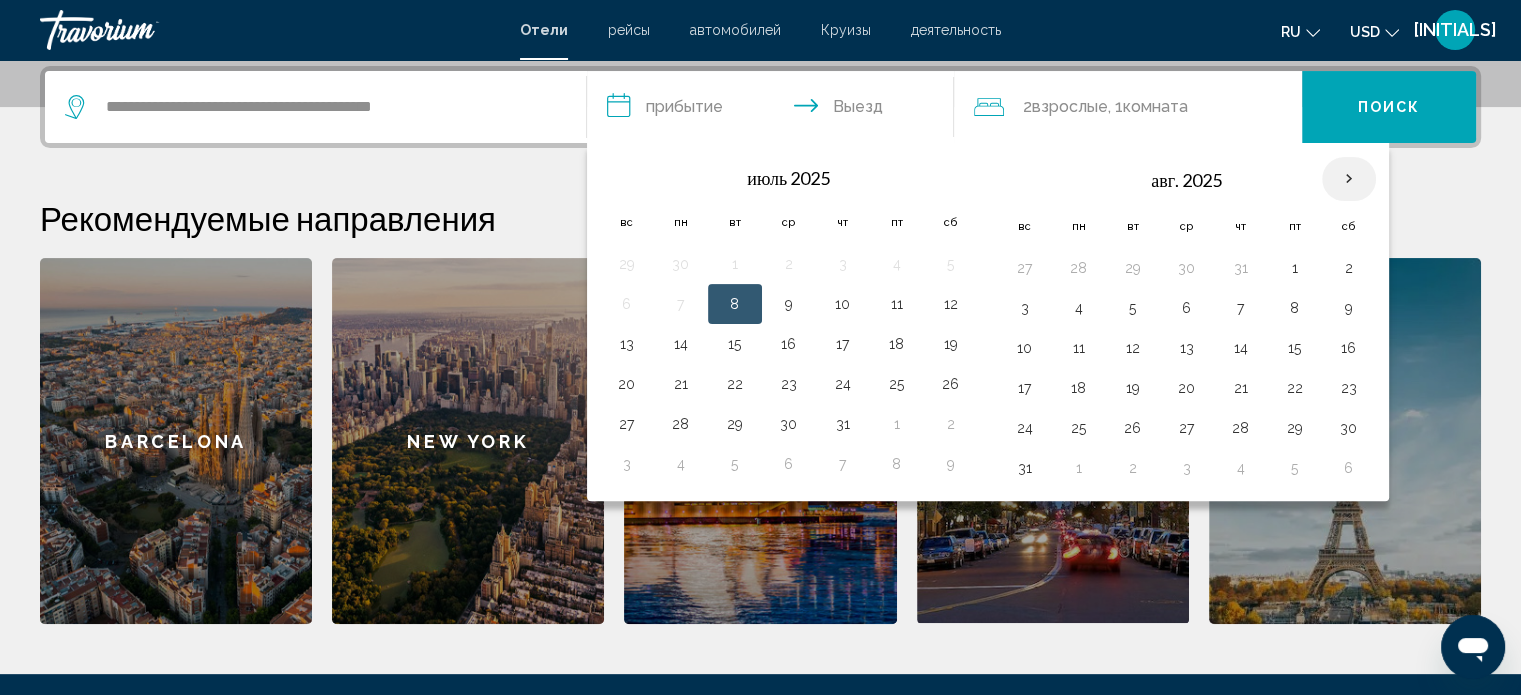 click at bounding box center [1349, 179] 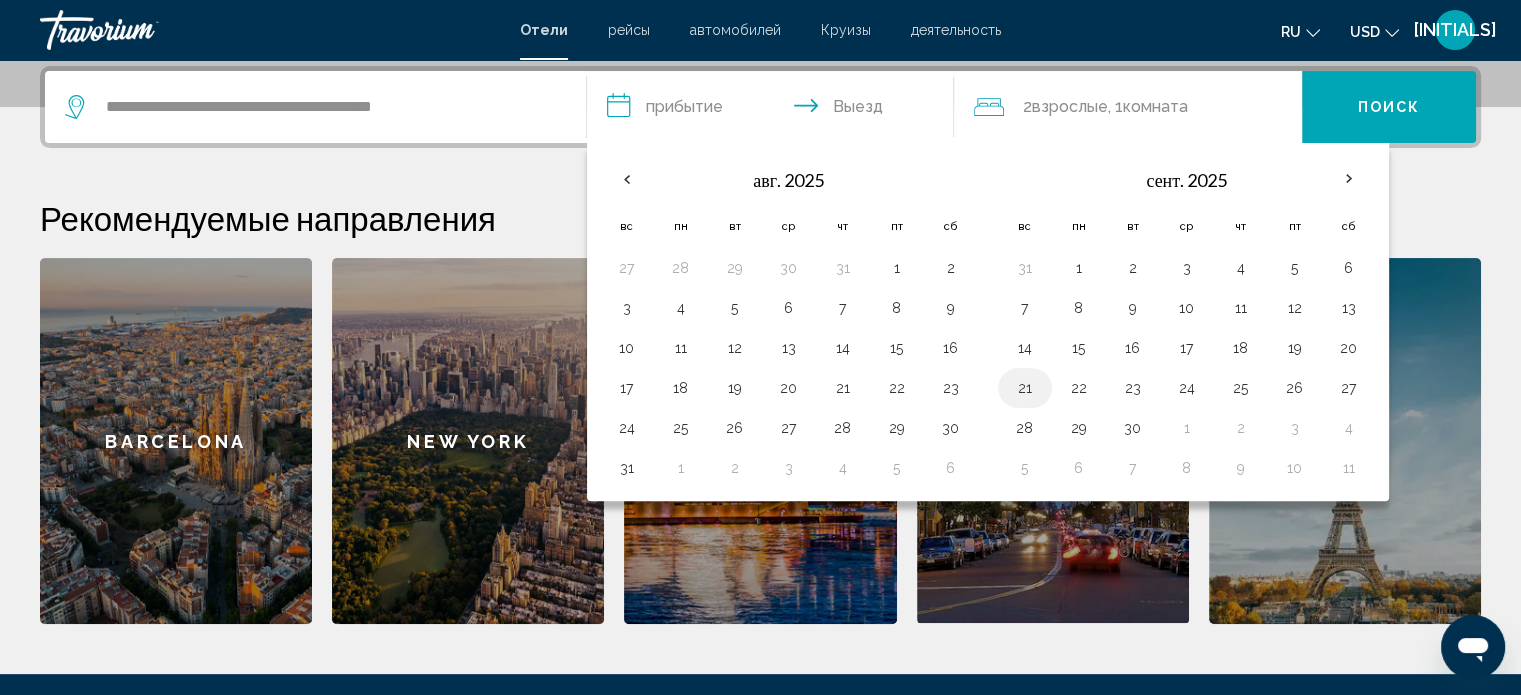 click on "21" at bounding box center (1025, 388) 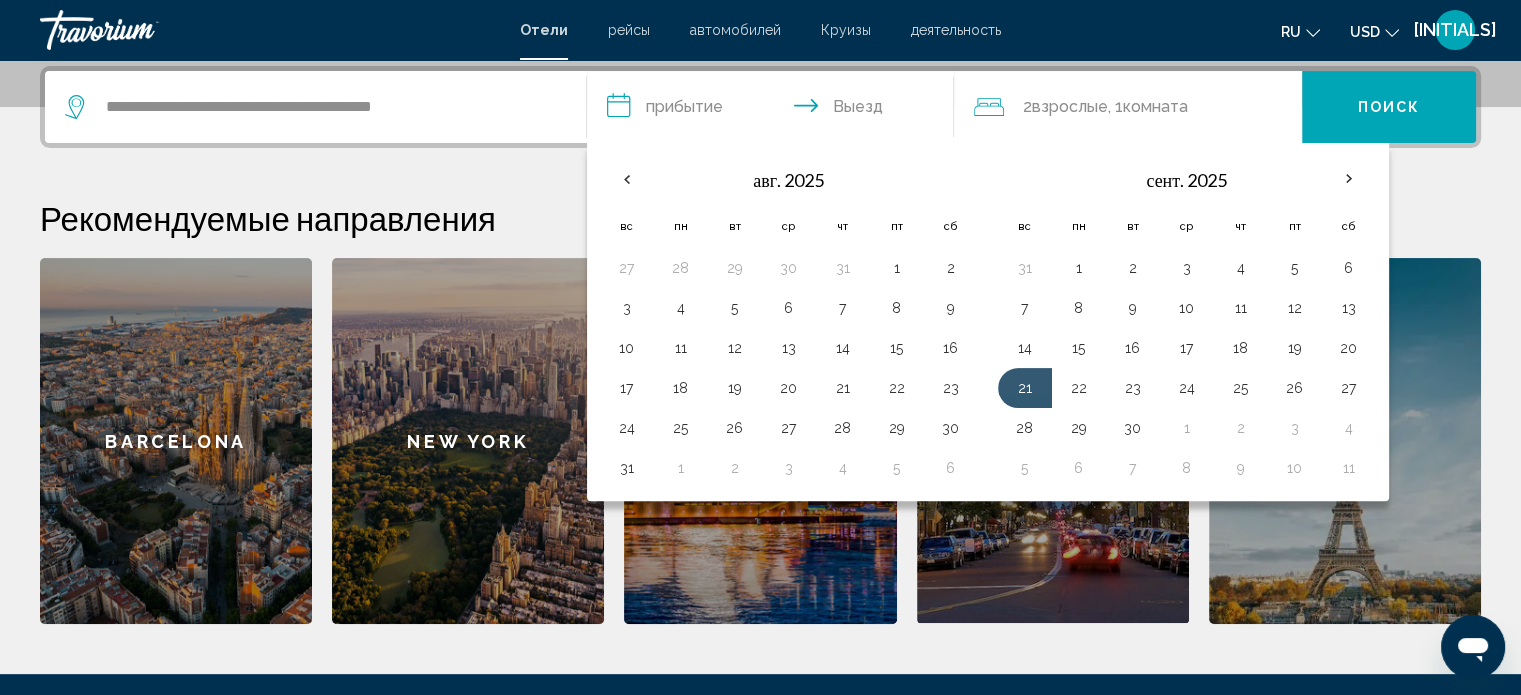 click on "Поиск" at bounding box center [1389, 107] 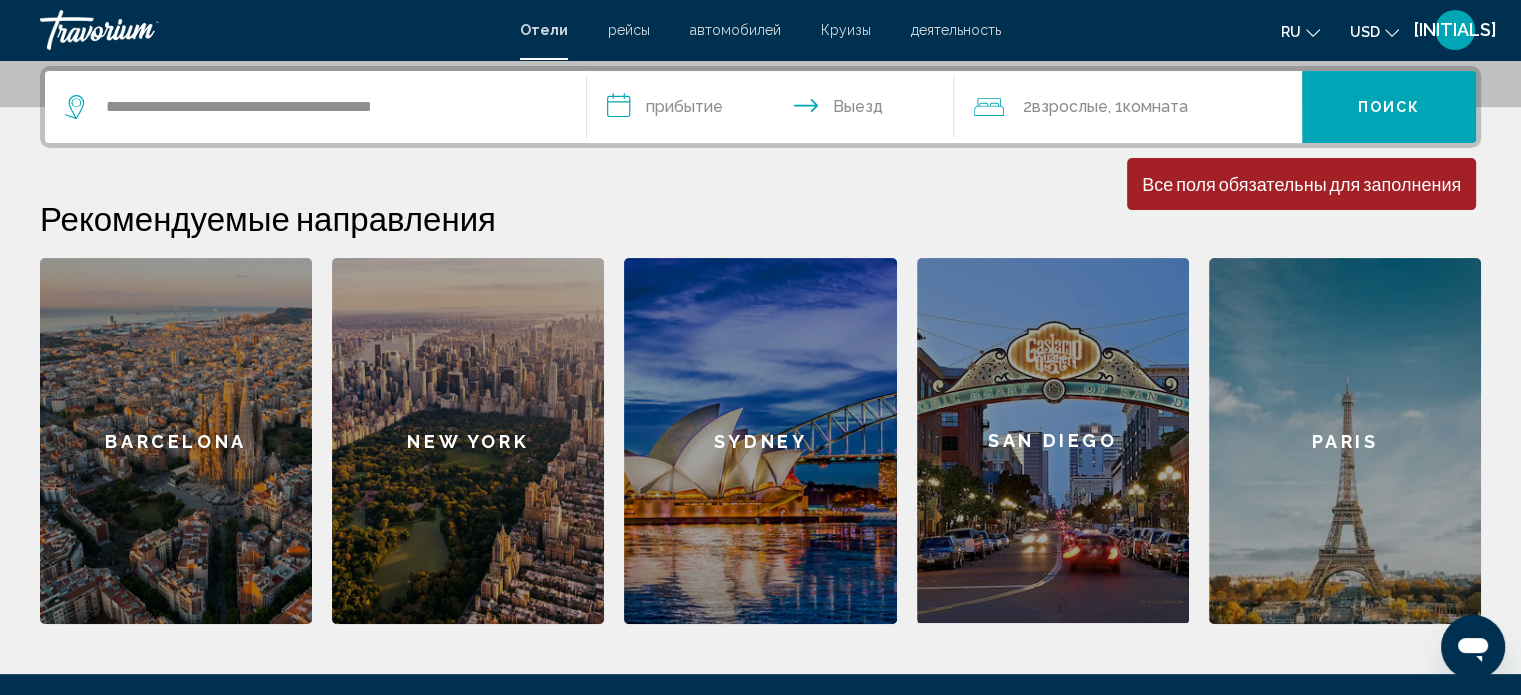 click on "**********" at bounding box center [775, 110] 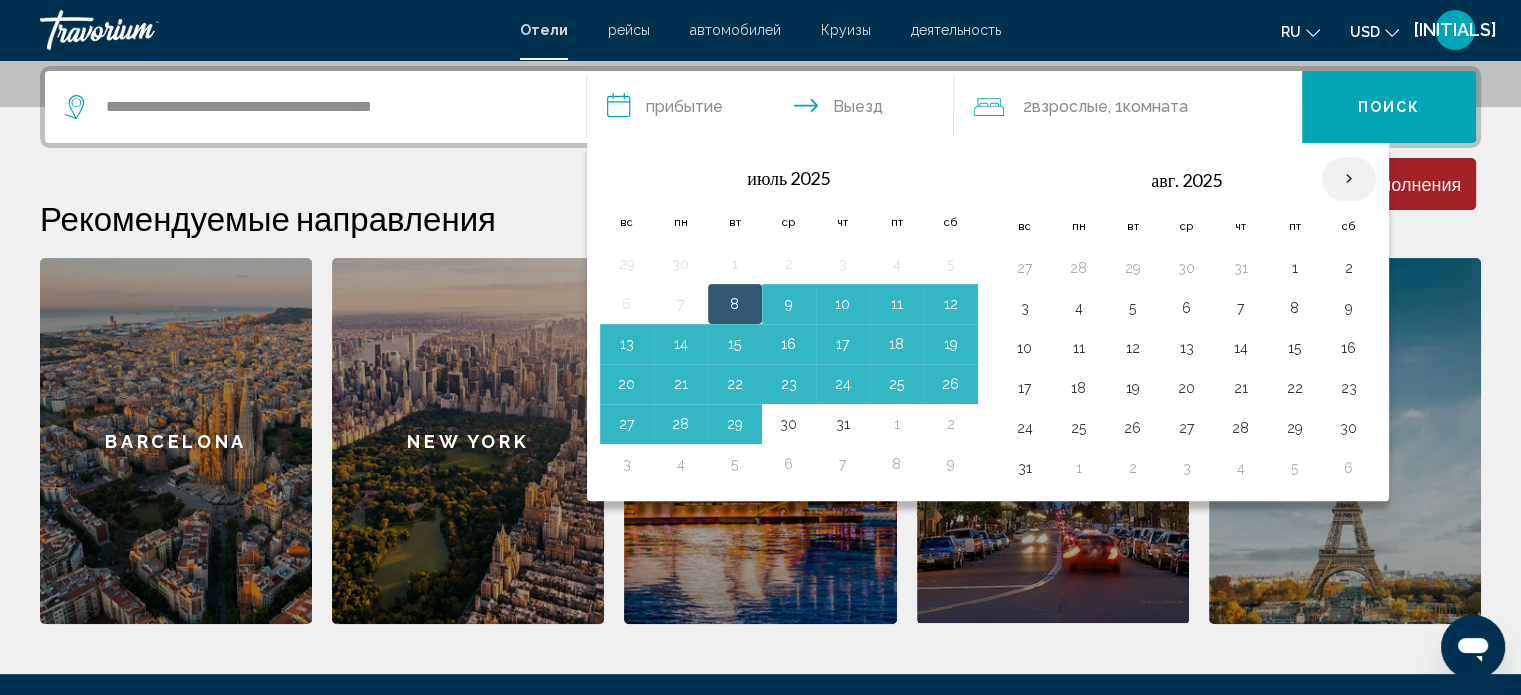 click at bounding box center (1349, 179) 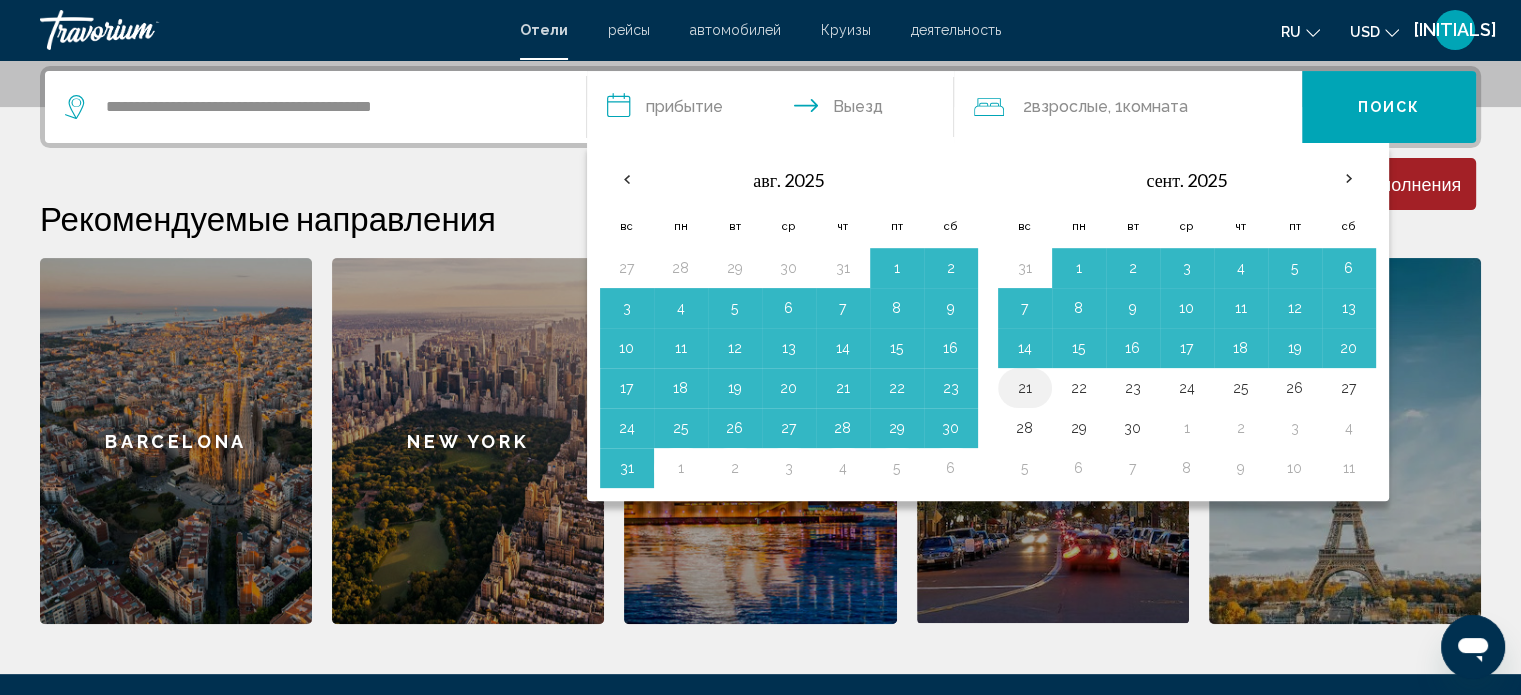 click on "21" at bounding box center [1025, 388] 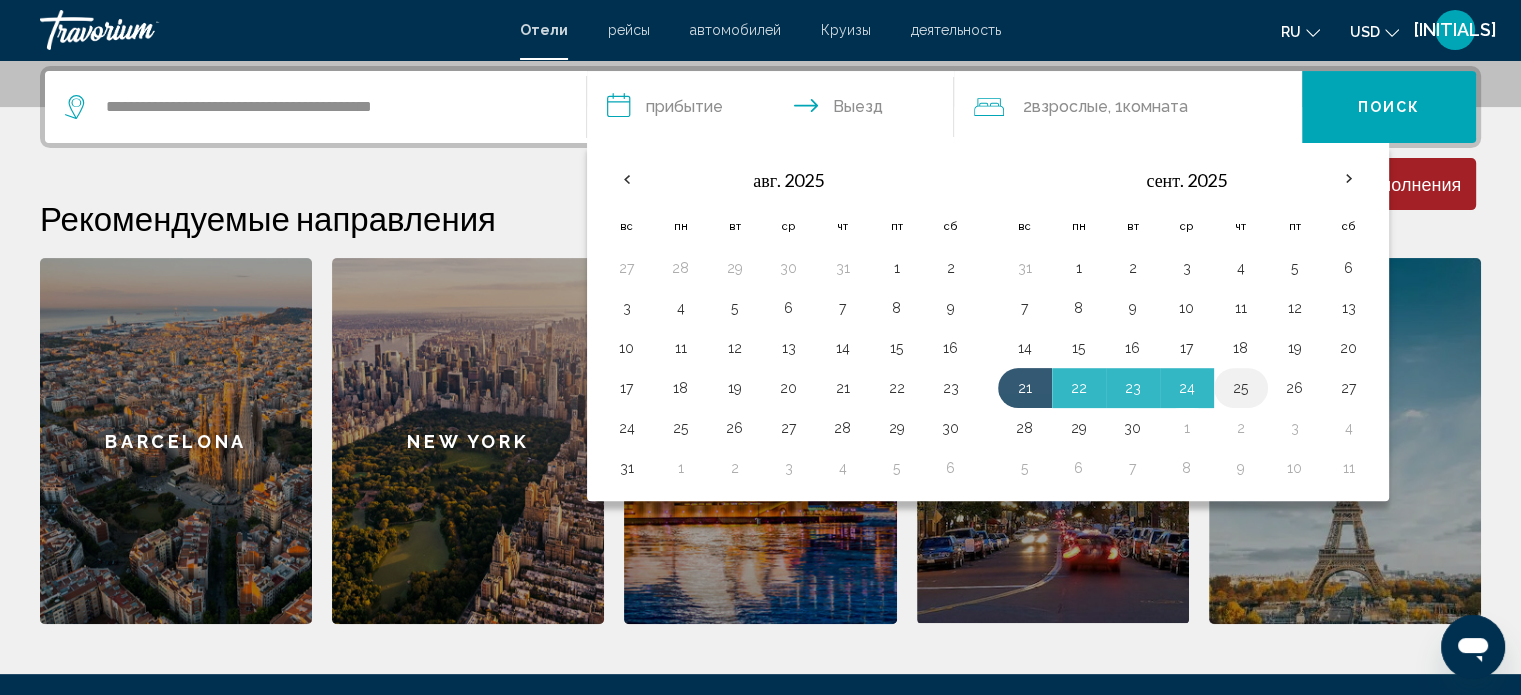 click on "25" at bounding box center [1241, 388] 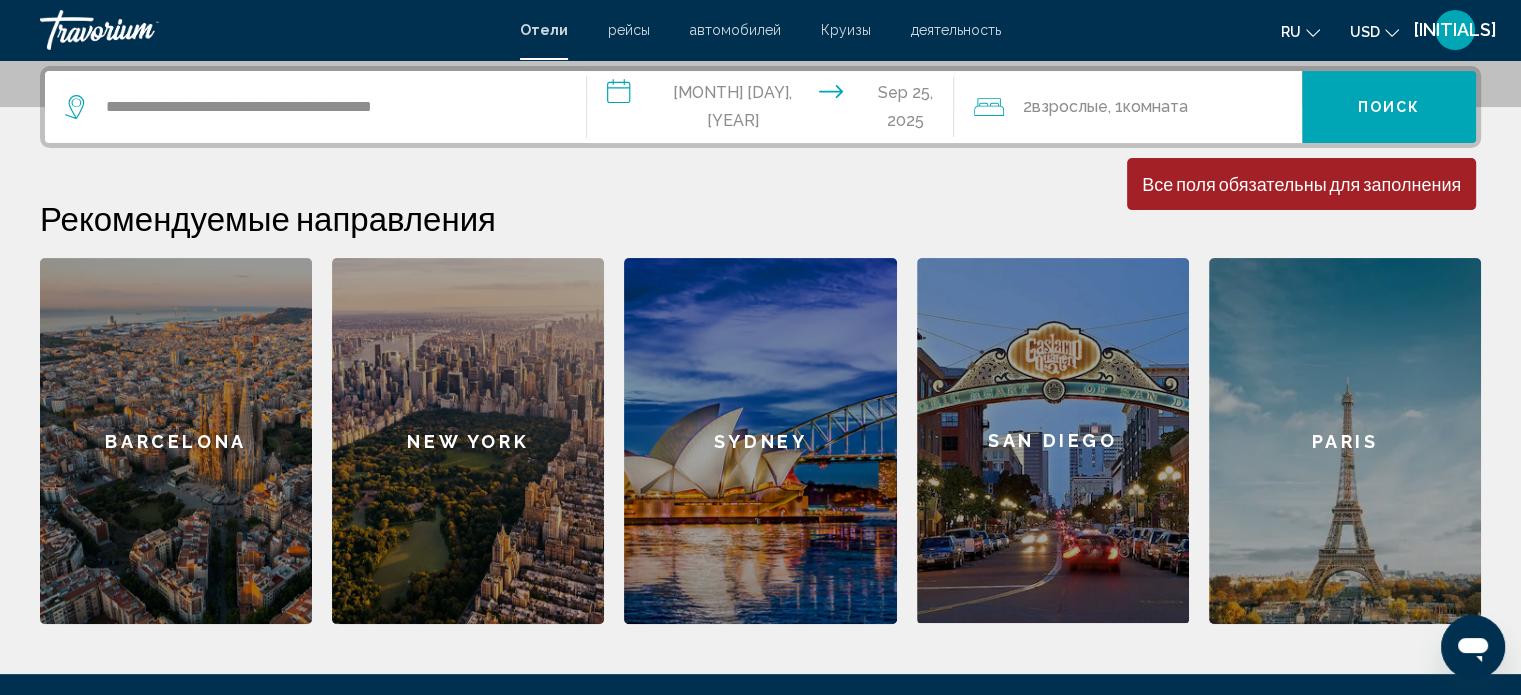 click on "Поиск" at bounding box center (1389, 107) 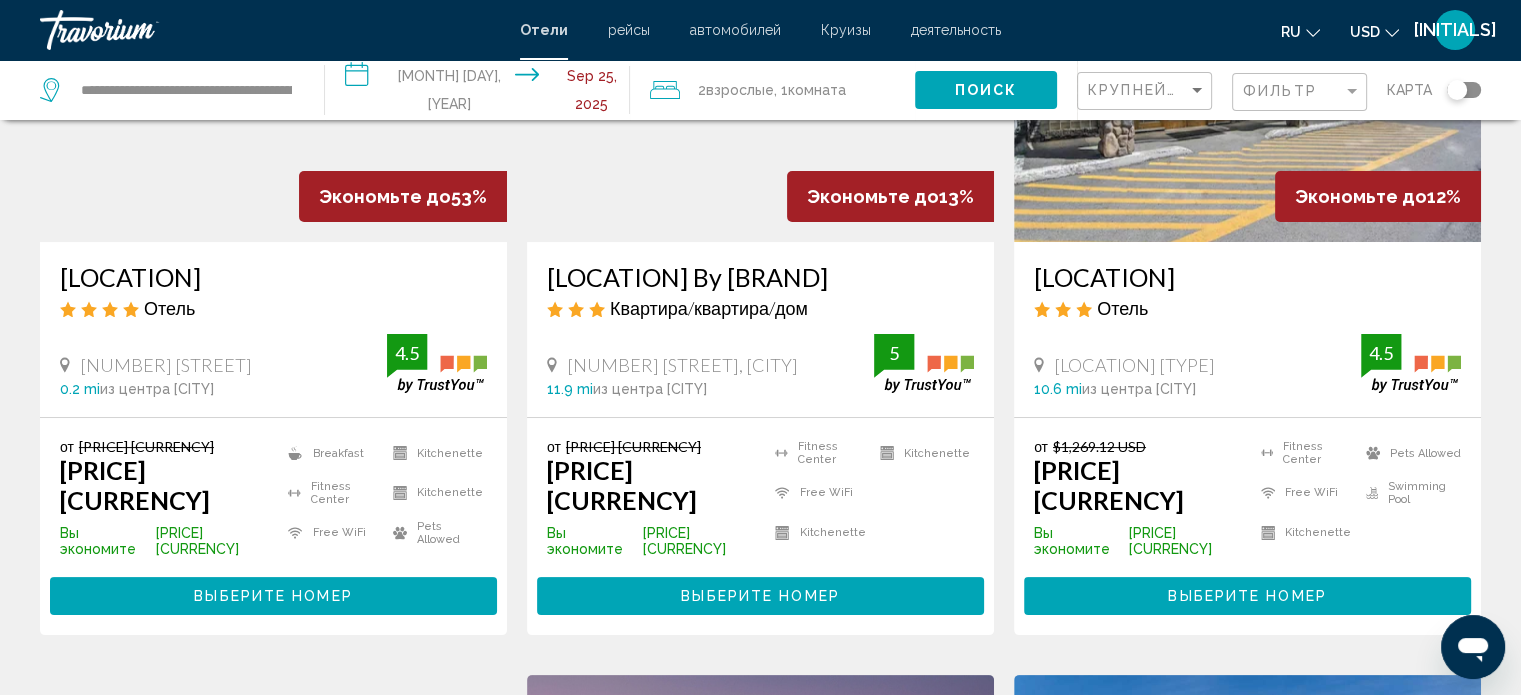scroll, scrollTop: 300, scrollLeft: 0, axis: vertical 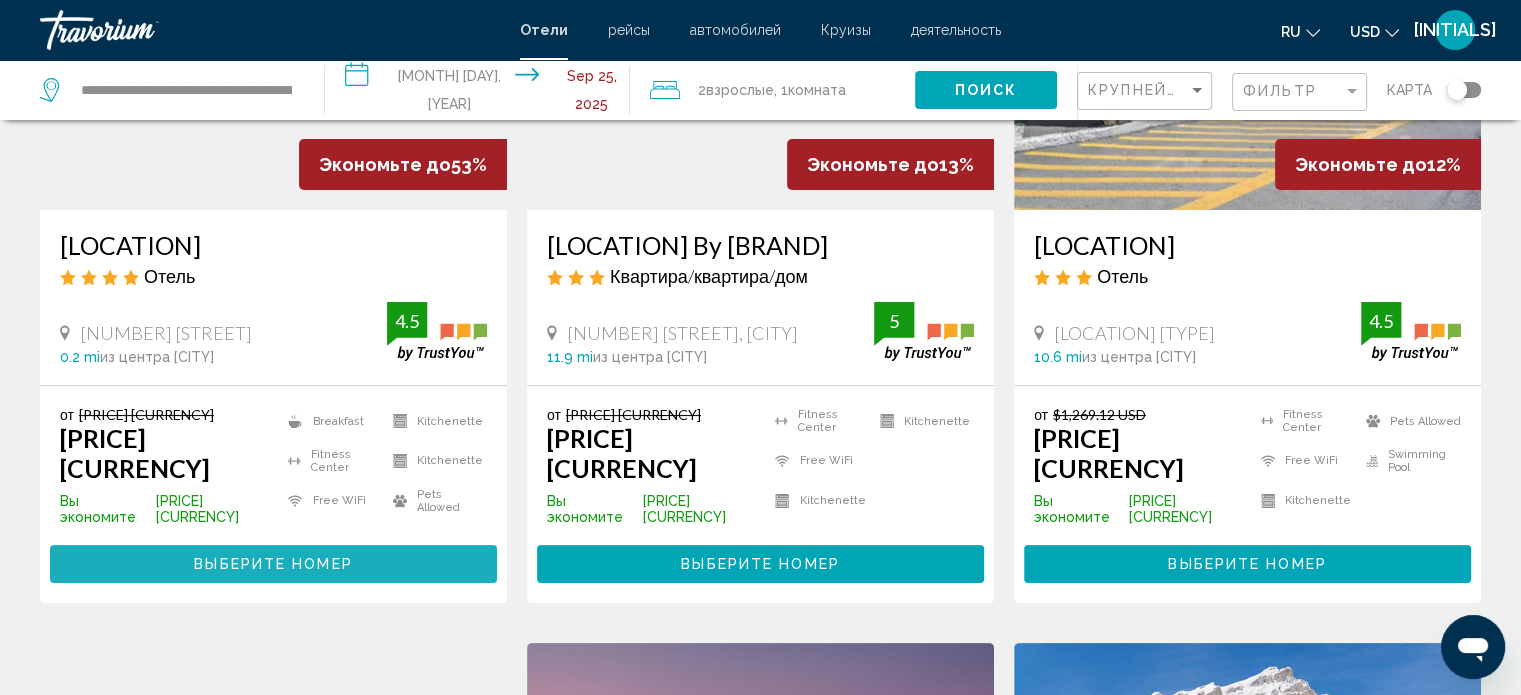 click on "Выберите номер" at bounding box center [273, 565] 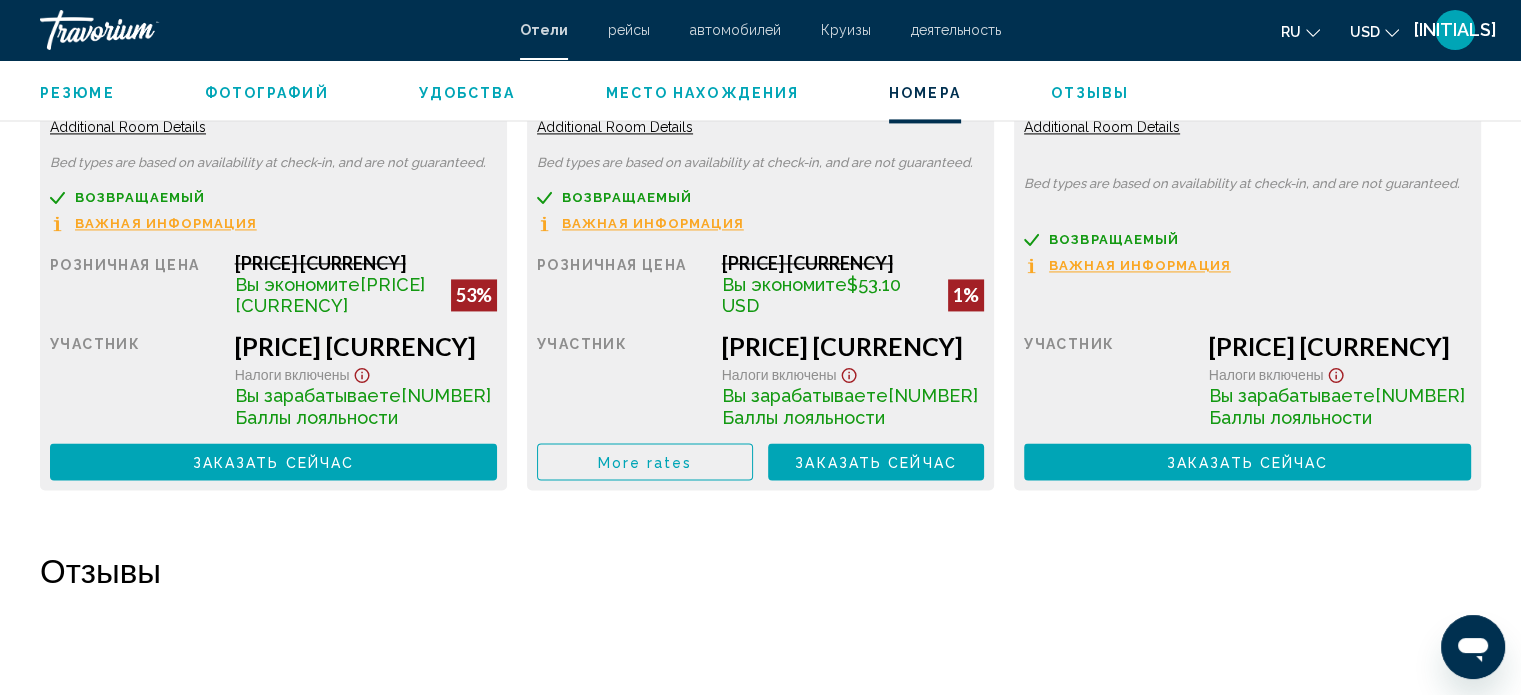 scroll, scrollTop: 2832, scrollLeft: 0, axis: vertical 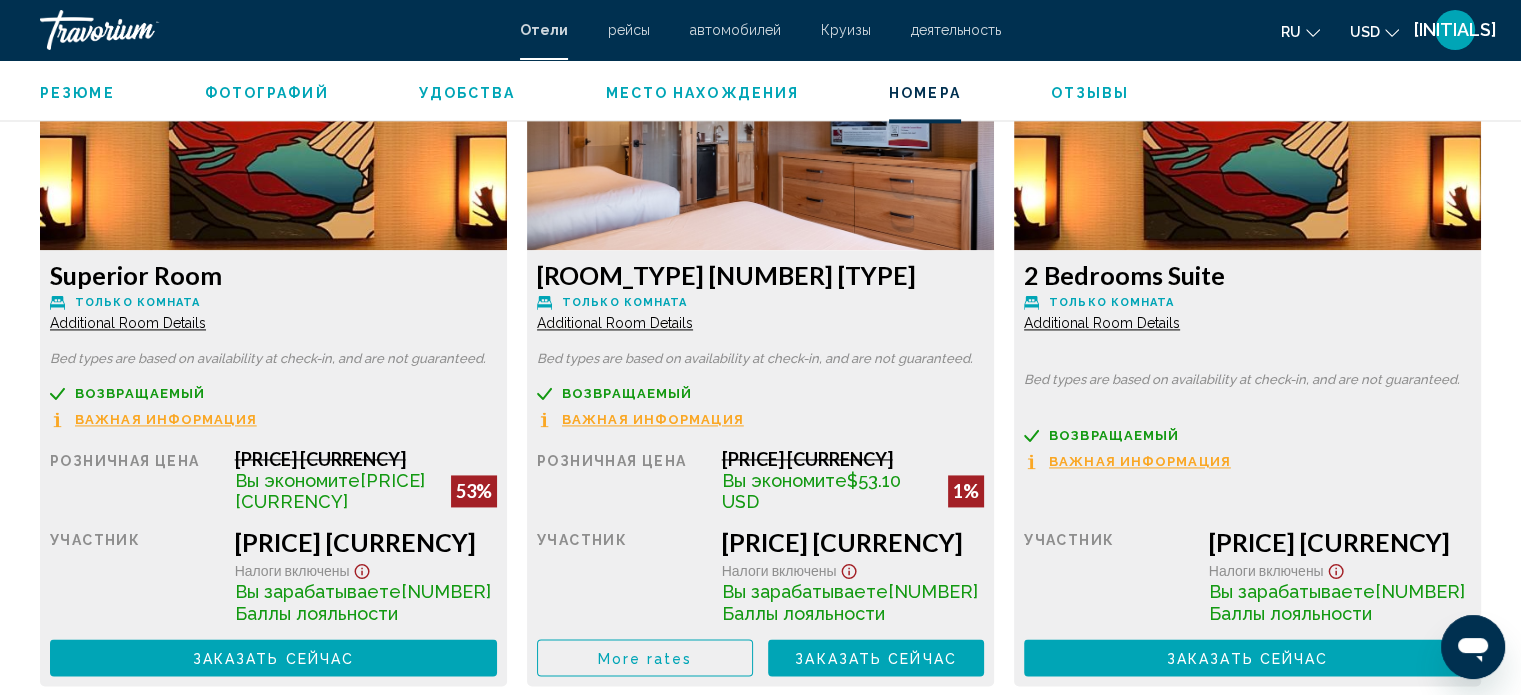 click on "Важная информация" at bounding box center (166, 419) 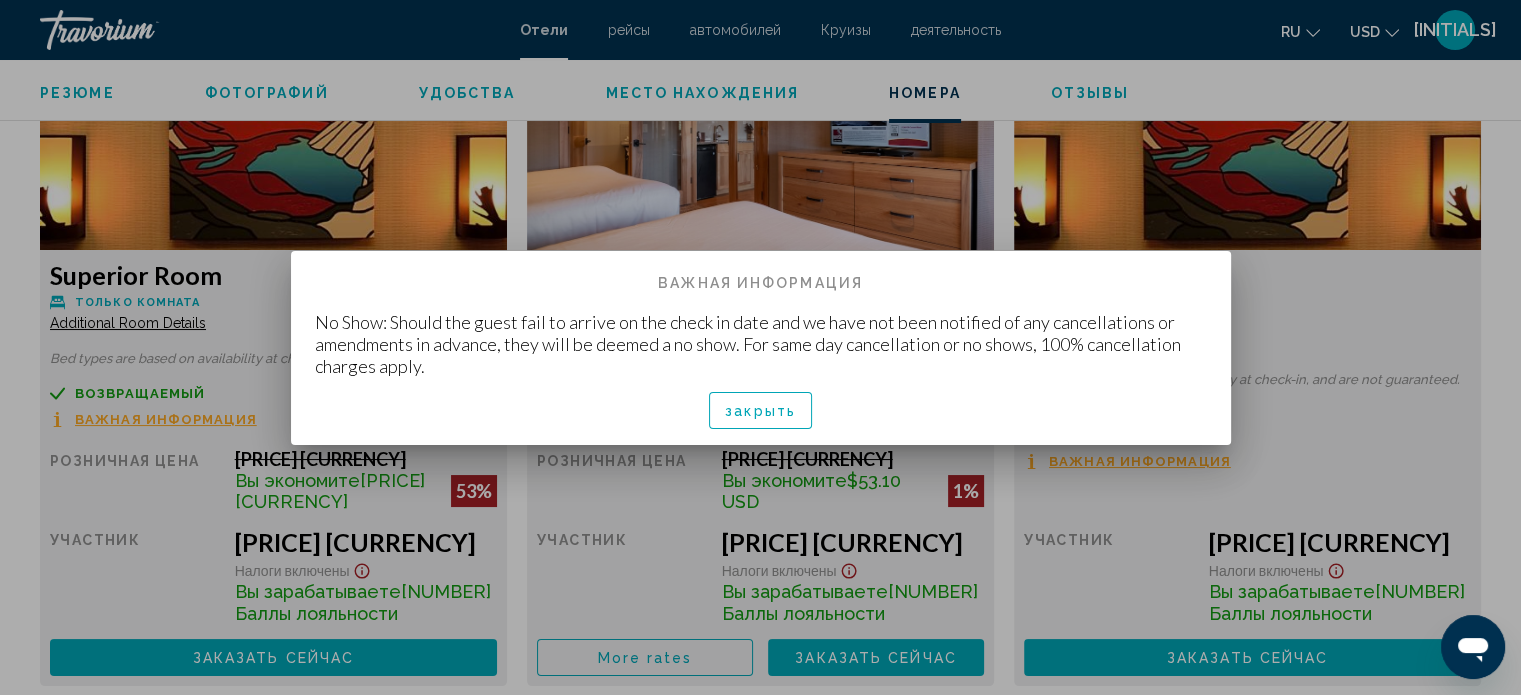 click at bounding box center [760, 347] 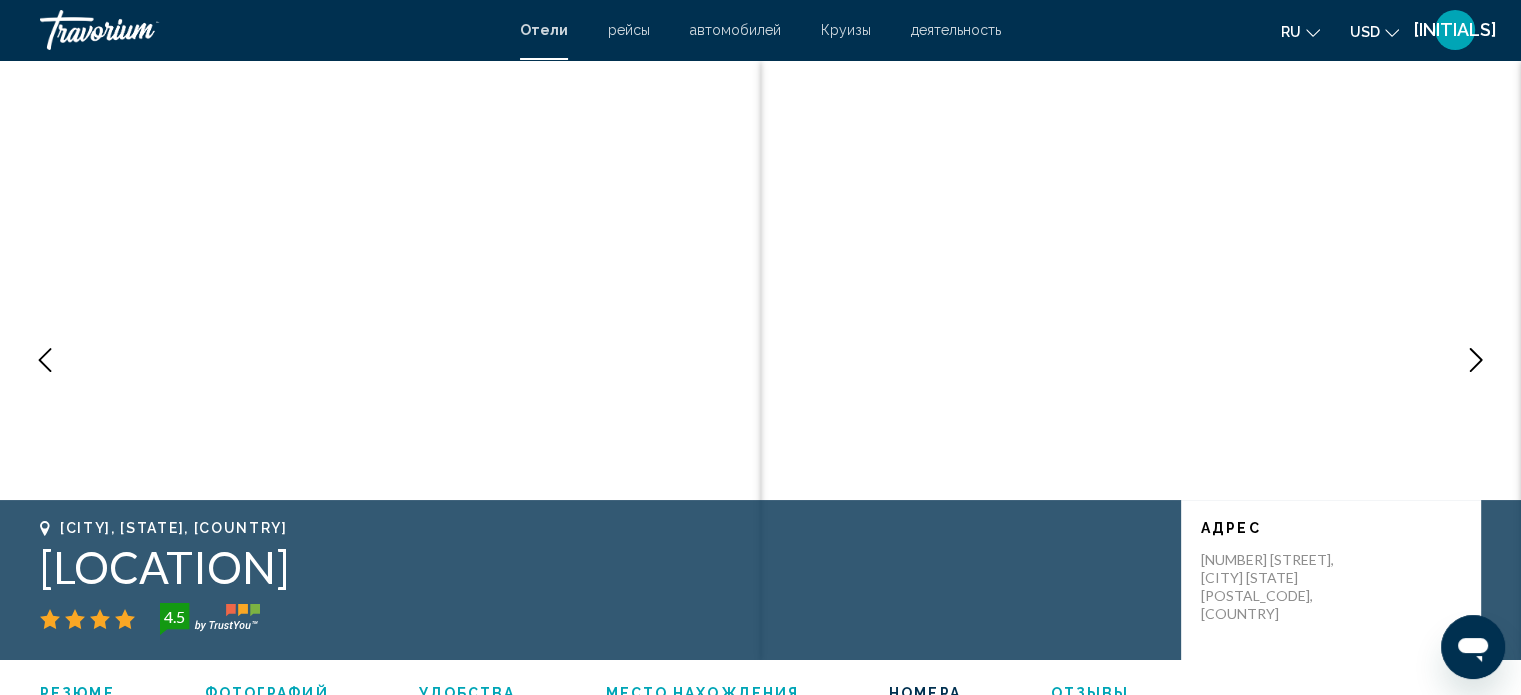 scroll, scrollTop: 2832, scrollLeft: 0, axis: vertical 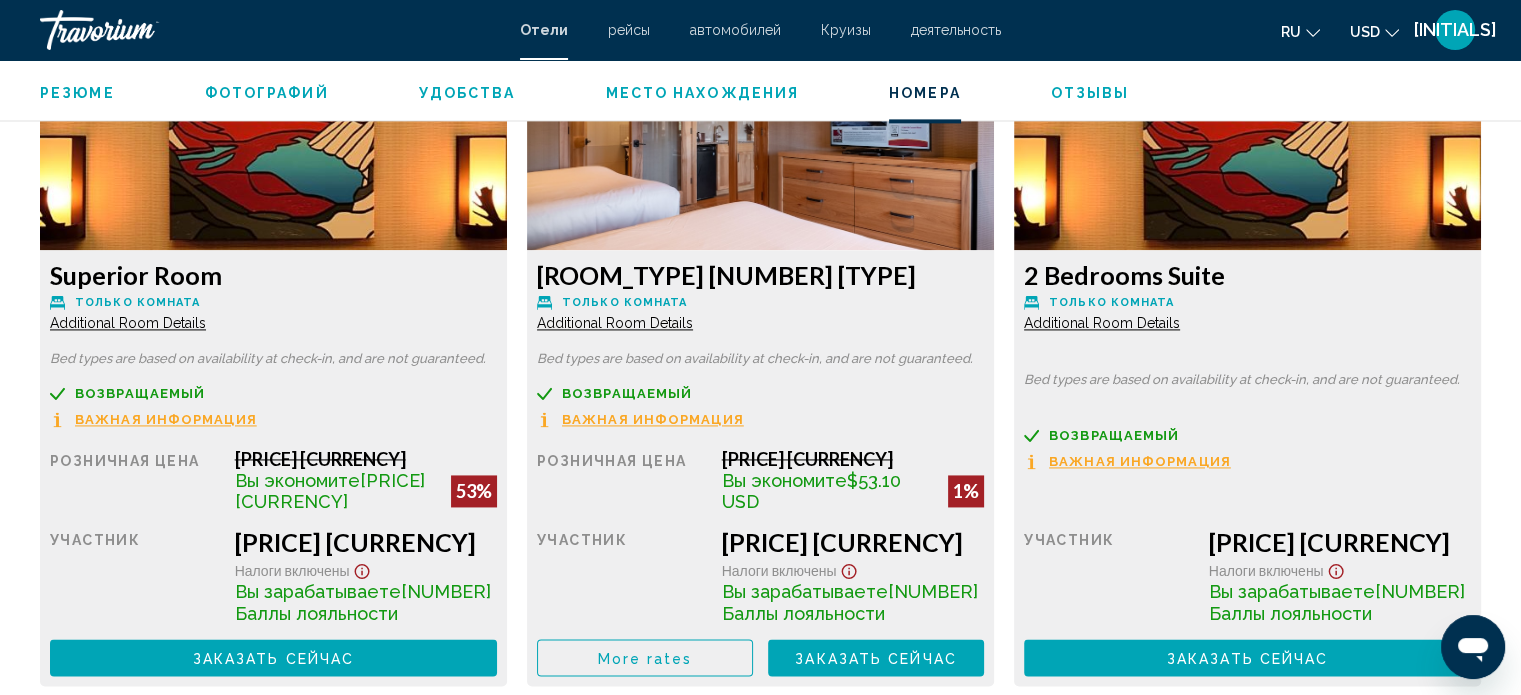 click on "возвращаемый" at bounding box center (140, 393) 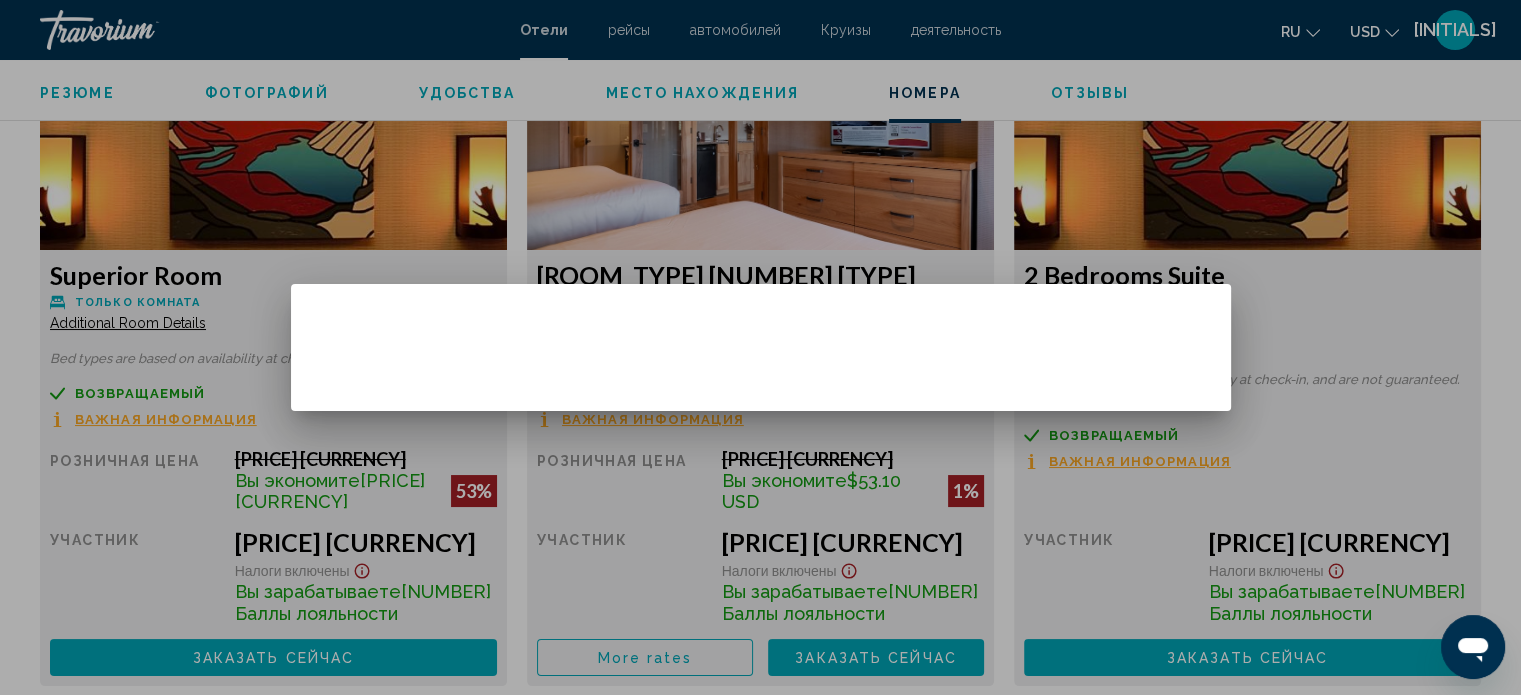 scroll, scrollTop: 0, scrollLeft: 0, axis: both 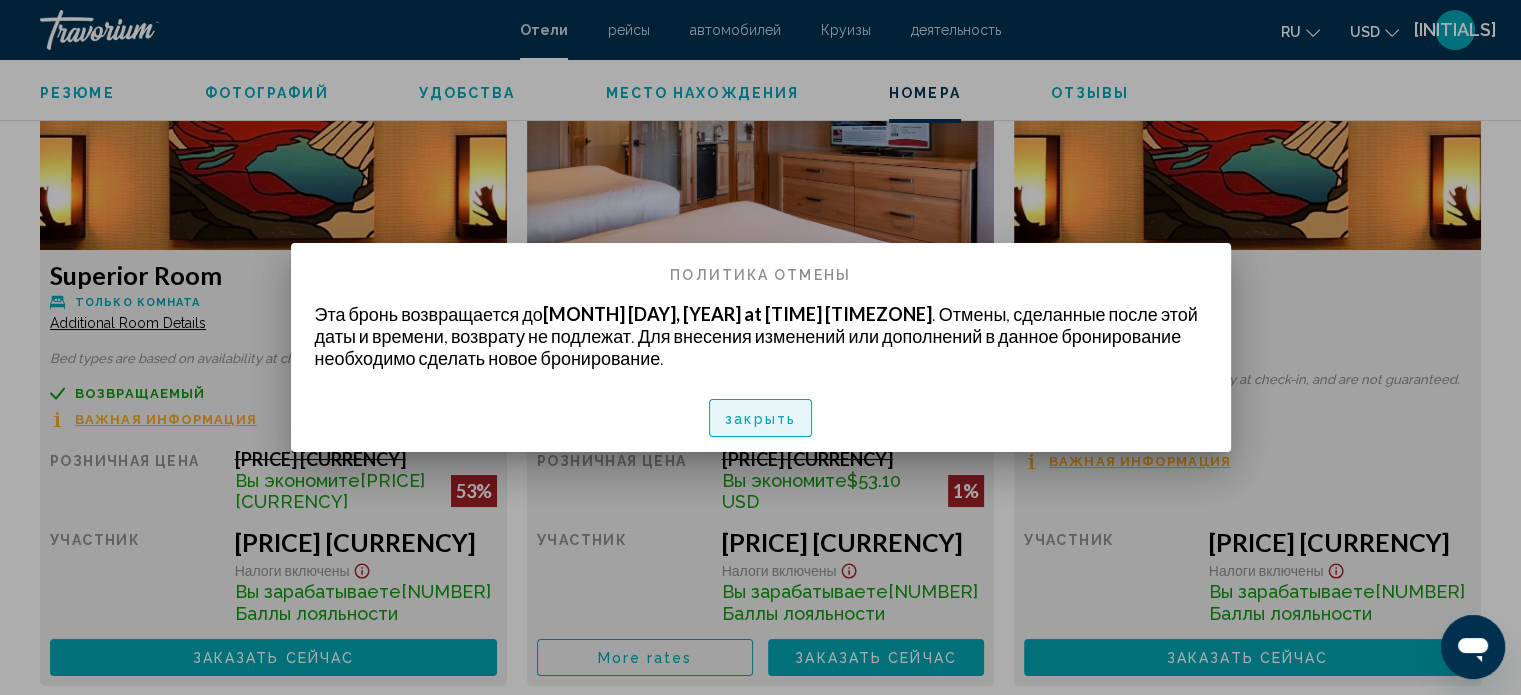 click on "закрыть" at bounding box center [760, 419] 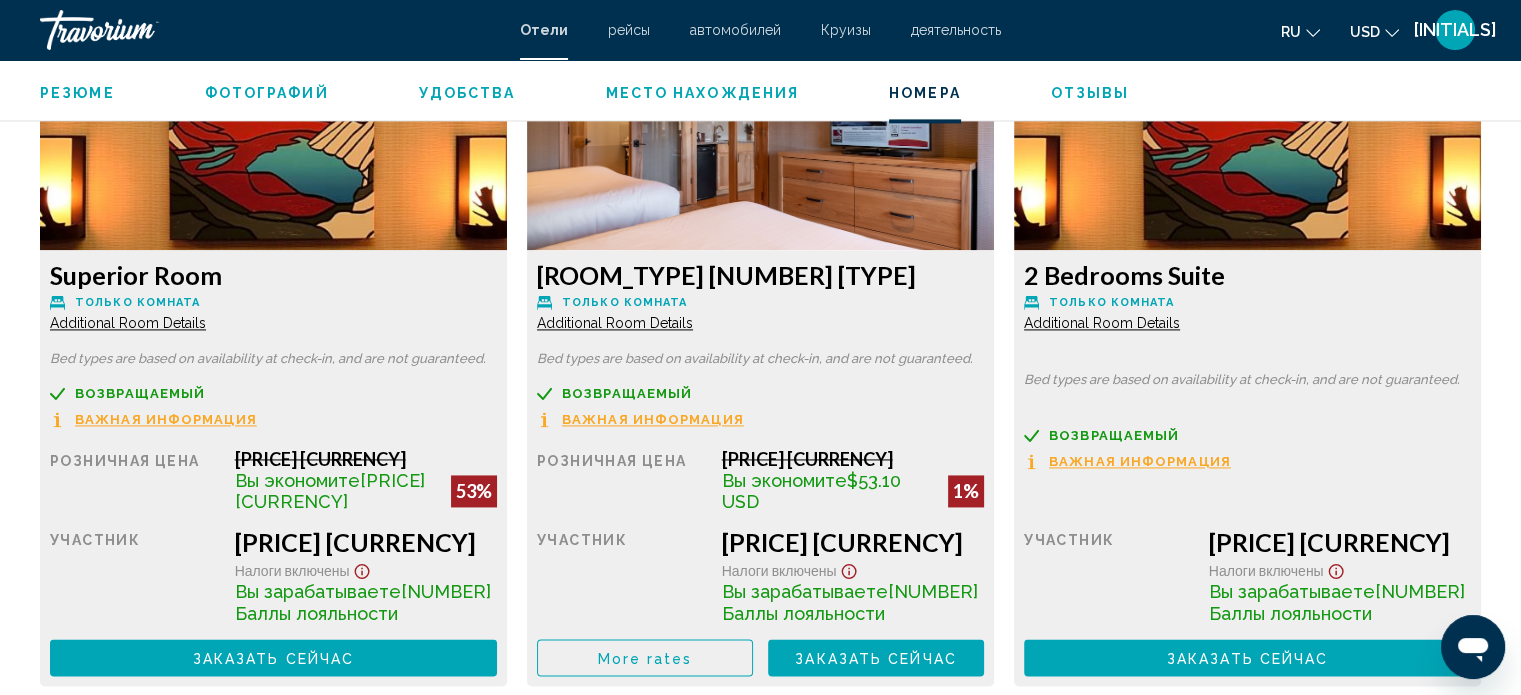 scroll, scrollTop: 2932, scrollLeft: 0, axis: vertical 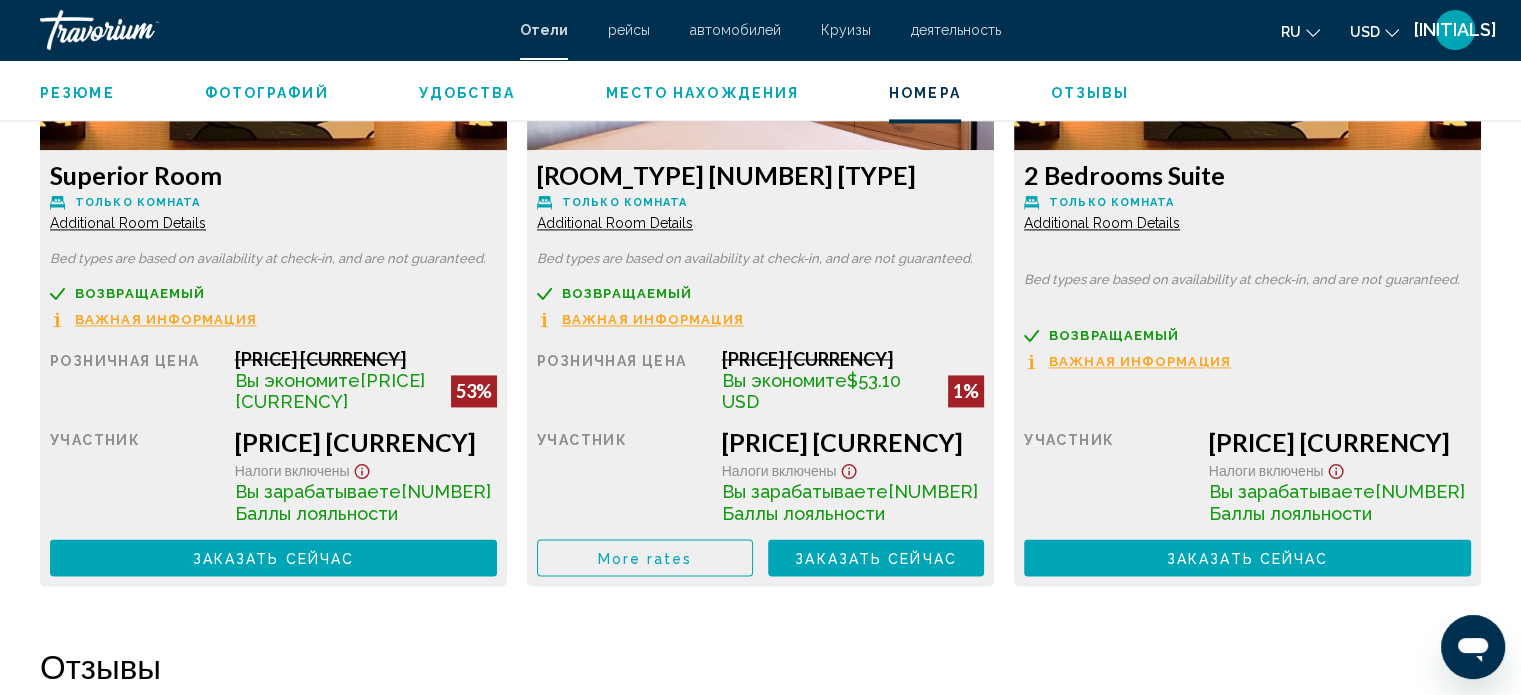 click on "Заказать сейчас" at bounding box center (274, 558) 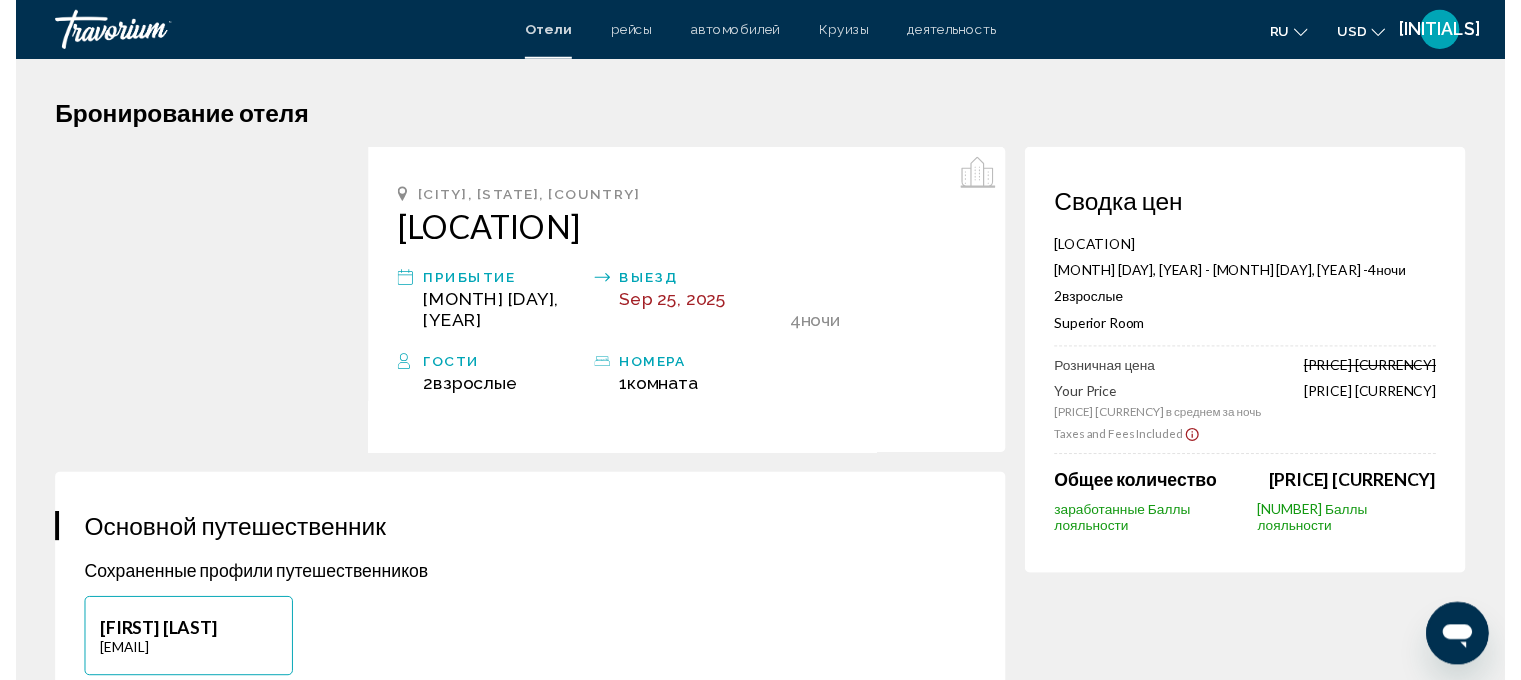 scroll, scrollTop: 0, scrollLeft: 0, axis: both 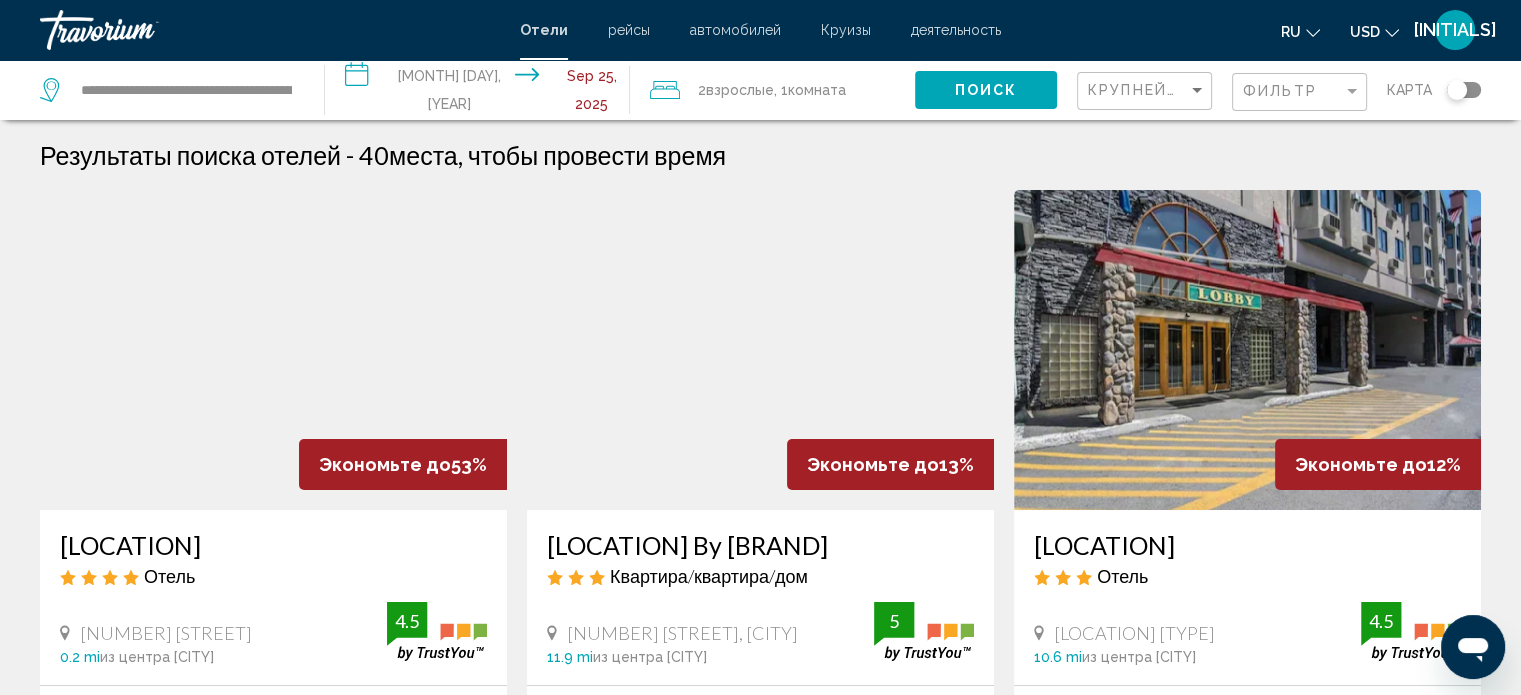 click at bounding box center [140, 30] 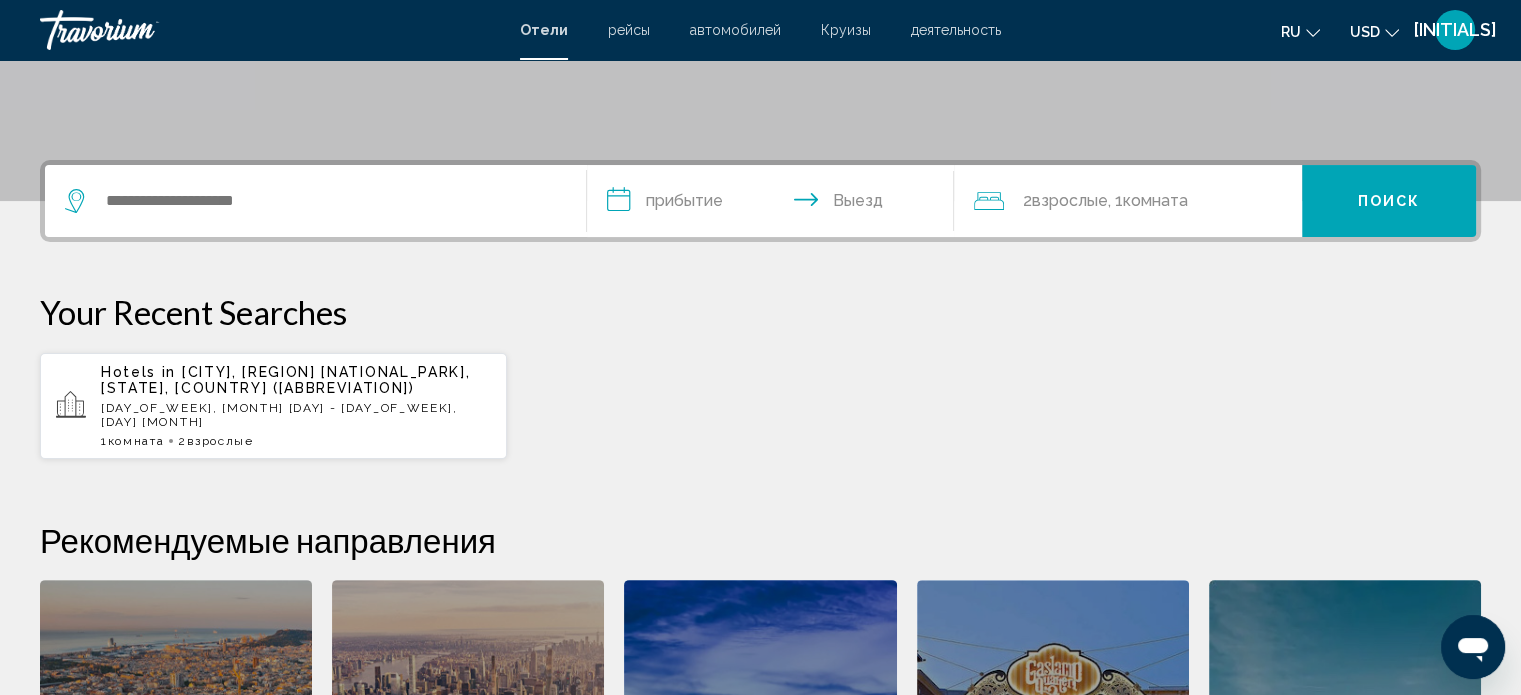 scroll, scrollTop: 400, scrollLeft: 0, axis: vertical 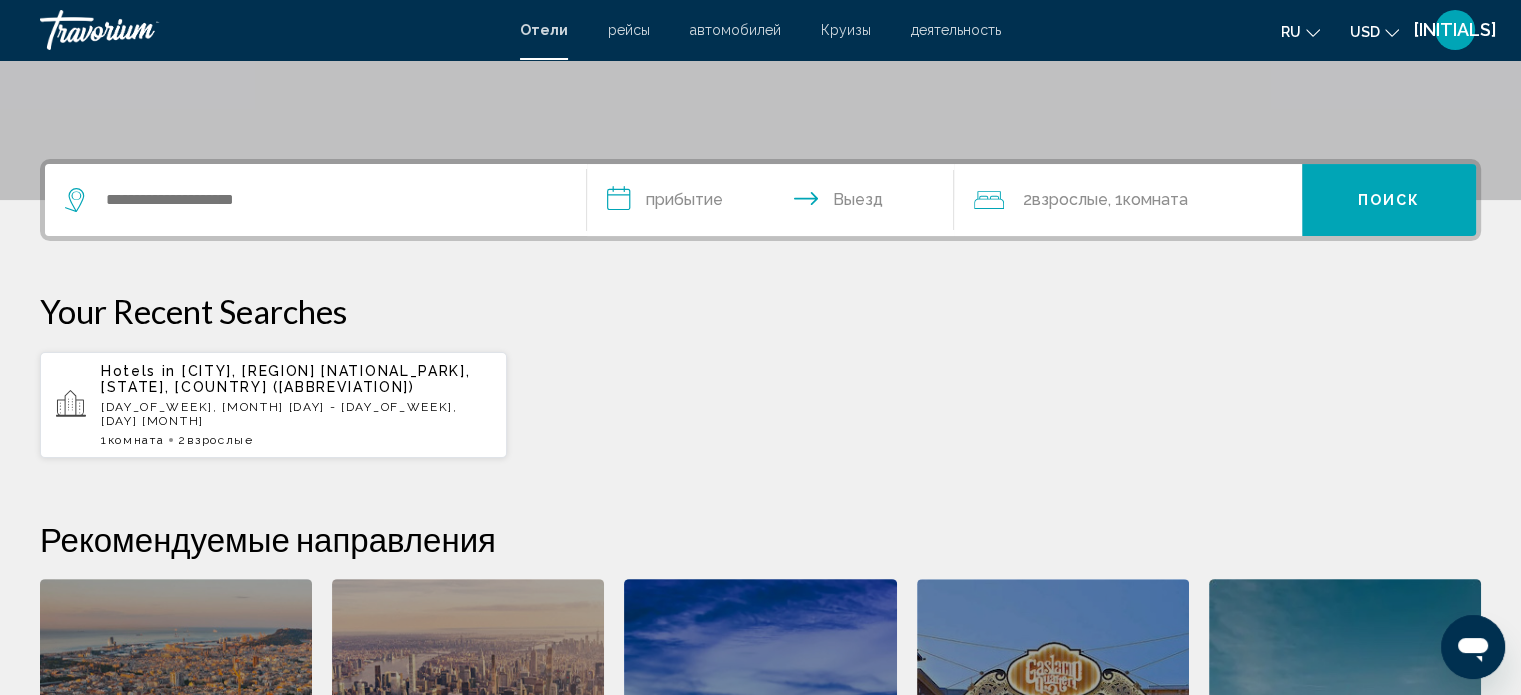 drag, startPoint x: 37, startPoint y: 310, endPoint x: 365, endPoint y: 305, distance: 328.03812 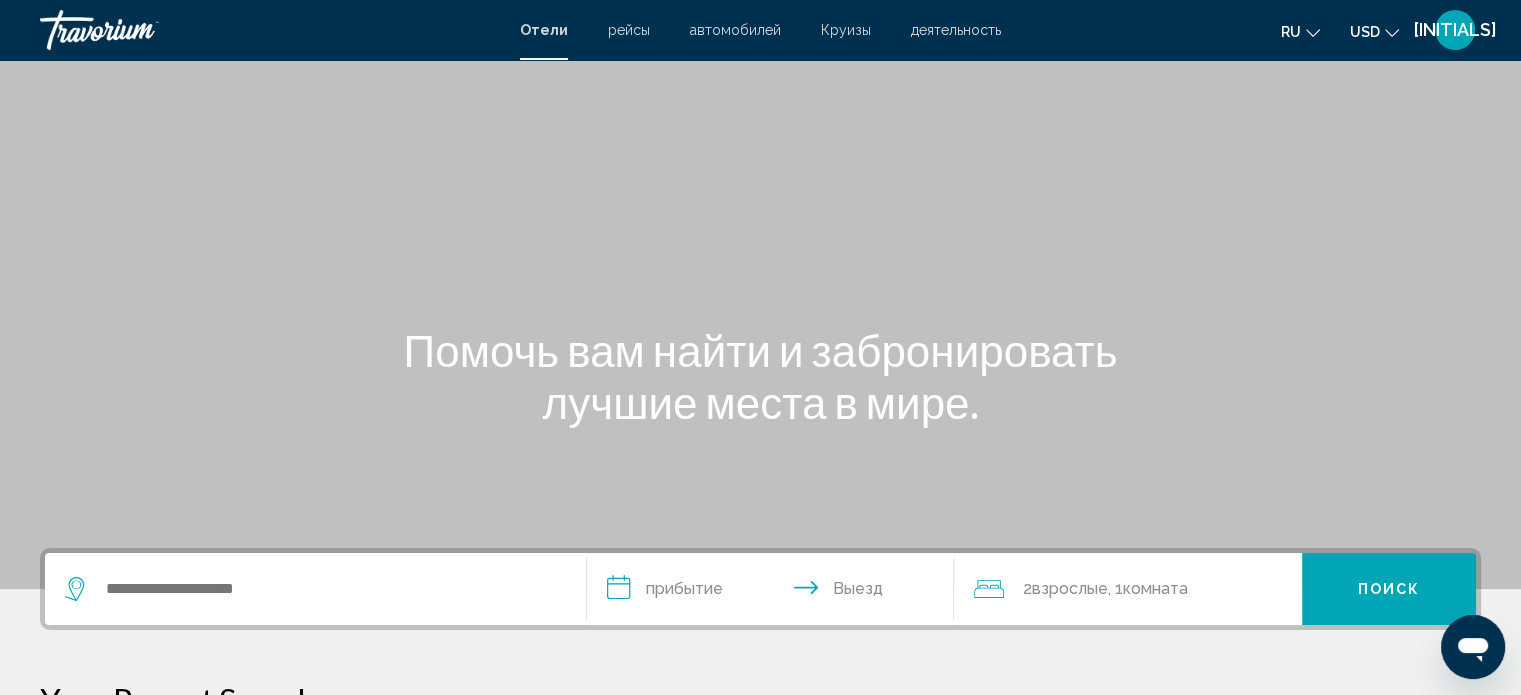 scroll, scrollTop: 0, scrollLeft: 0, axis: both 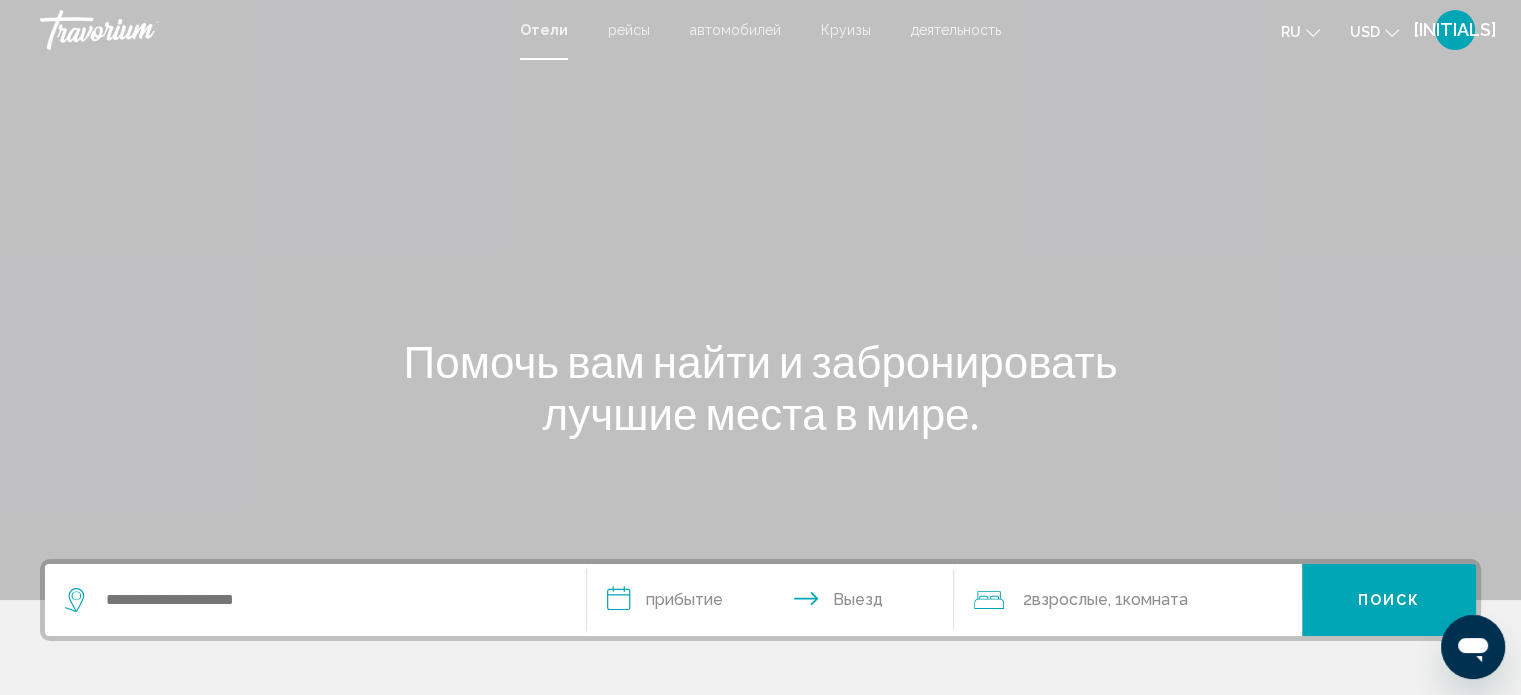 click on "[INITIALS]" at bounding box center [1455, 30] 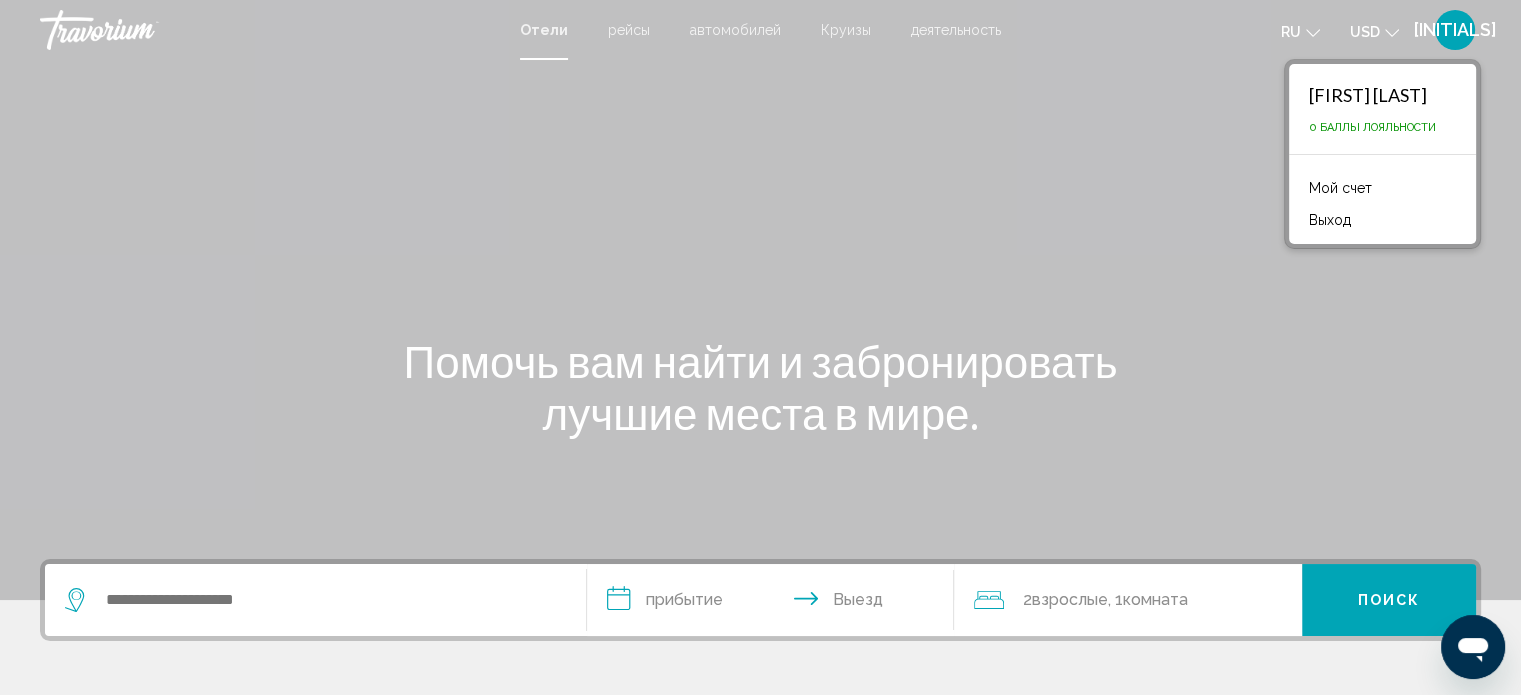 click on "Мой счет" at bounding box center [1340, 188] 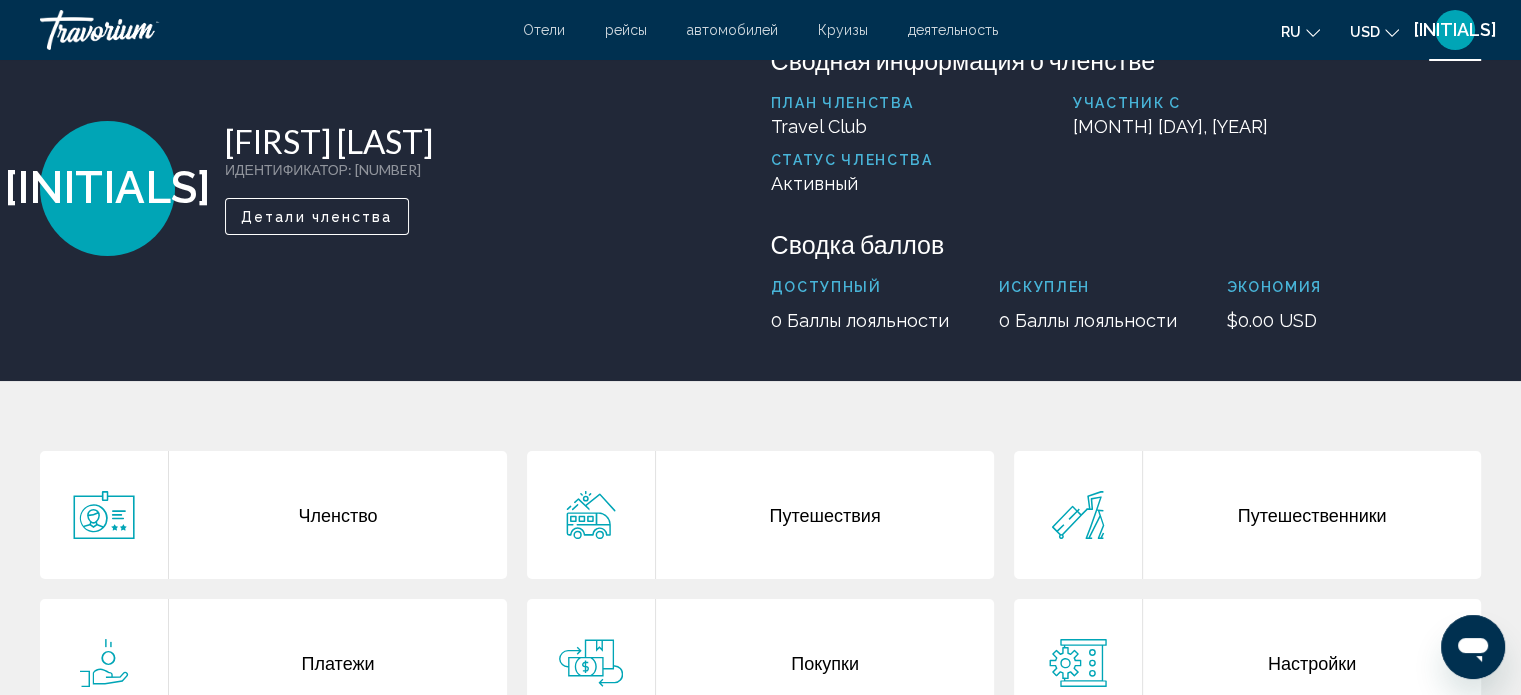 scroll, scrollTop: 100, scrollLeft: 0, axis: vertical 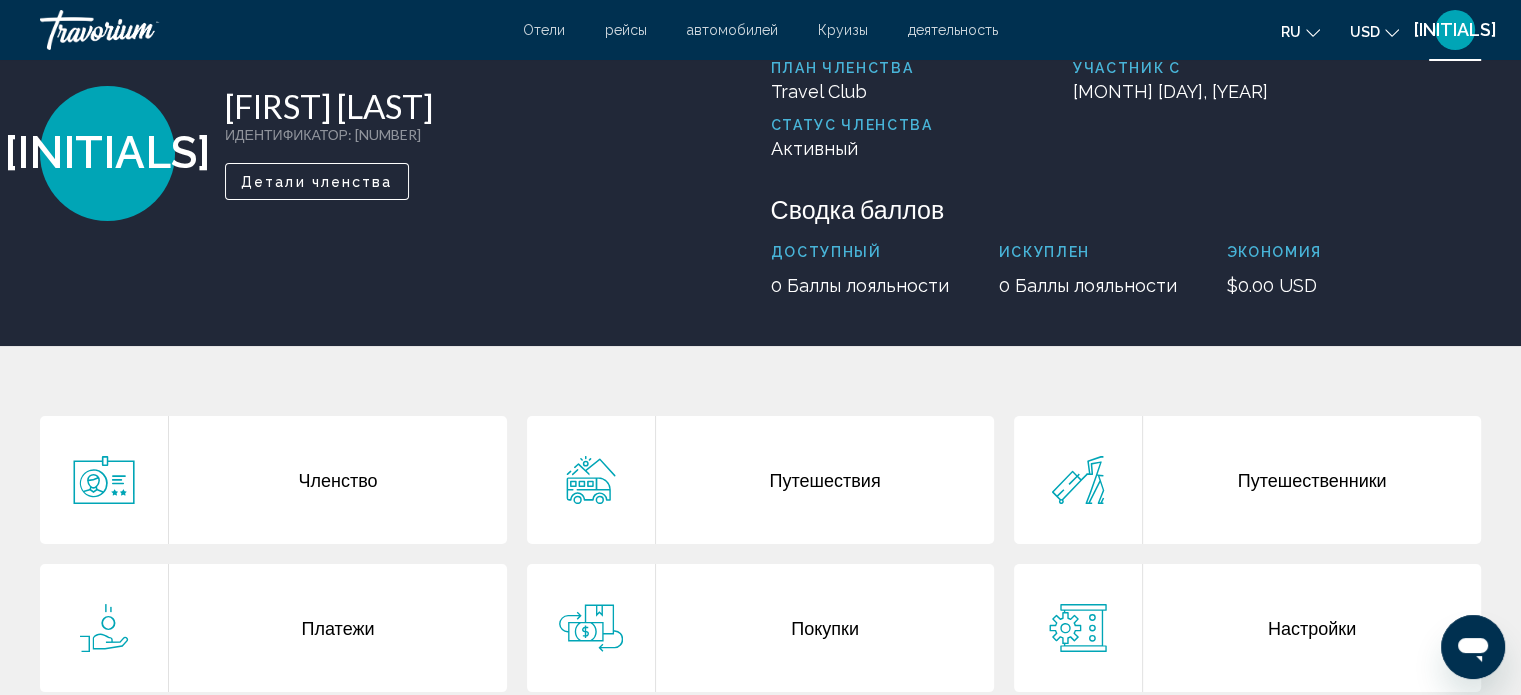 click on "Детали членства" at bounding box center [317, 182] 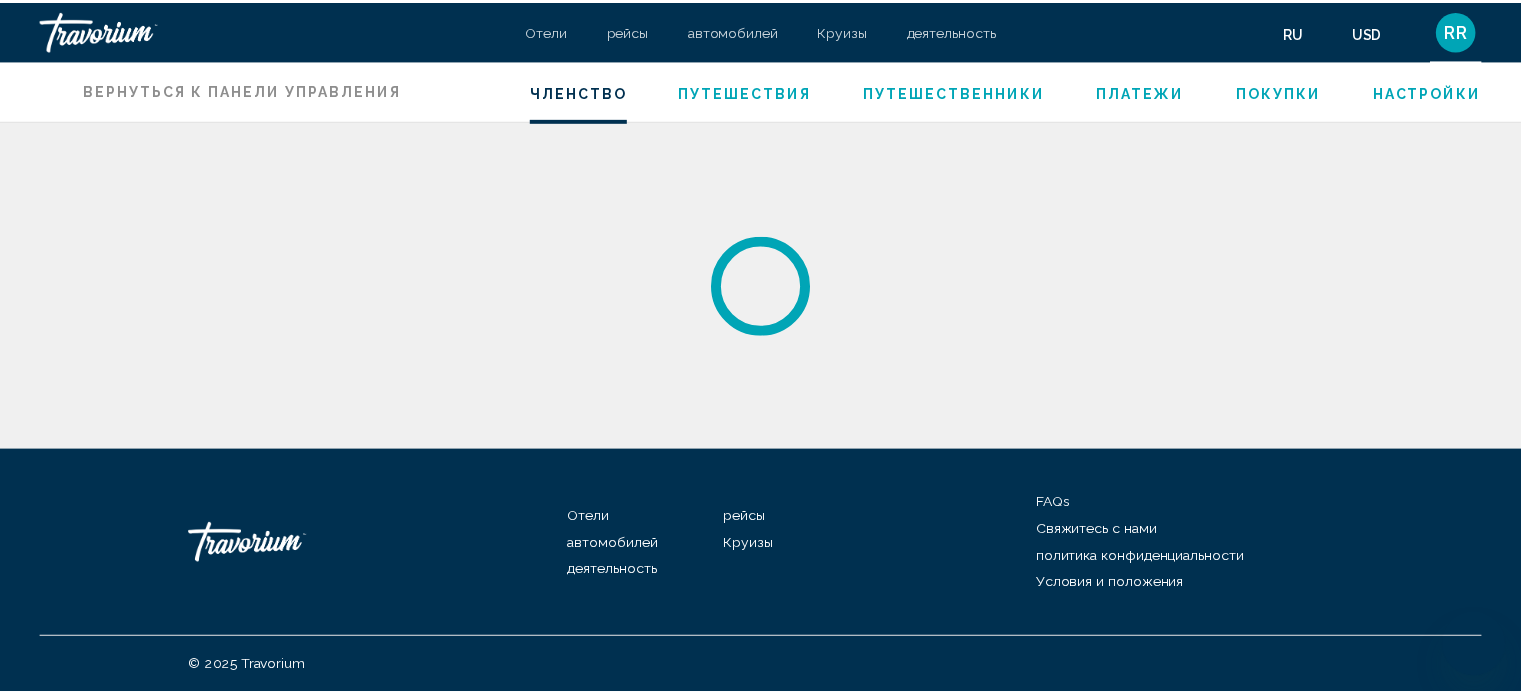 scroll, scrollTop: 0, scrollLeft: 0, axis: both 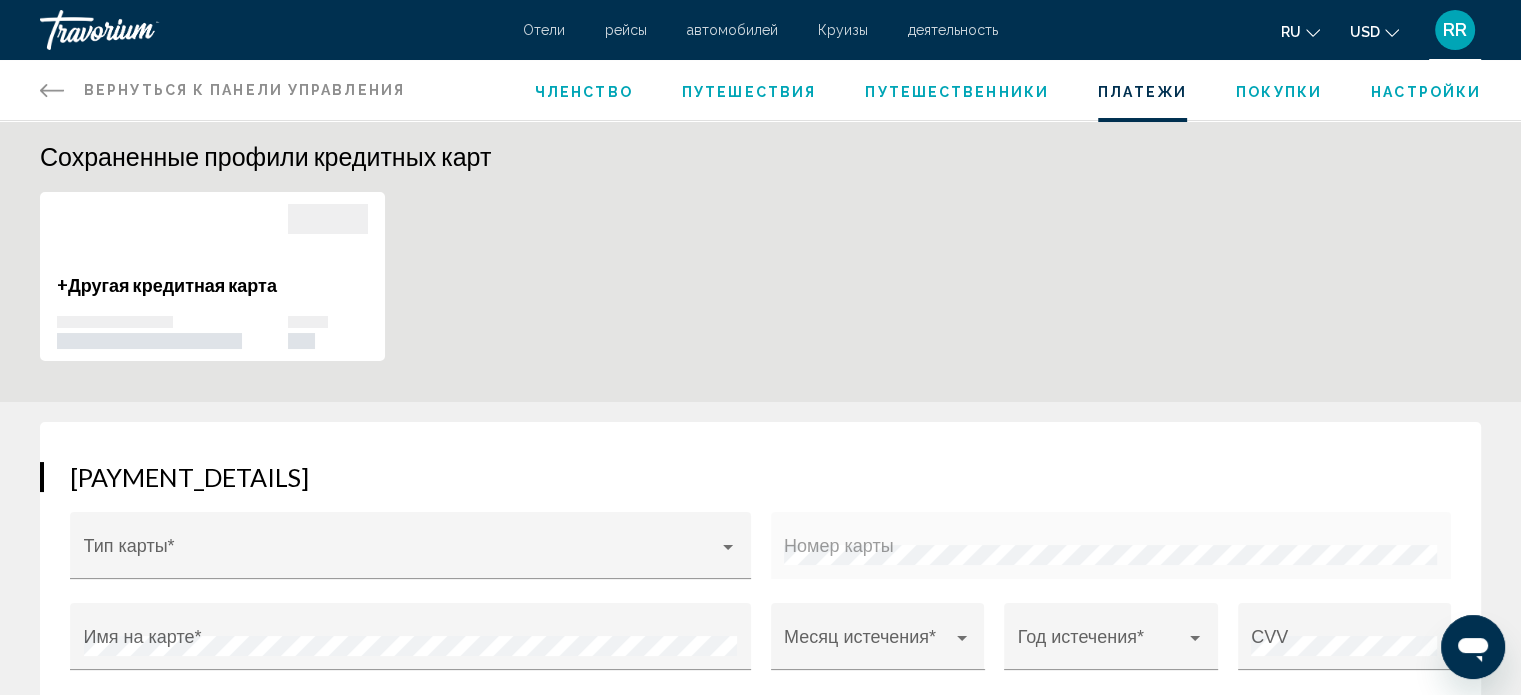 click on "Покупки" at bounding box center [1279, 92] 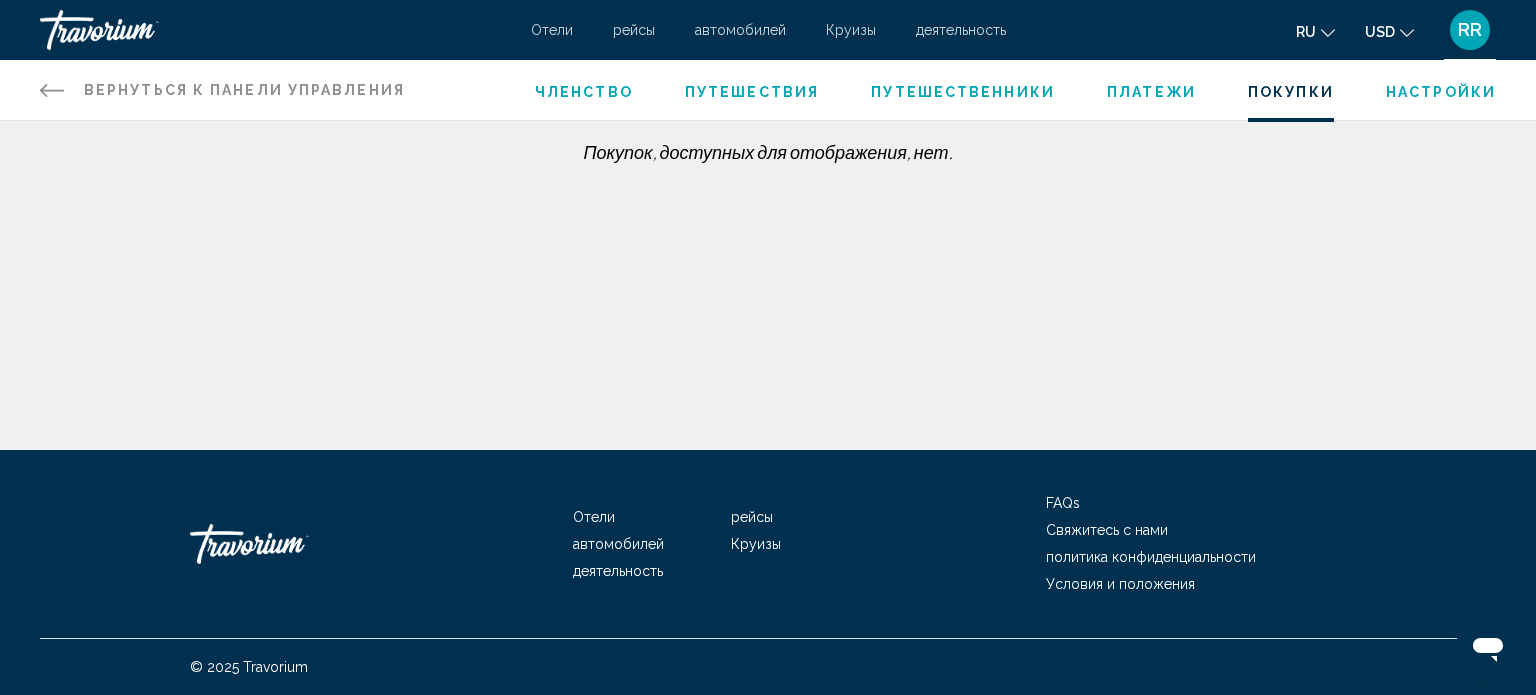 click on "Настройки" at bounding box center (1441, 90) 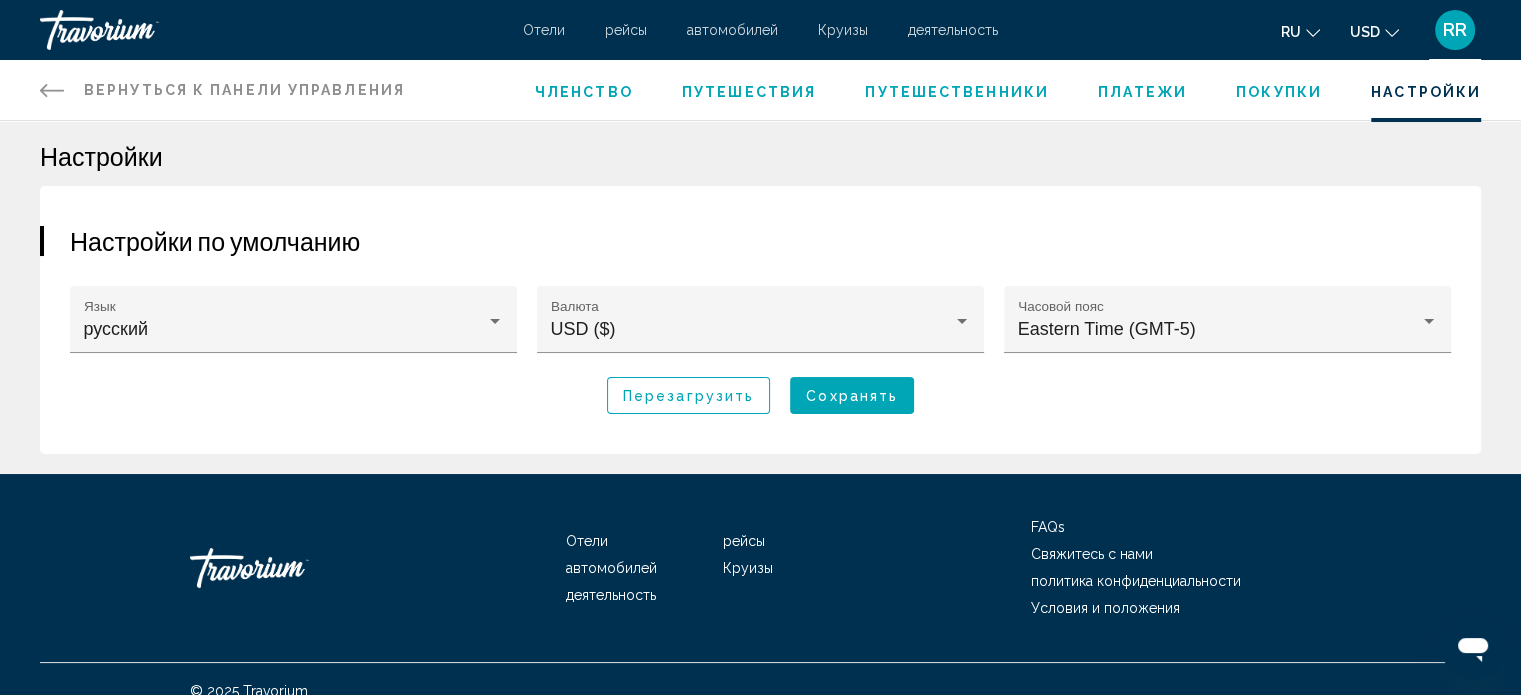 click on "Вернуться к панели управления Панель приборов" at bounding box center [222, 90] 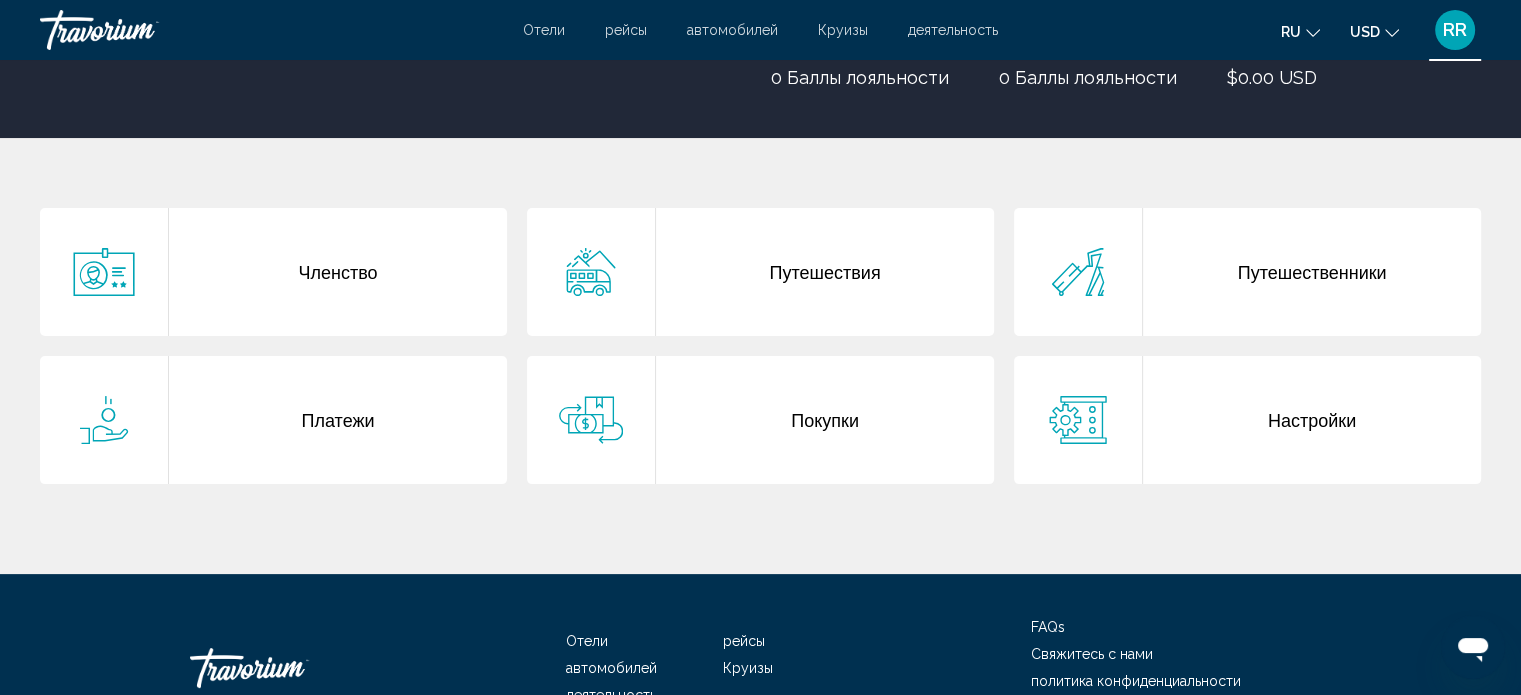 scroll, scrollTop: 400, scrollLeft: 0, axis: vertical 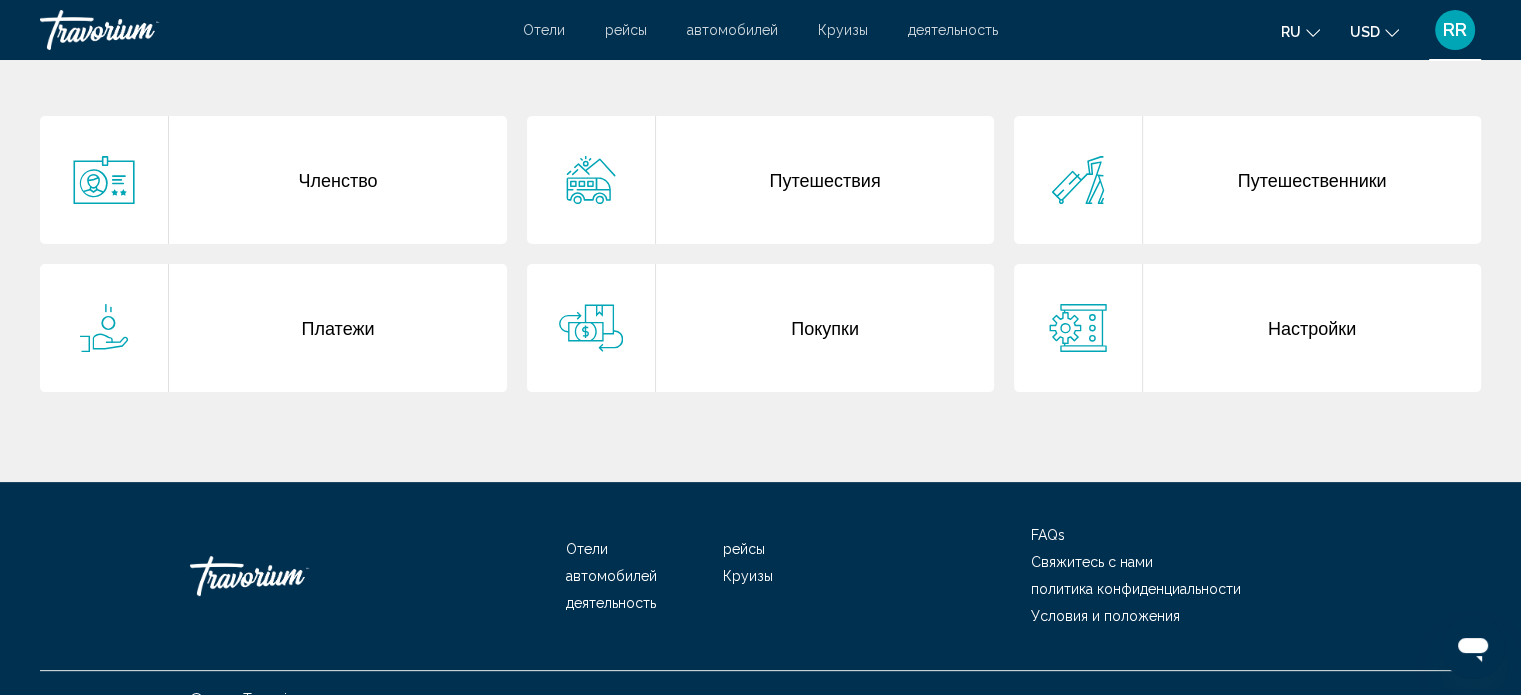 click on "Настройки" at bounding box center [1312, 328] 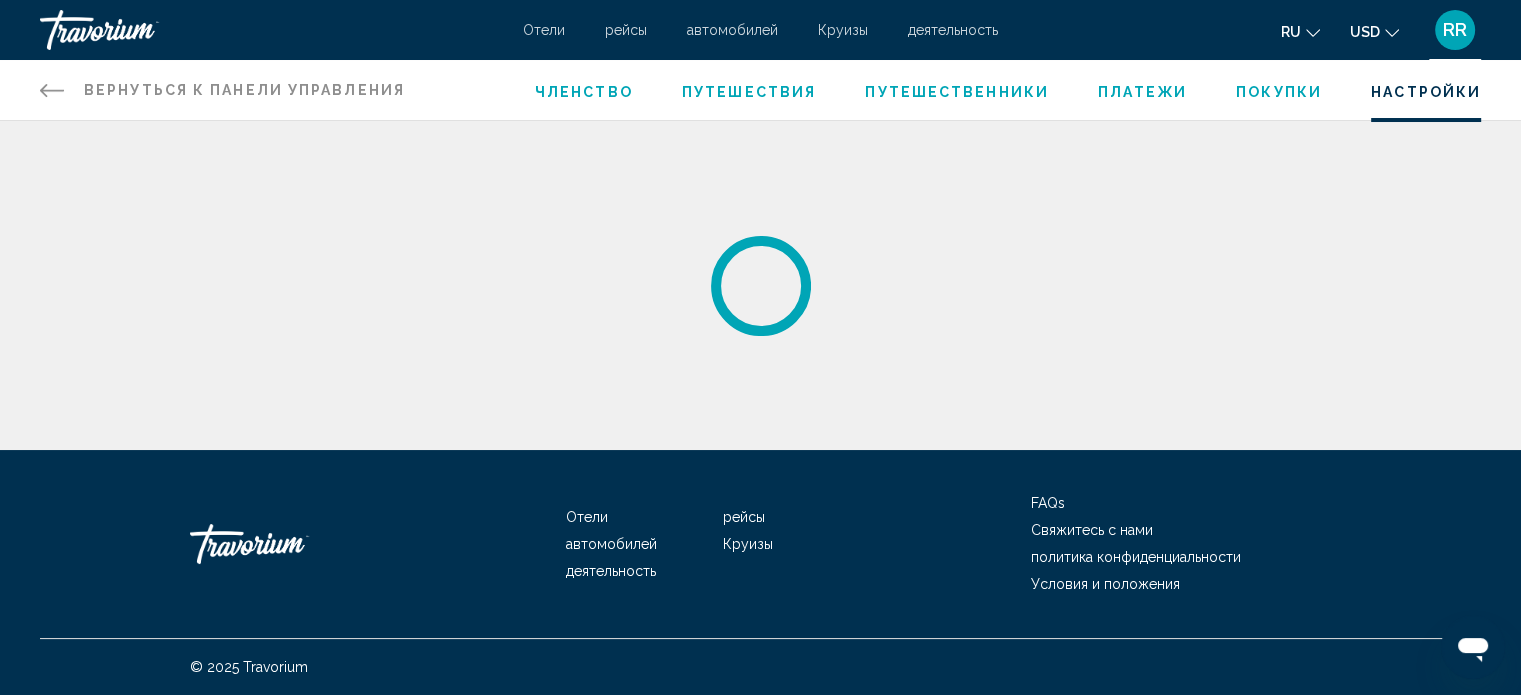 scroll, scrollTop: 0, scrollLeft: 0, axis: both 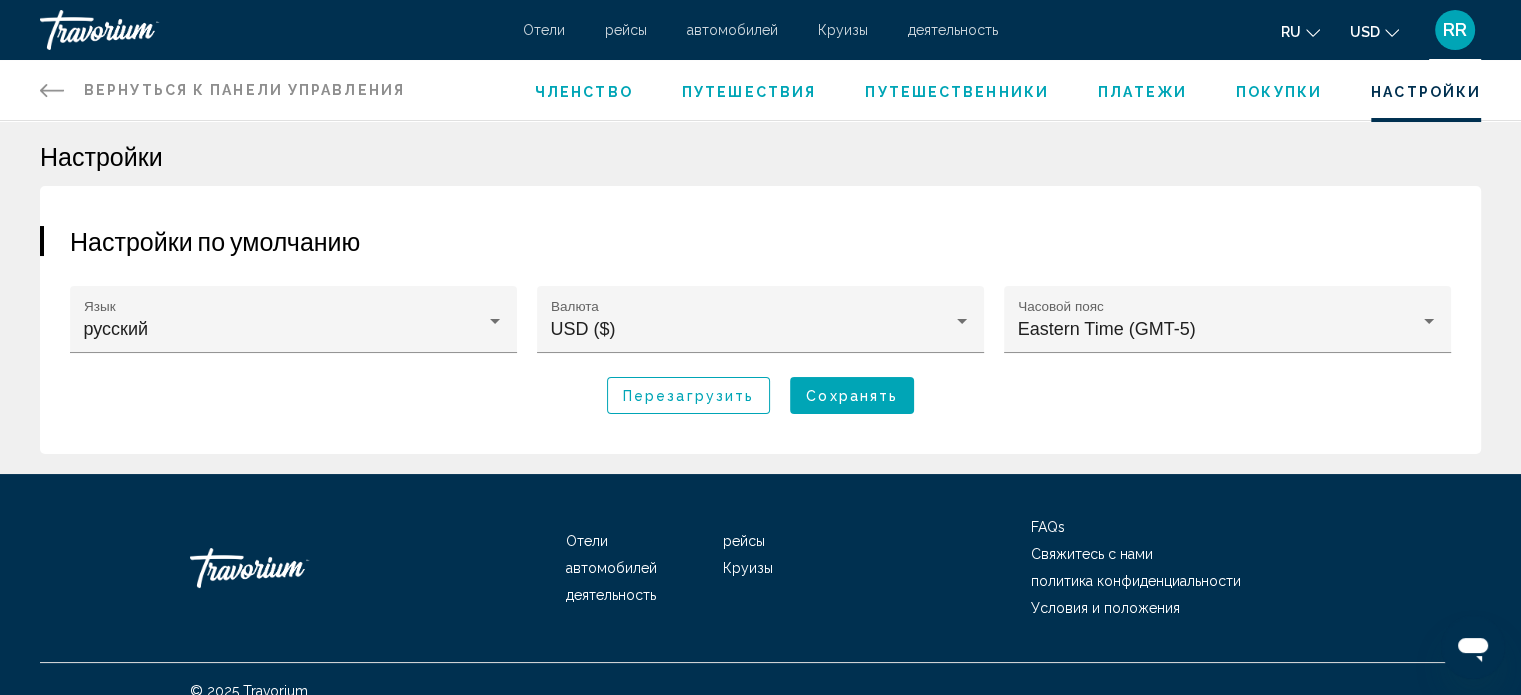 click at bounding box center [52, 90] 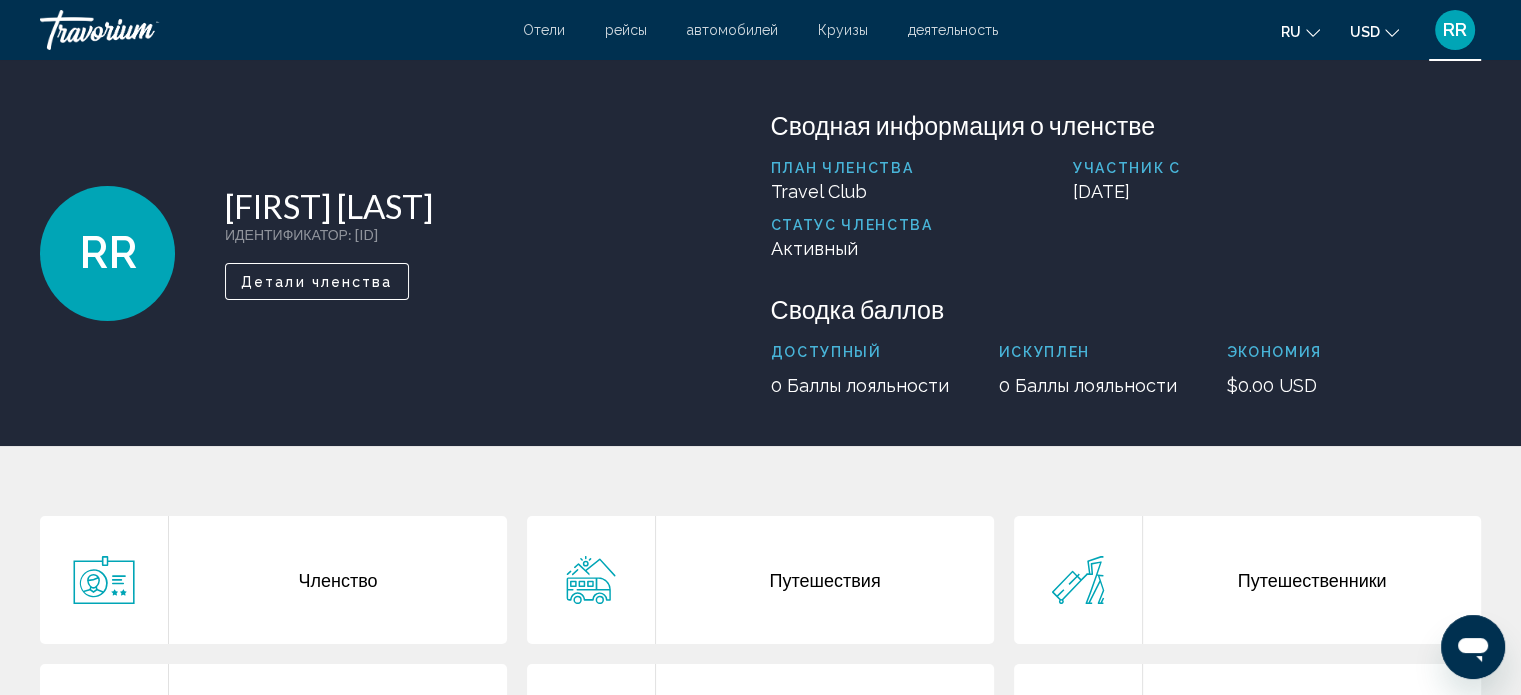 click at bounding box center (140, 30) 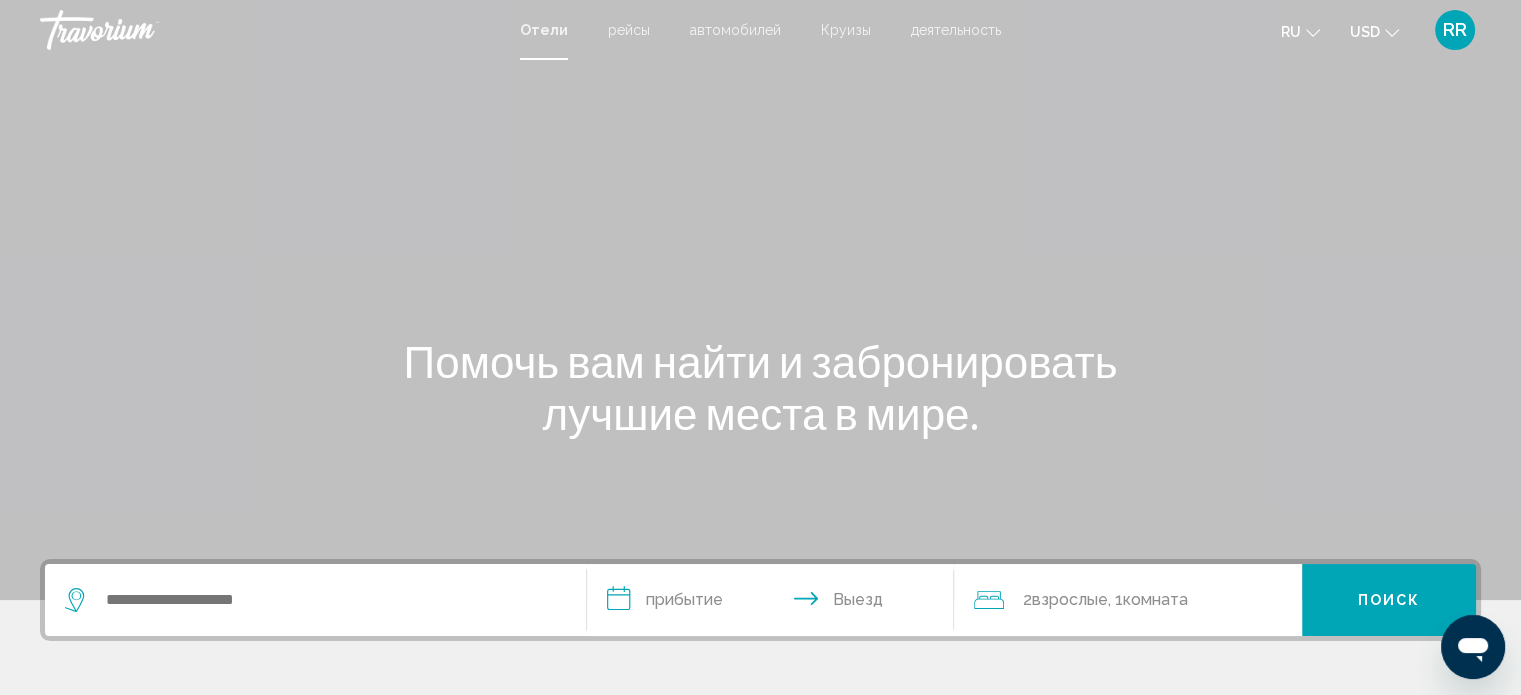 click at bounding box center [140, 30] 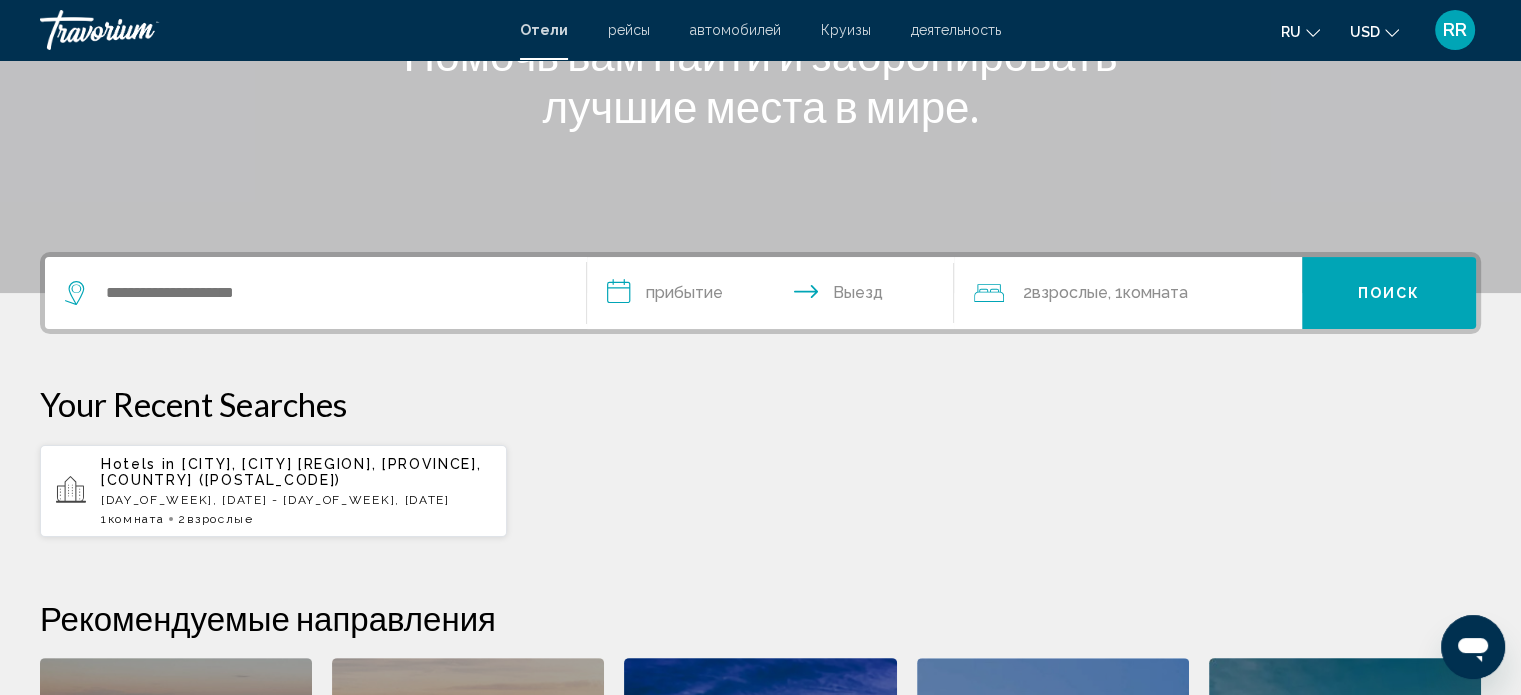 scroll, scrollTop: 230, scrollLeft: 0, axis: vertical 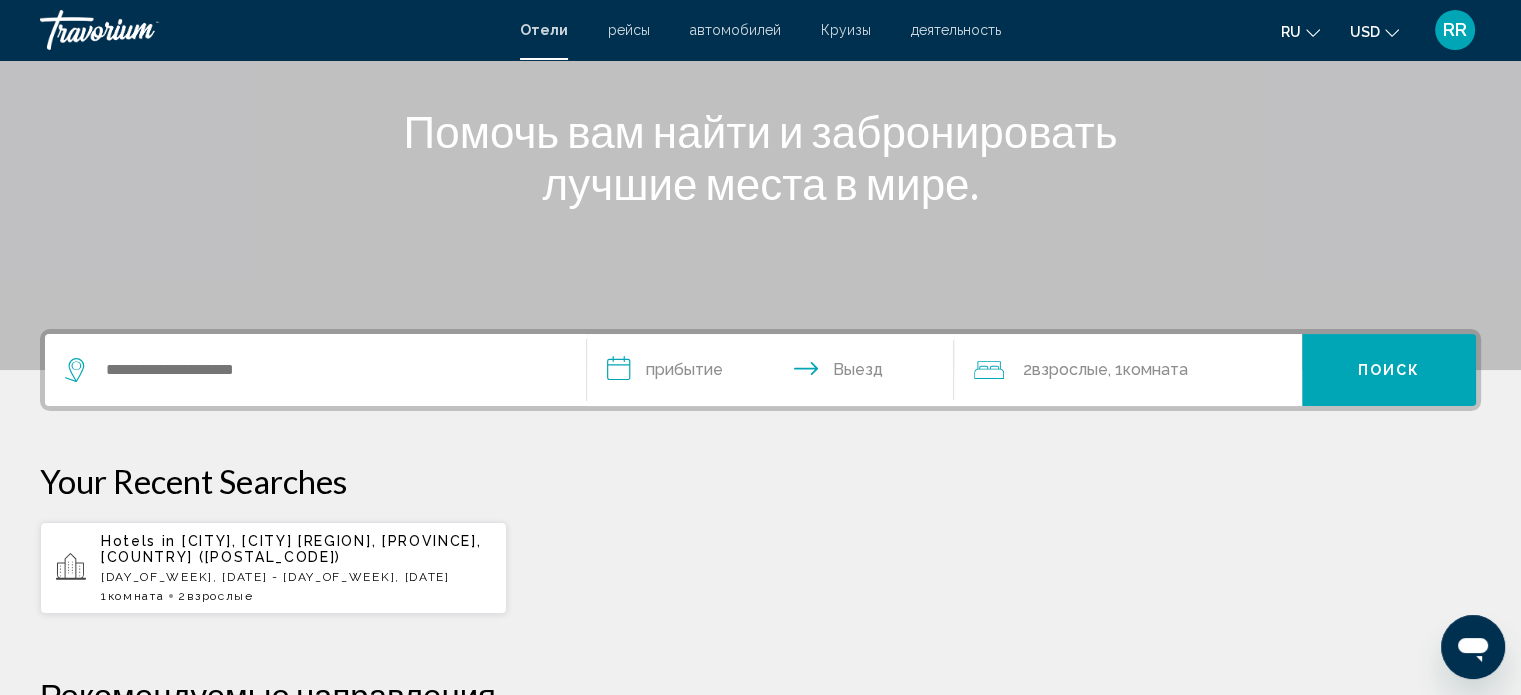 click on "[INITIALS]" at bounding box center (1455, 30) 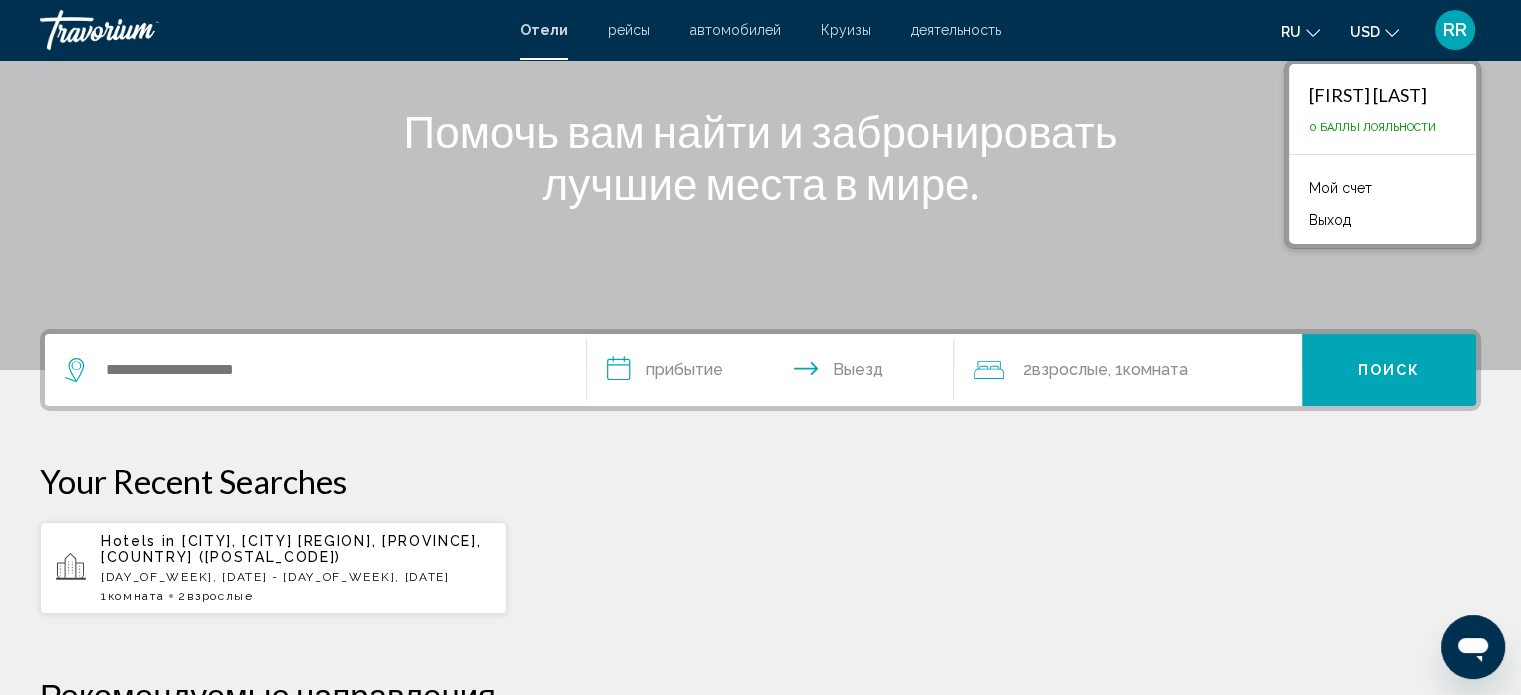 click on "Мой счет" at bounding box center [1340, 188] 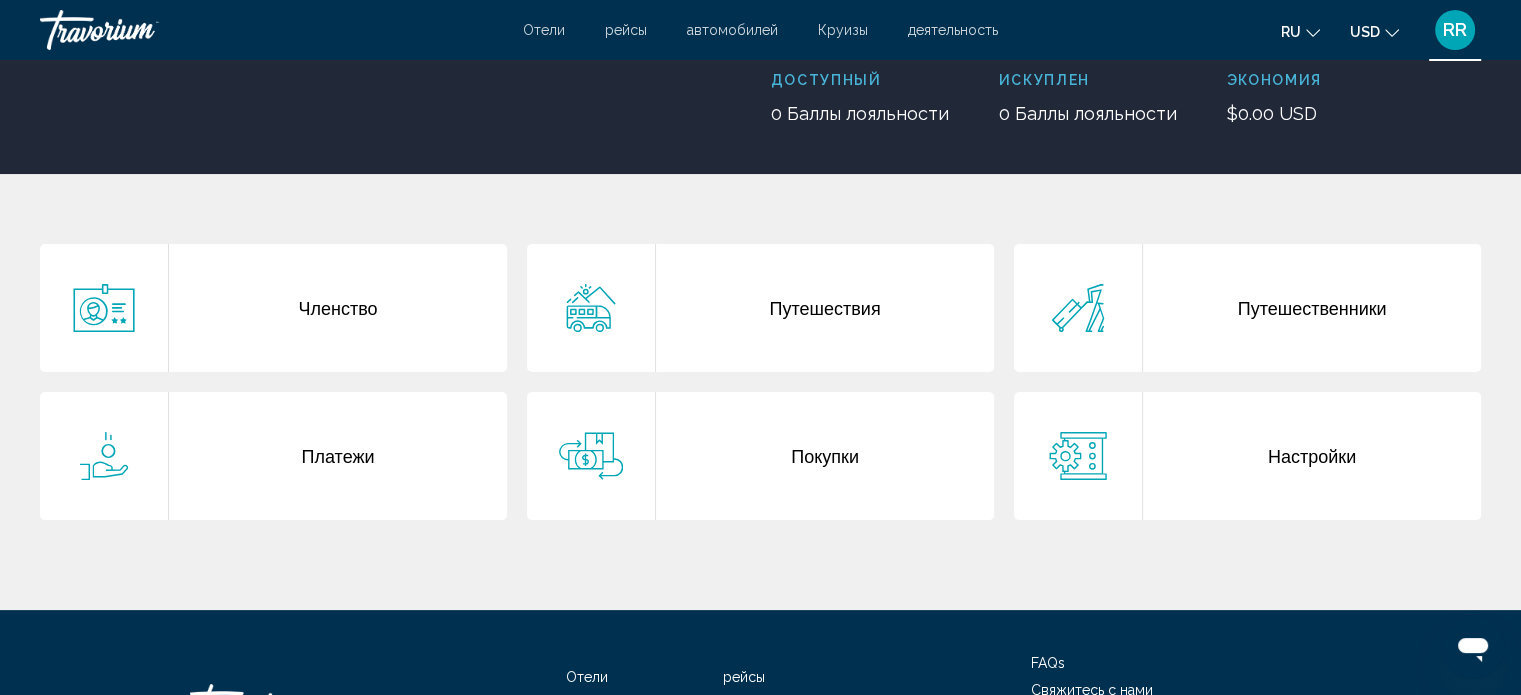scroll, scrollTop: 400, scrollLeft: 0, axis: vertical 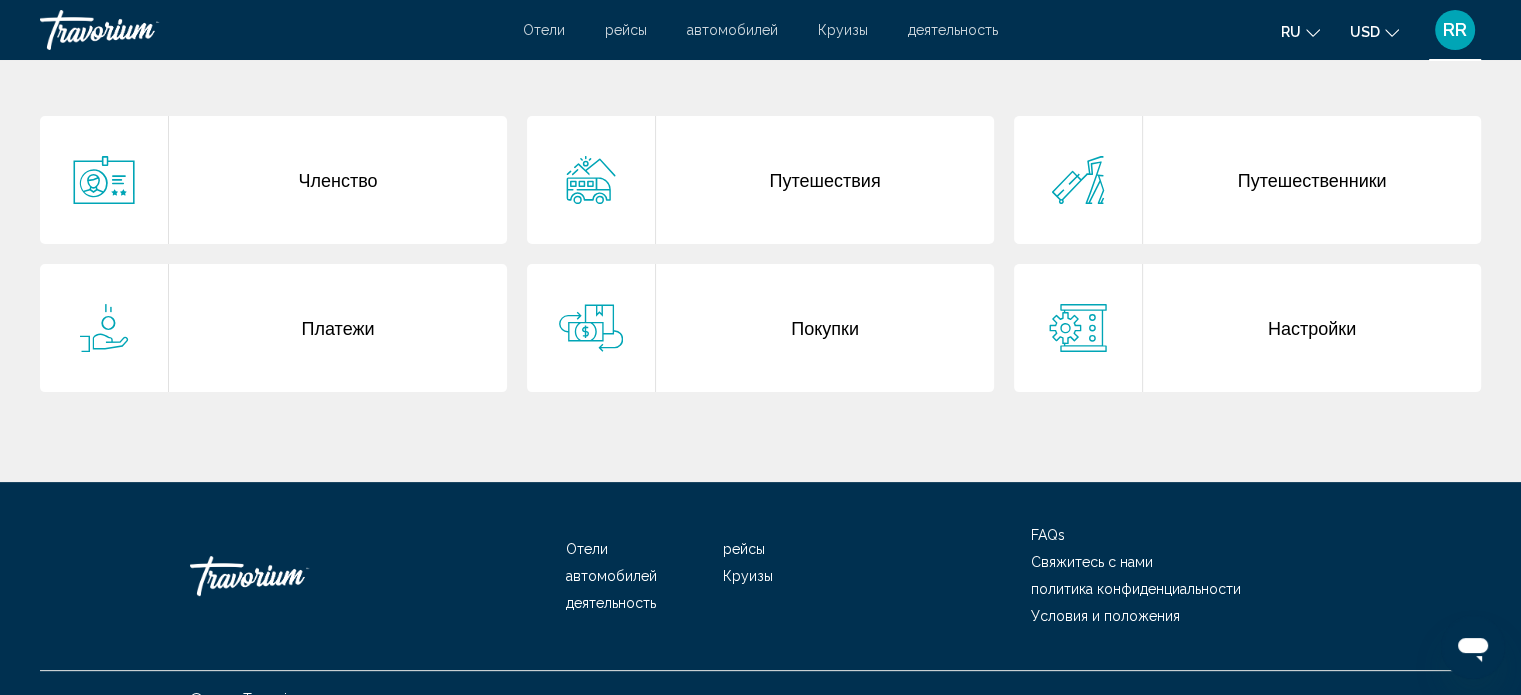 click on "Путешественники" at bounding box center (1312, 180) 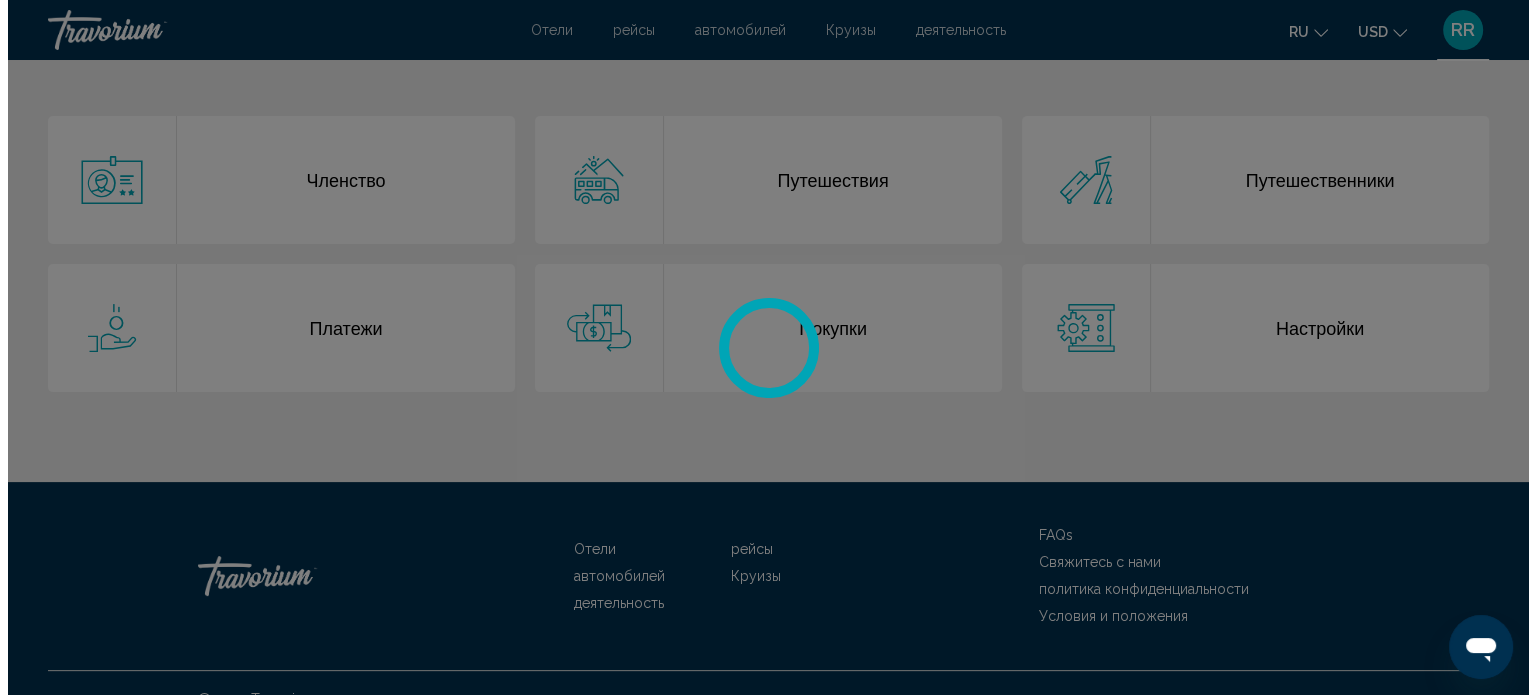 scroll, scrollTop: 0, scrollLeft: 0, axis: both 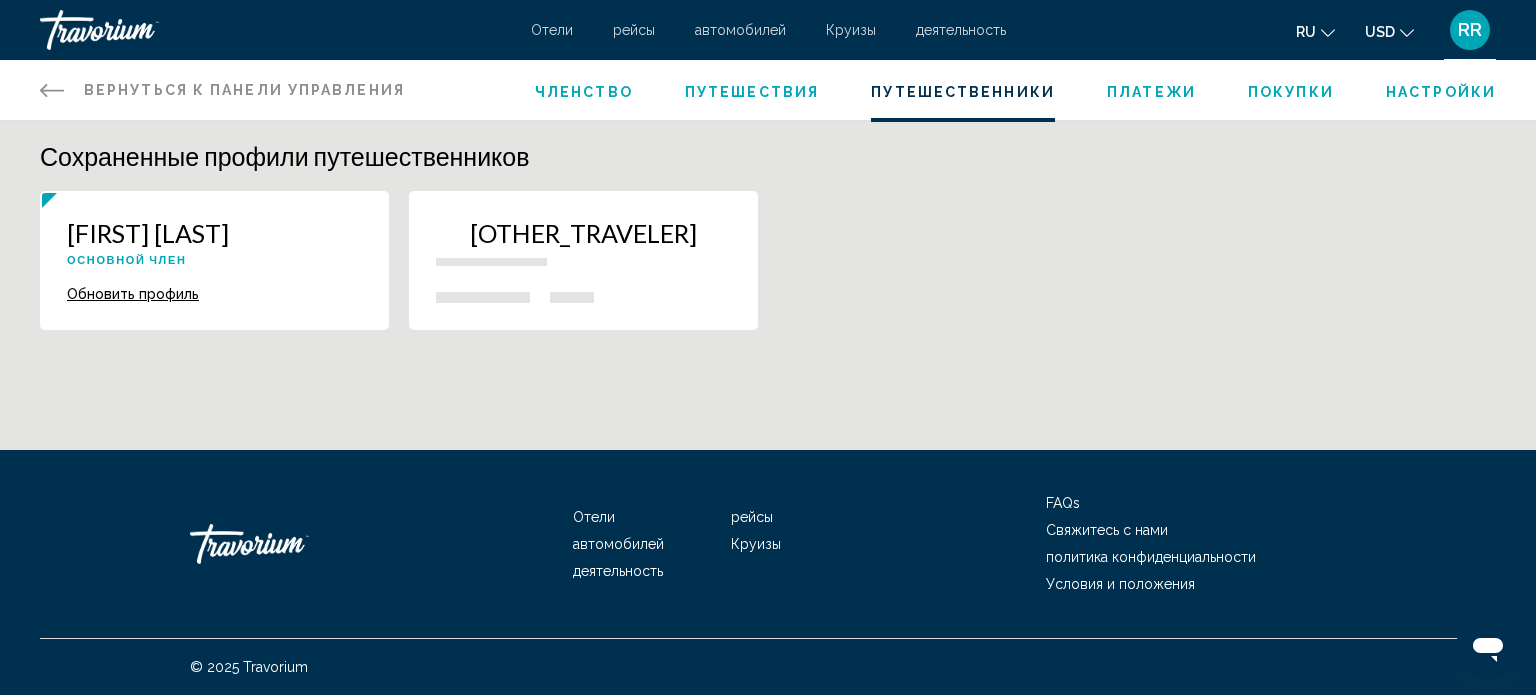 click on "Обновить профиль" at bounding box center (133, 294) 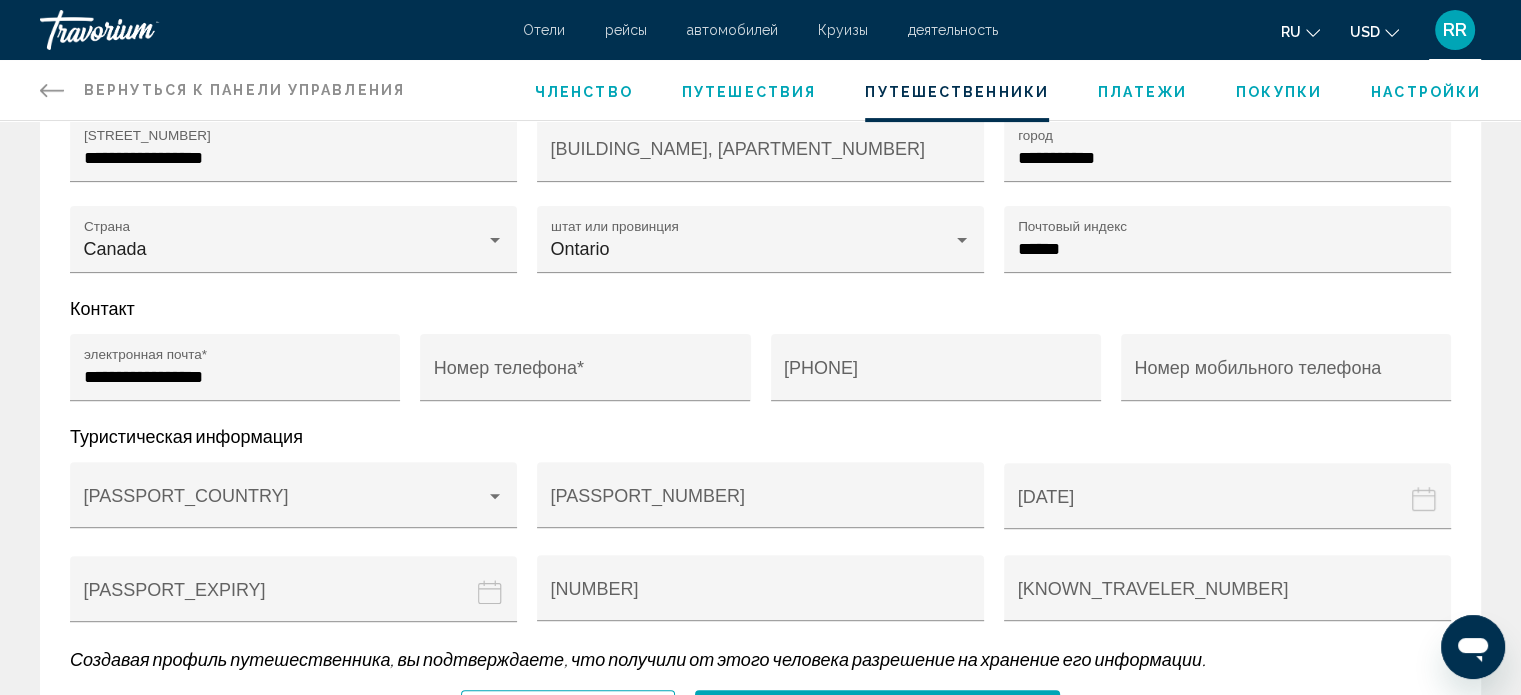 scroll, scrollTop: 248, scrollLeft: 0, axis: vertical 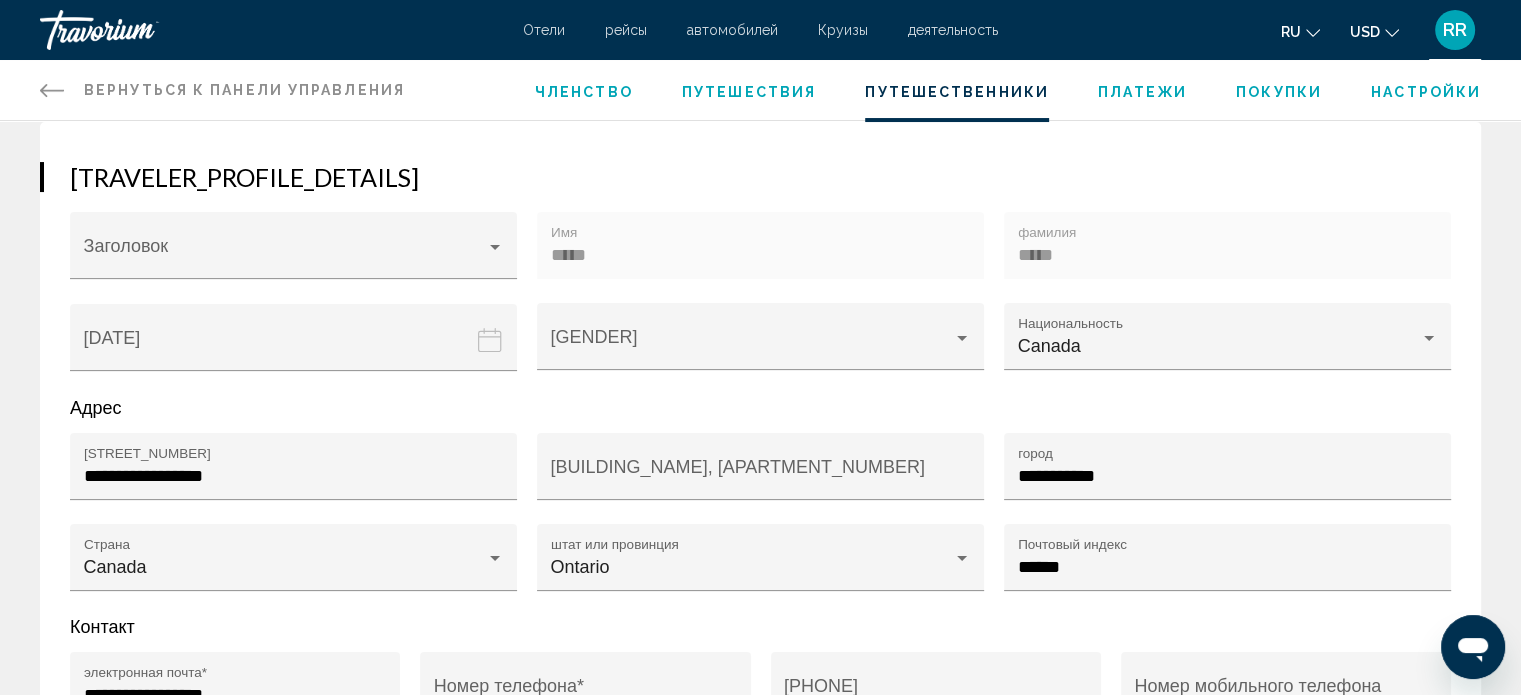 click at bounding box center [52, 90] 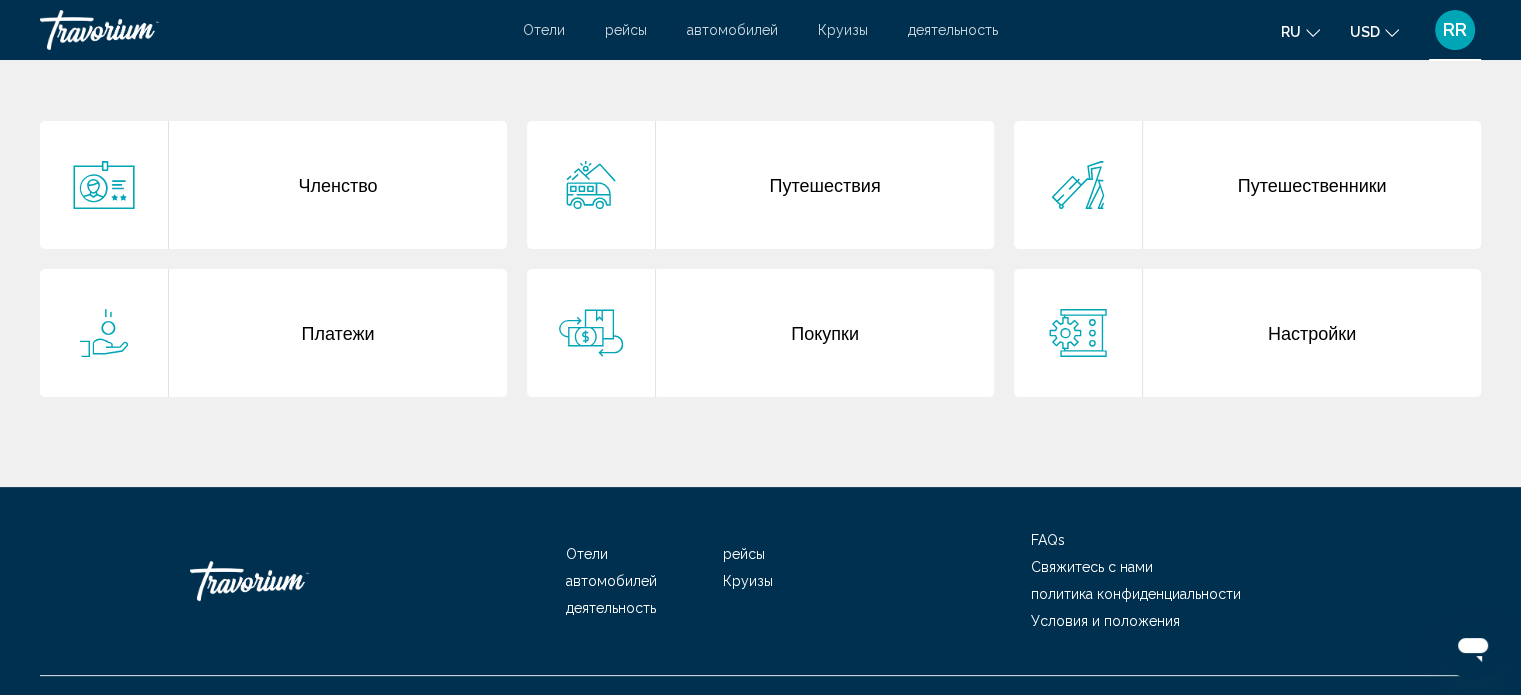 scroll, scrollTop: 400, scrollLeft: 0, axis: vertical 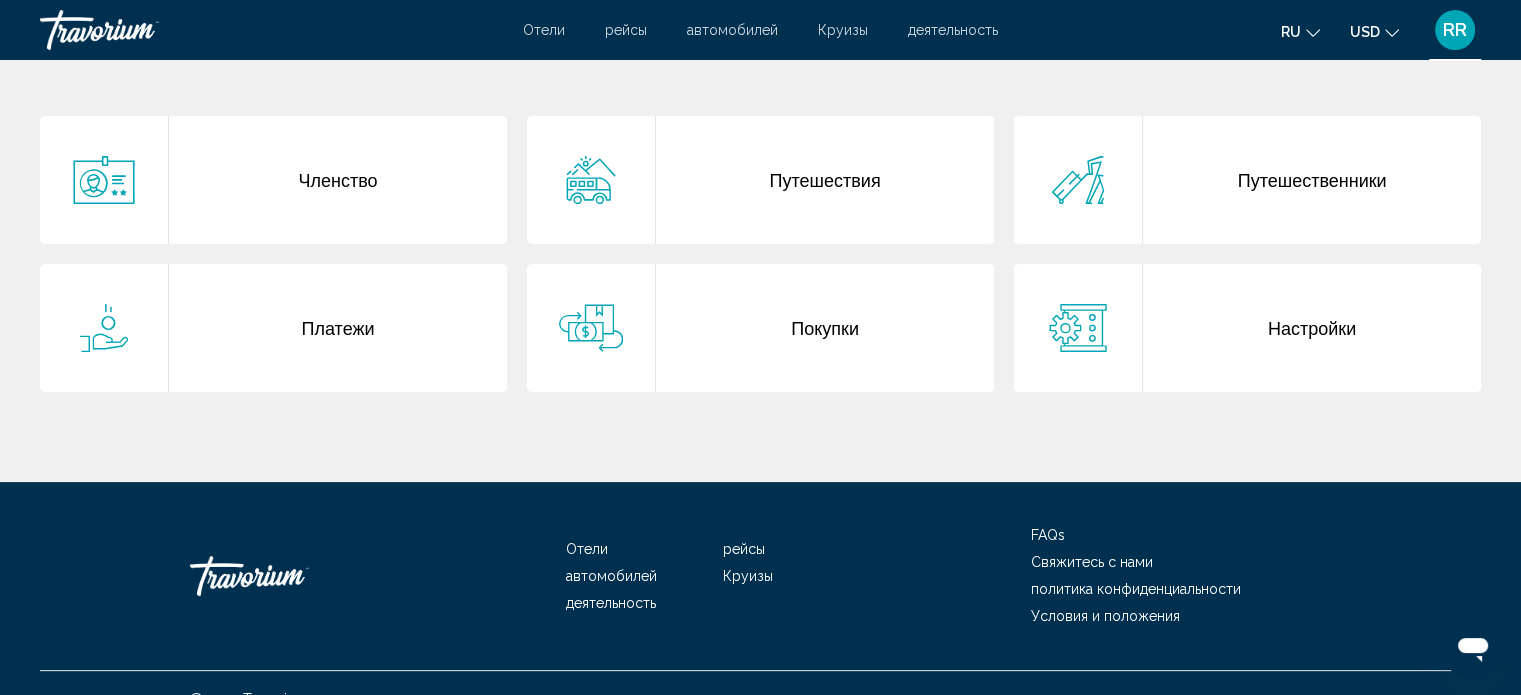 click on "Платежи" at bounding box center (338, 328) 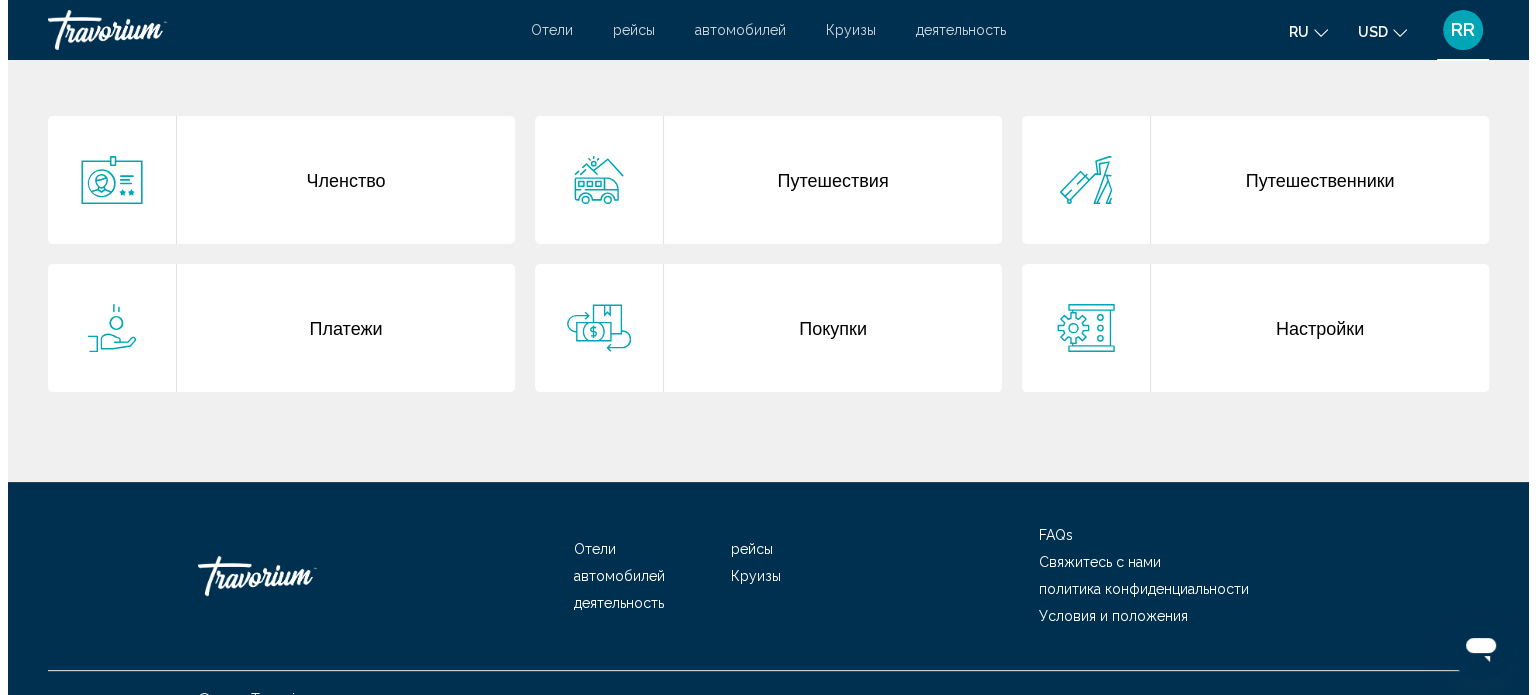 scroll, scrollTop: 0, scrollLeft: 0, axis: both 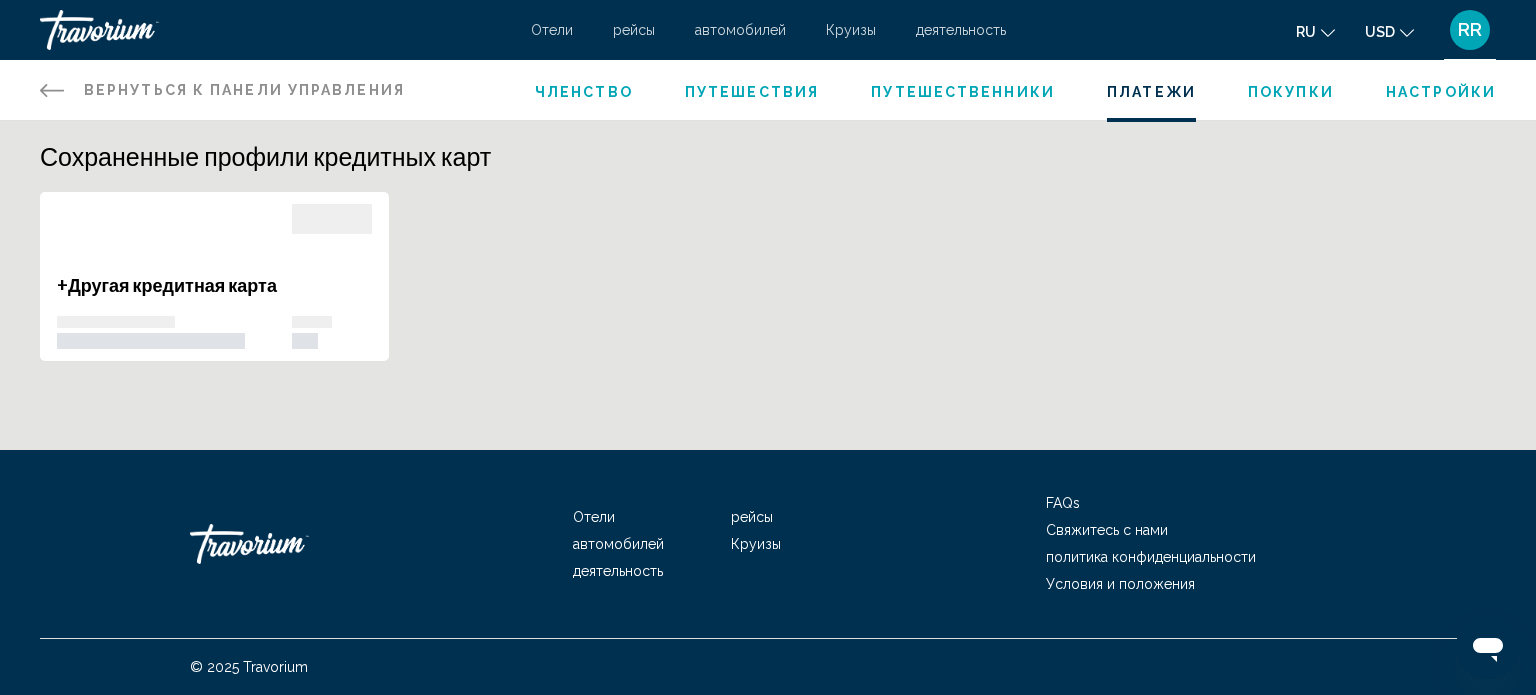 click at bounding box center (174, 239) 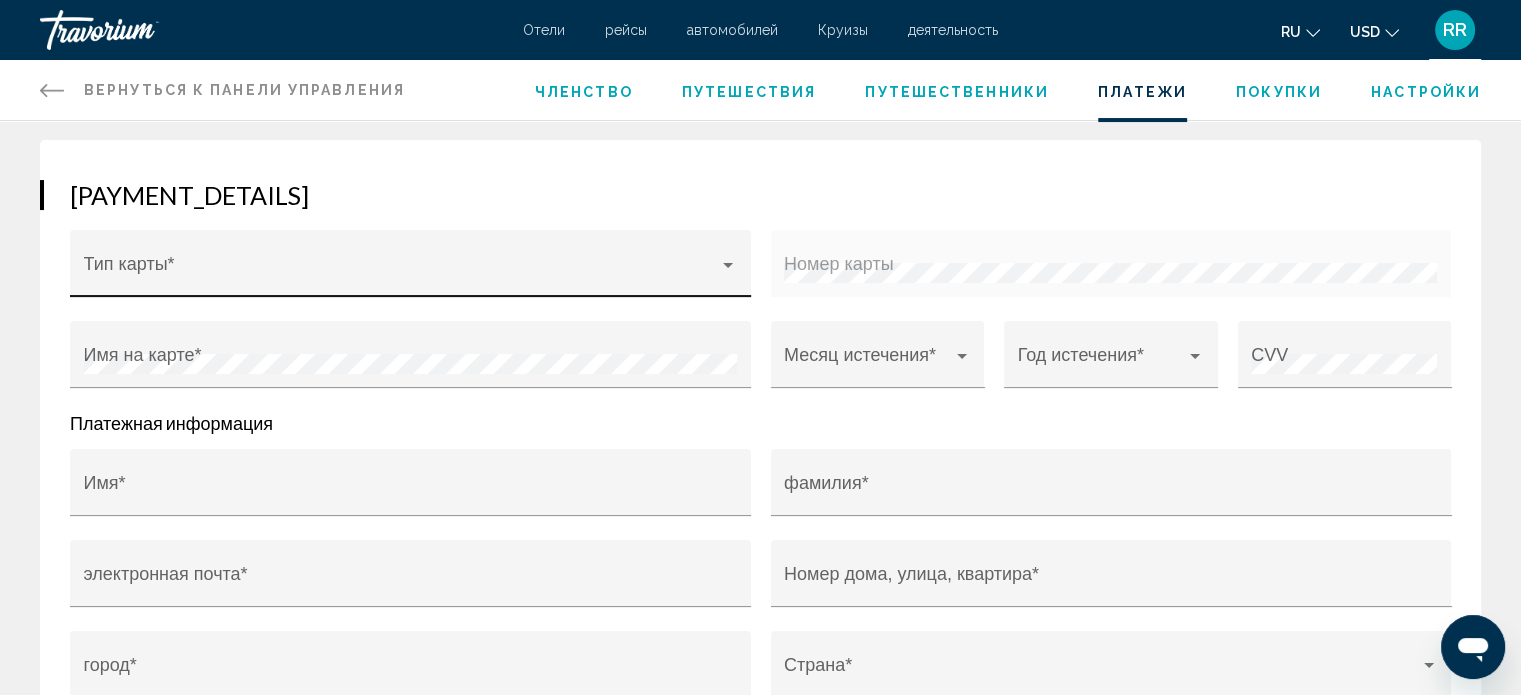 scroll, scrollTop: 300, scrollLeft: 0, axis: vertical 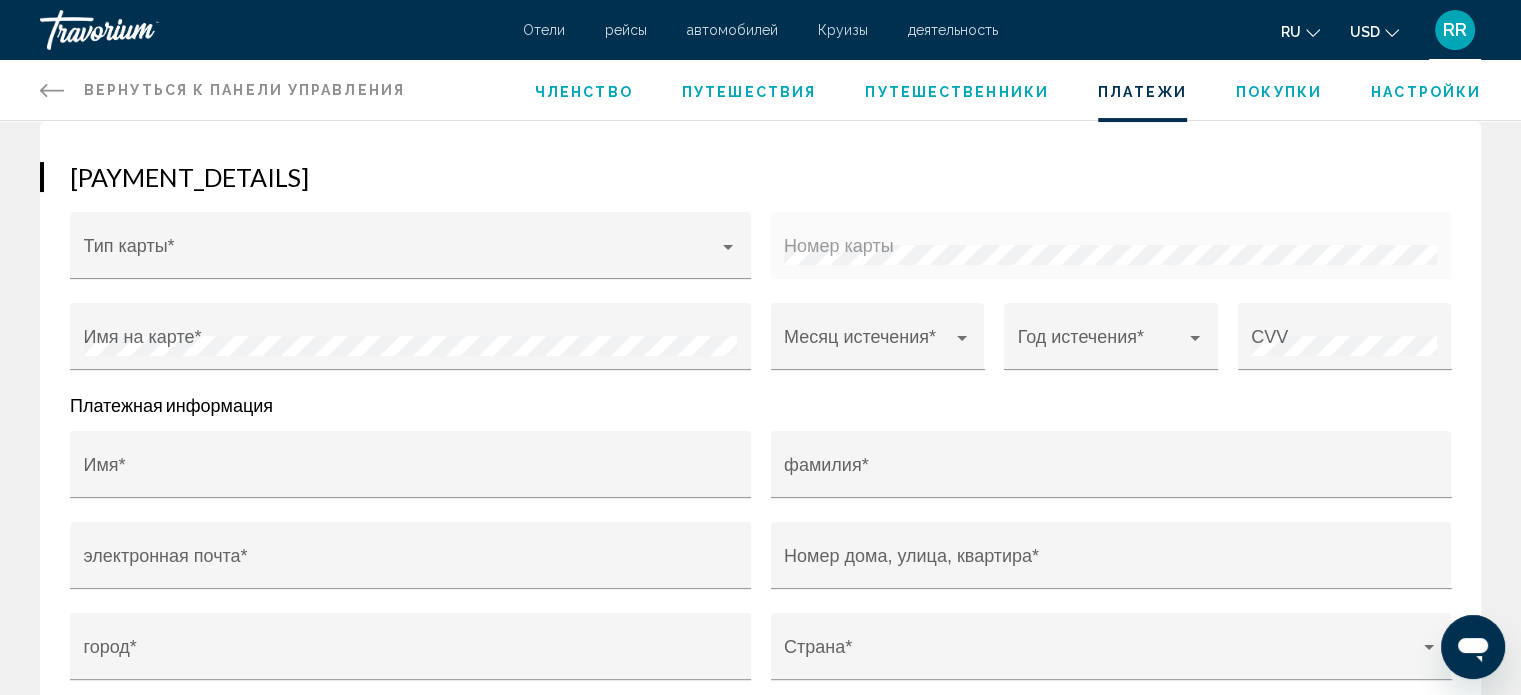 click at bounding box center (52, 90) 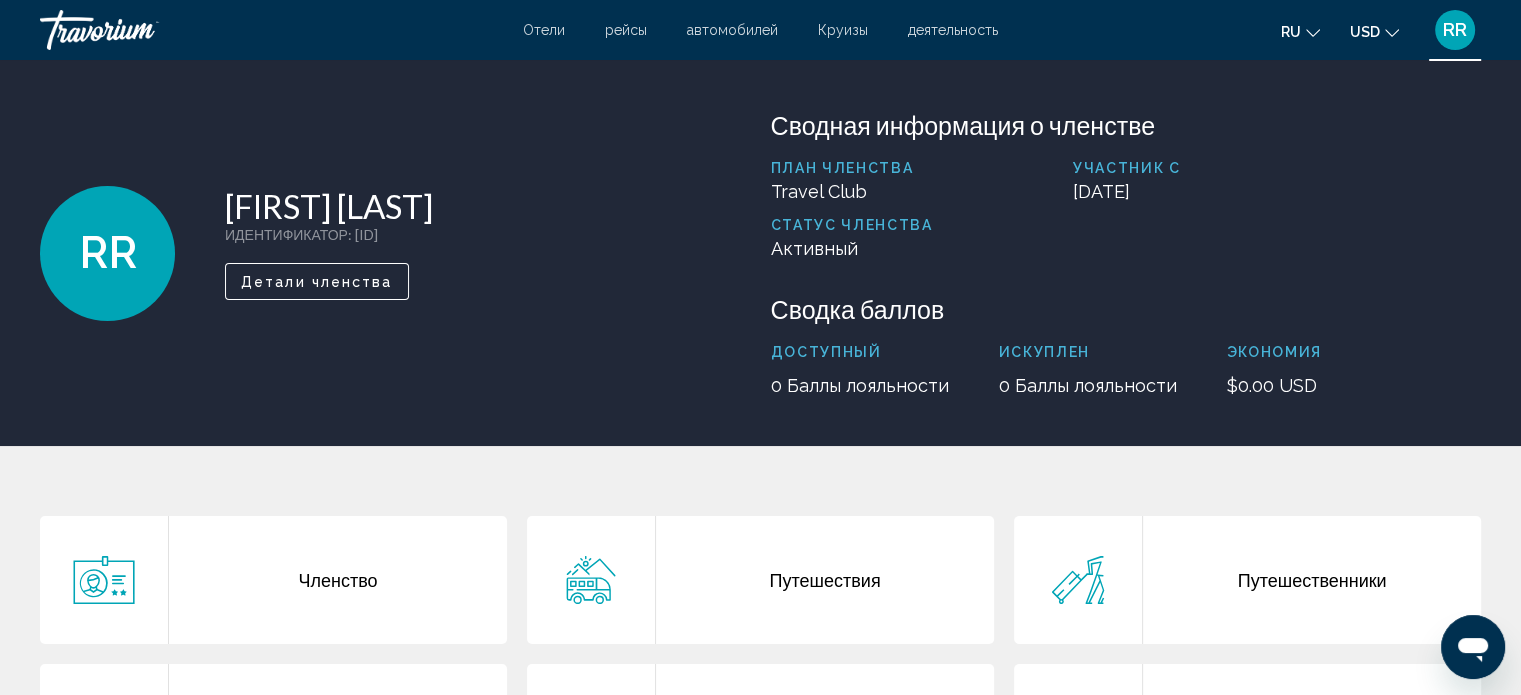 click on "RR  Roman Rodin  ИДЕНТИФИКАТОР : 740502  Второстепенный член Детали членства Сводная информация о членстве План членства Travel Club Участник с October 8, 2024 Статус членства Активный Сводка баллов Доступный  0 Баллы лояльности  искуплен  0 Баллы лояльности  Экономия  $0.00 USD" at bounding box center [760, 253] 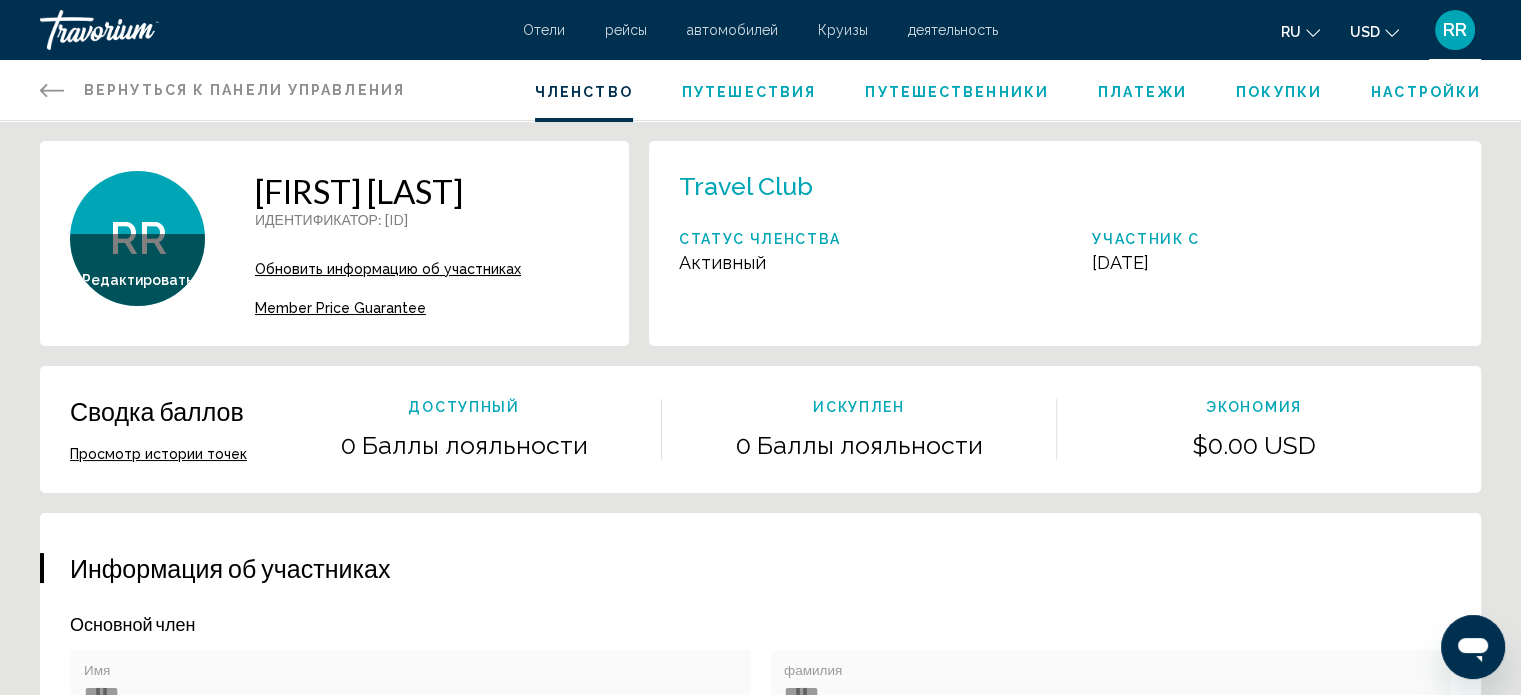 click on "Обновить информацию об участниках" at bounding box center (388, 269) 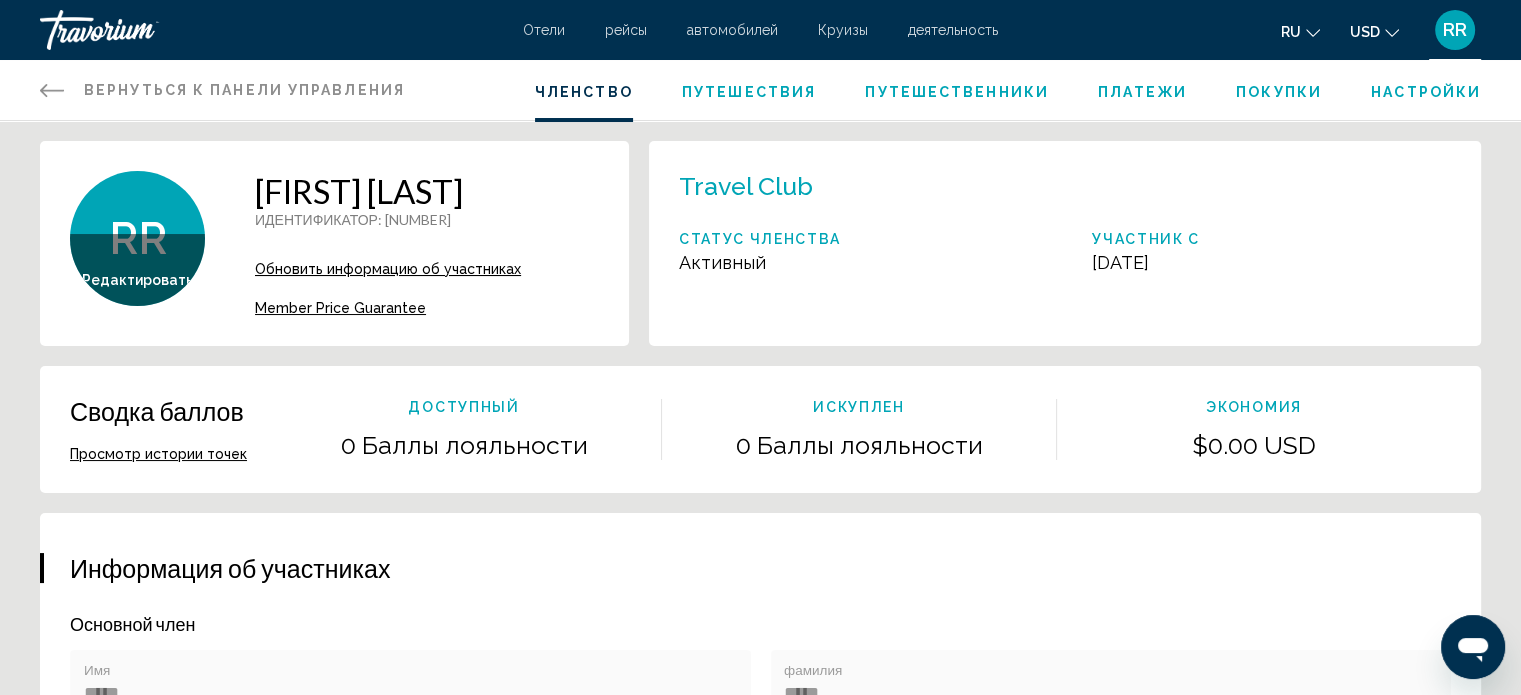 click on "Member Price Guarantee" at bounding box center [340, 308] 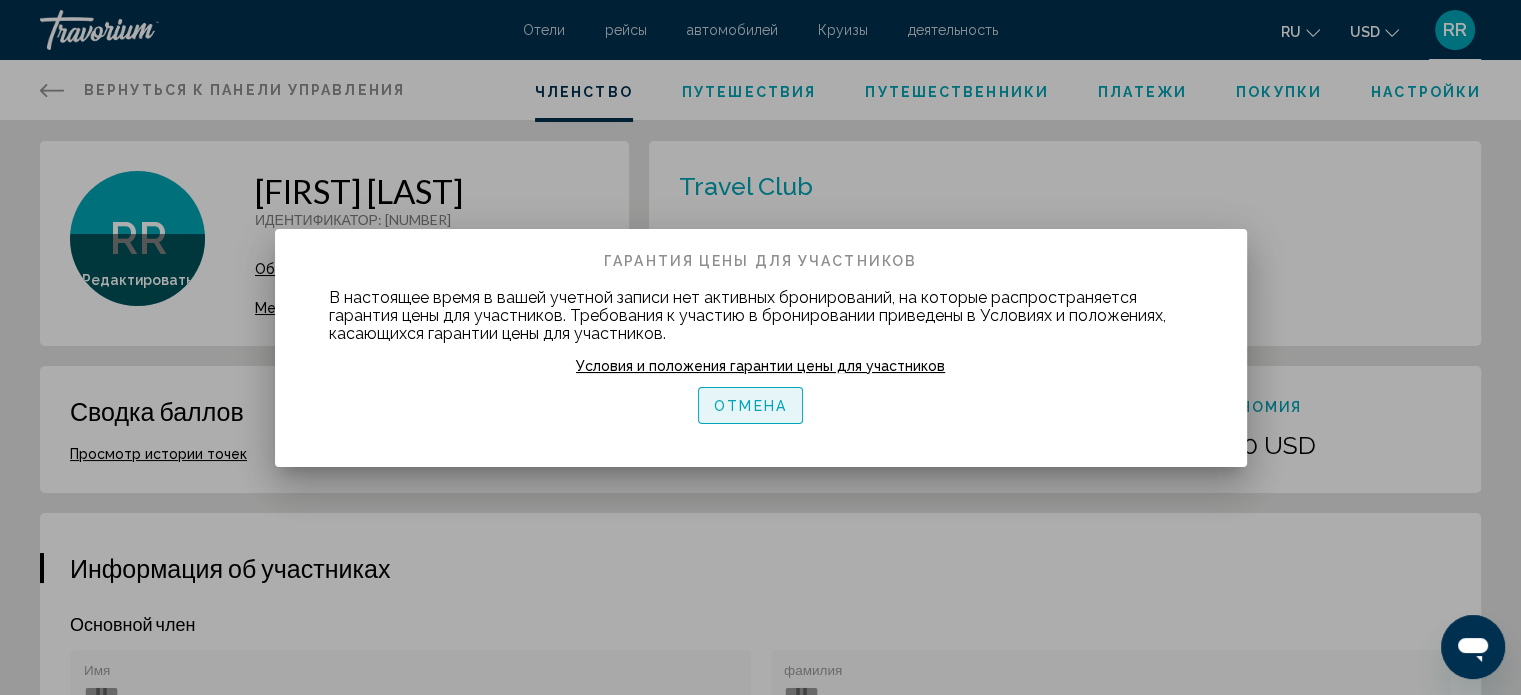 click on "Отмена" at bounding box center (750, 406) 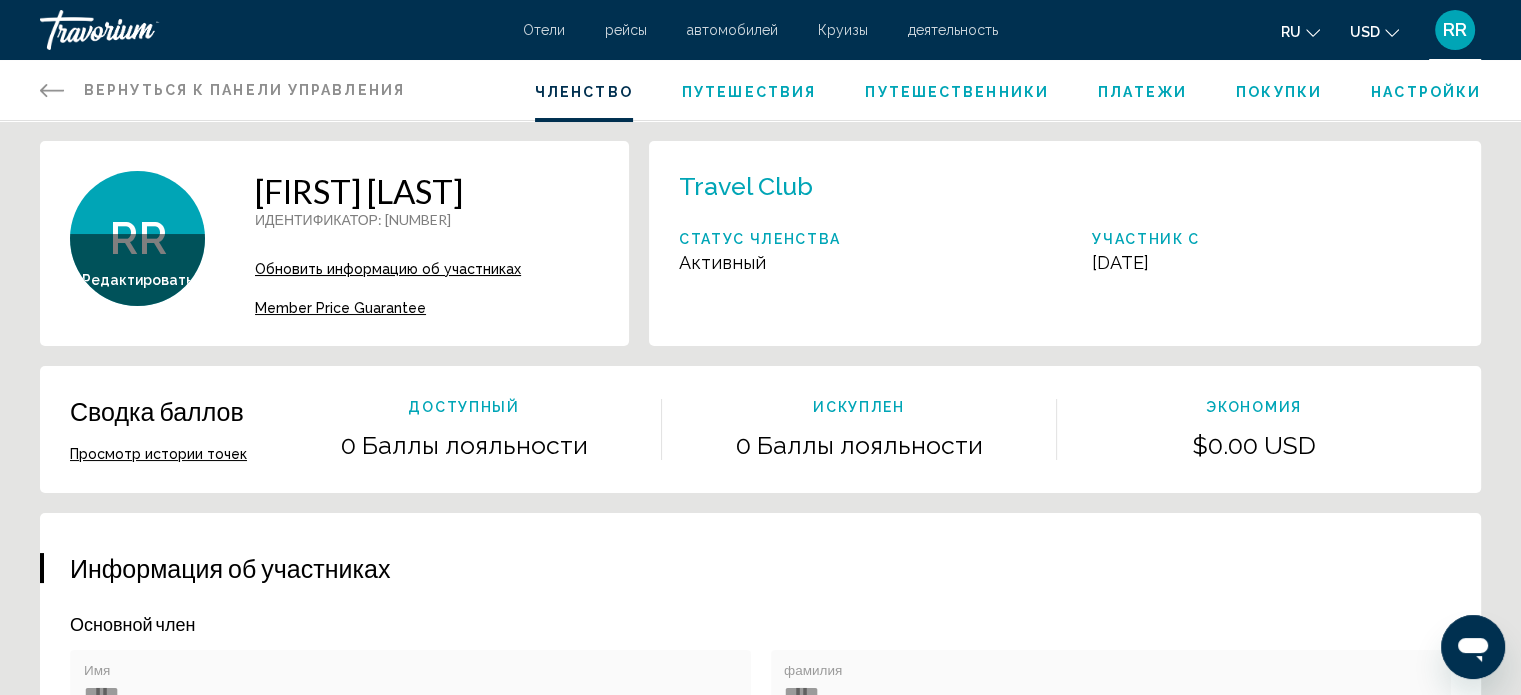 click on "Путешествия" at bounding box center [749, 92] 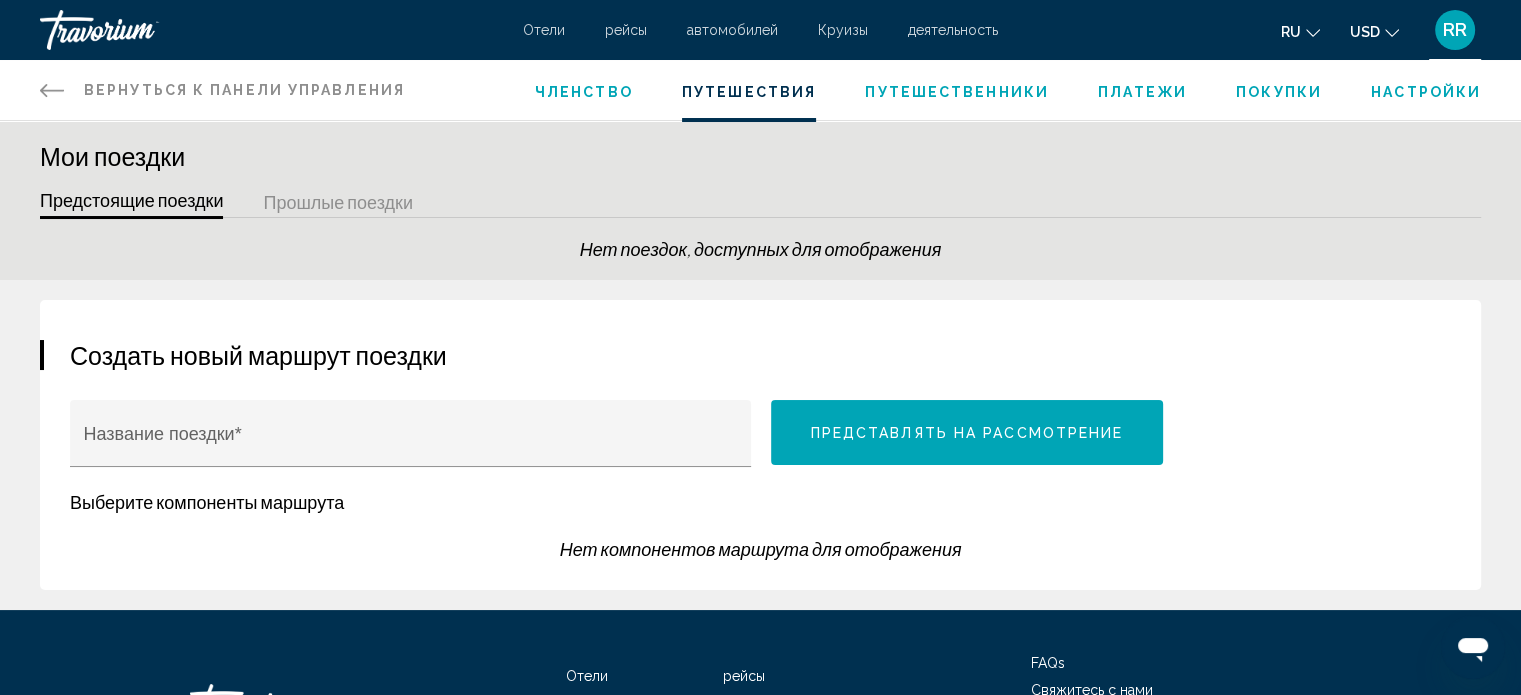 click on "Вернуться к панели управления" at bounding box center (244, 90) 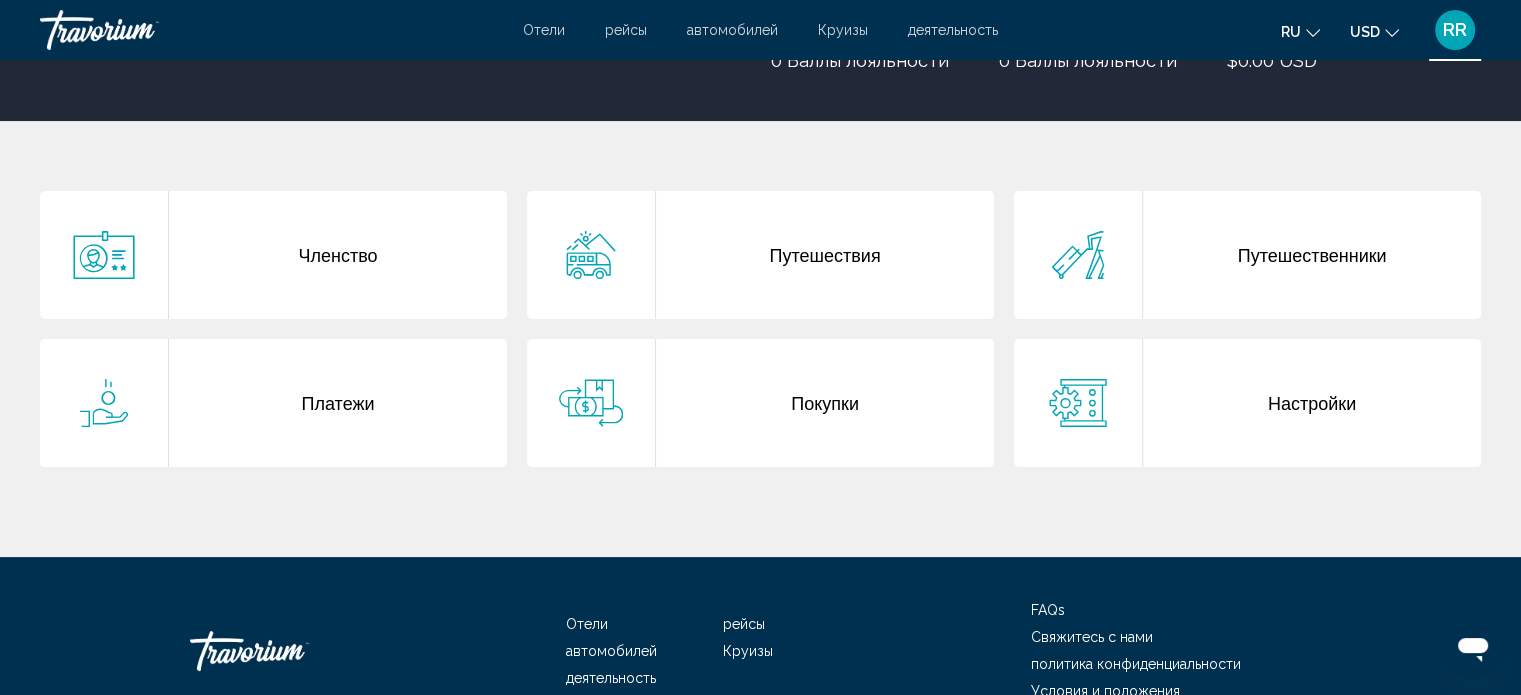 scroll, scrollTop: 0, scrollLeft: 0, axis: both 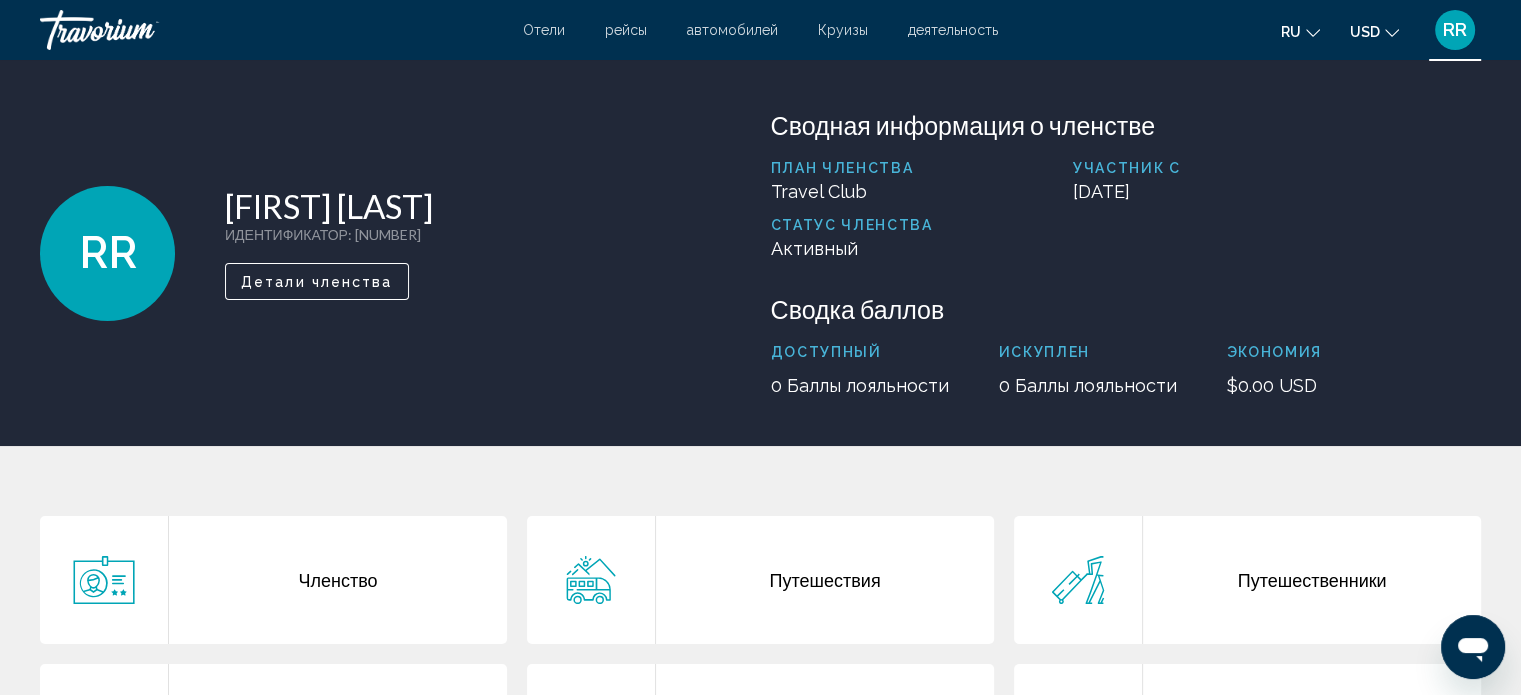 click on "Отели" at bounding box center (544, 30) 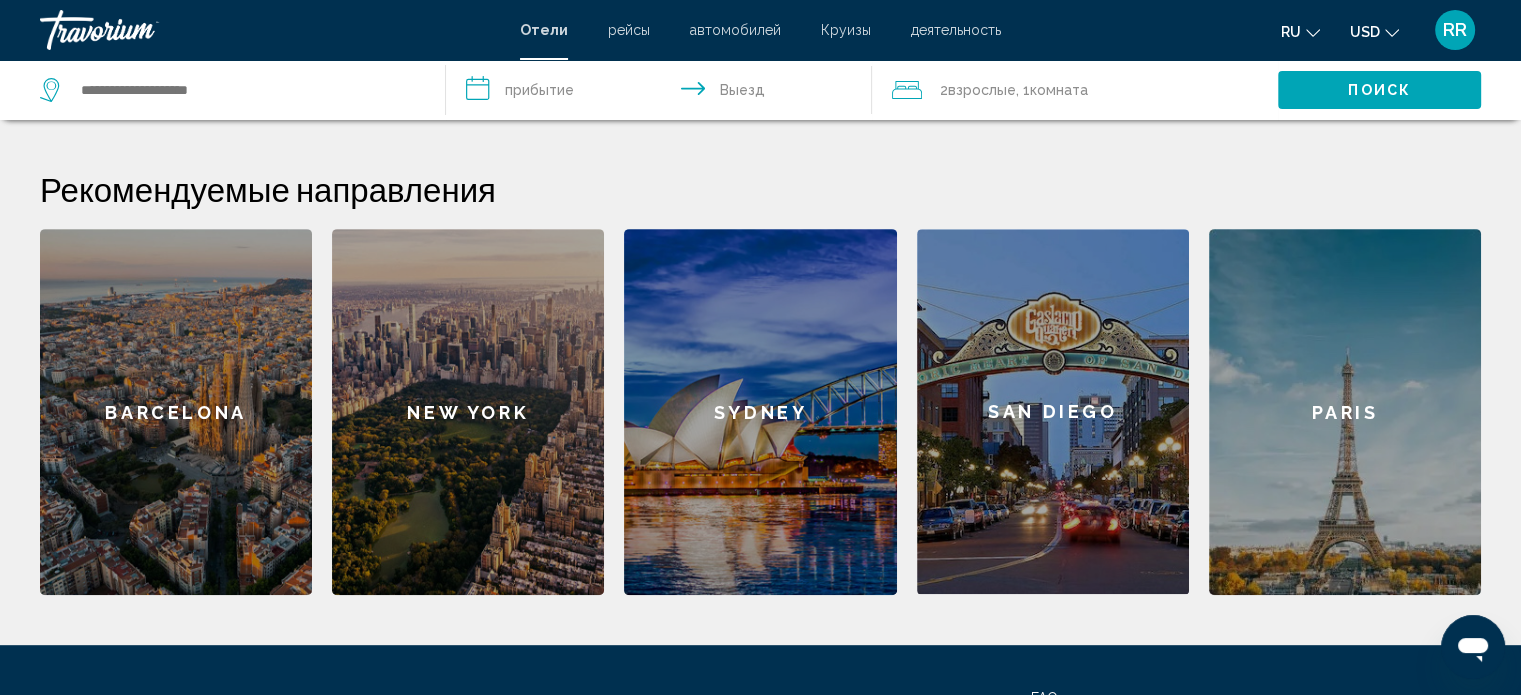 scroll, scrollTop: 930, scrollLeft: 0, axis: vertical 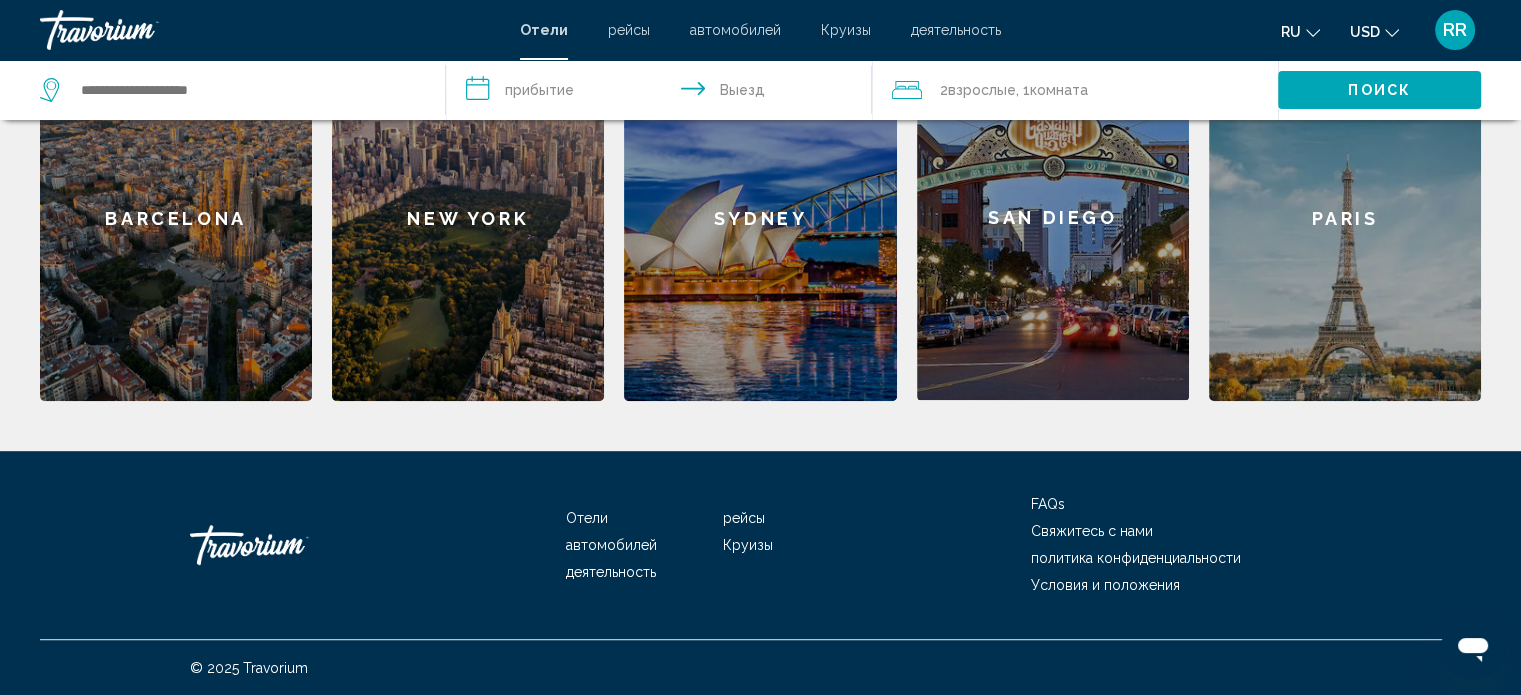 click on "New York" at bounding box center [468, 218] 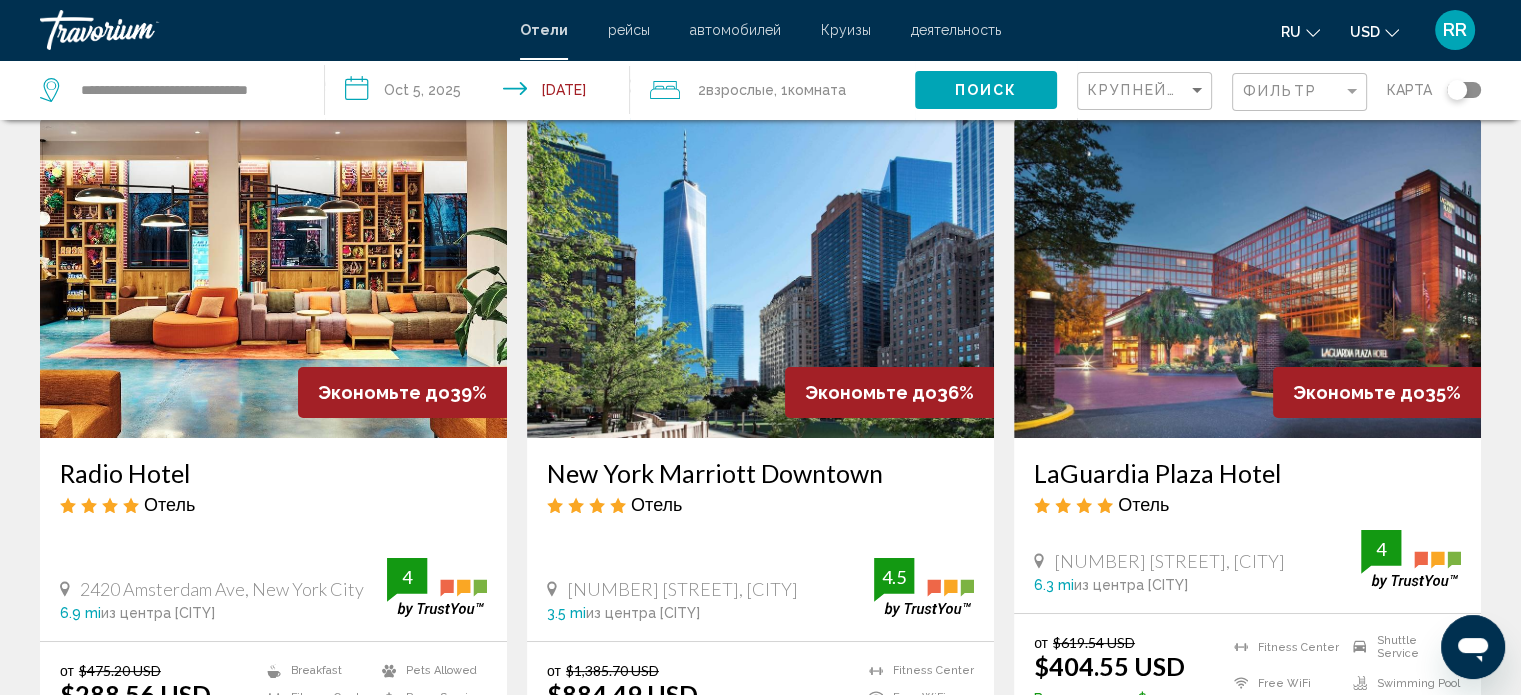 scroll, scrollTop: 0, scrollLeft: 0, axis: both 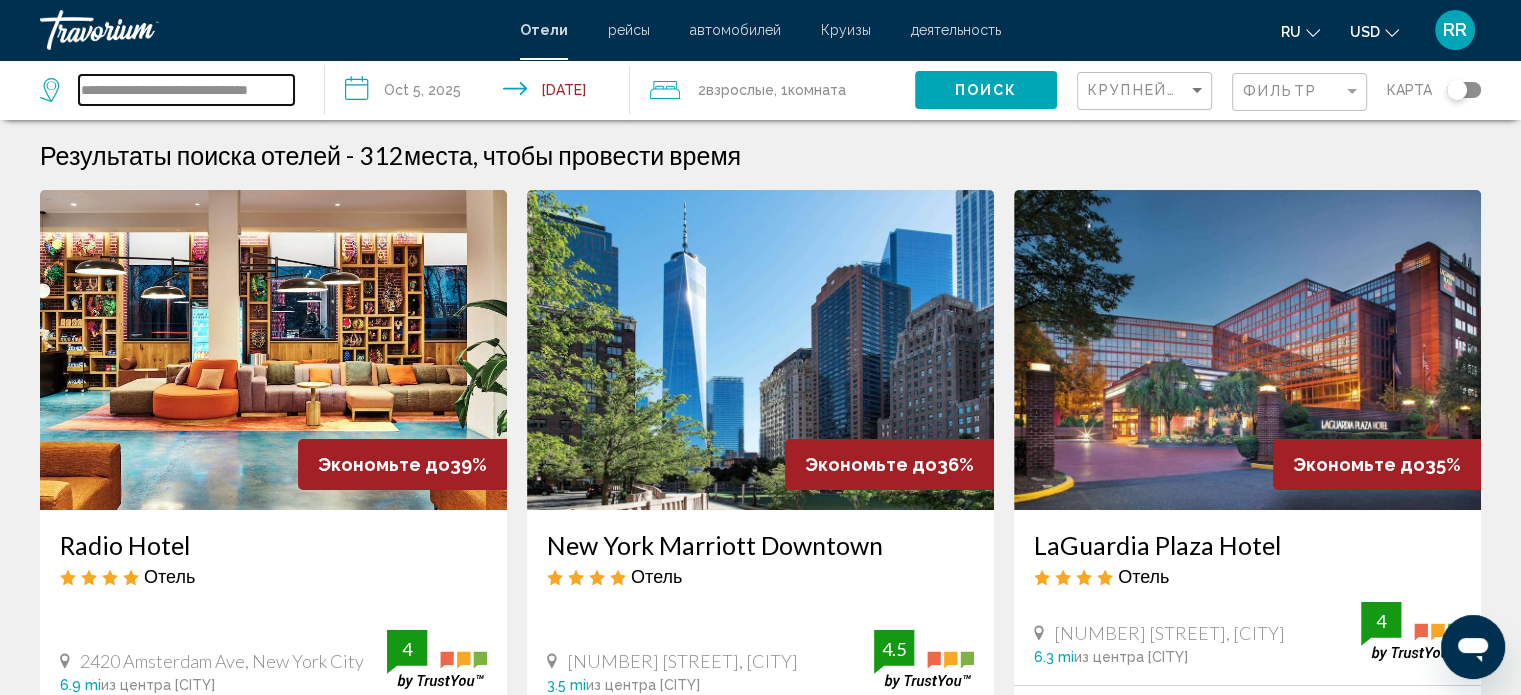 click on "**********" at bounding box center [186, 90] 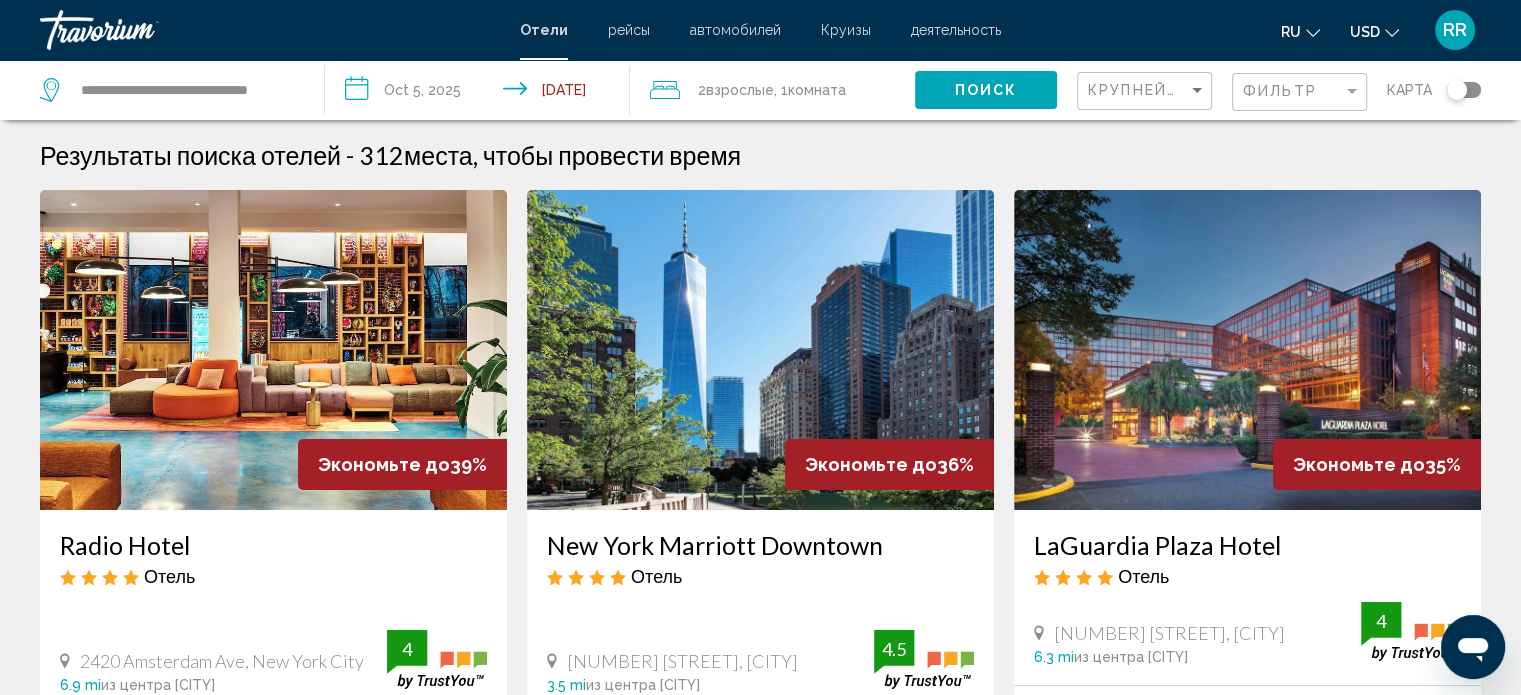click at bounding box center (140, 30) 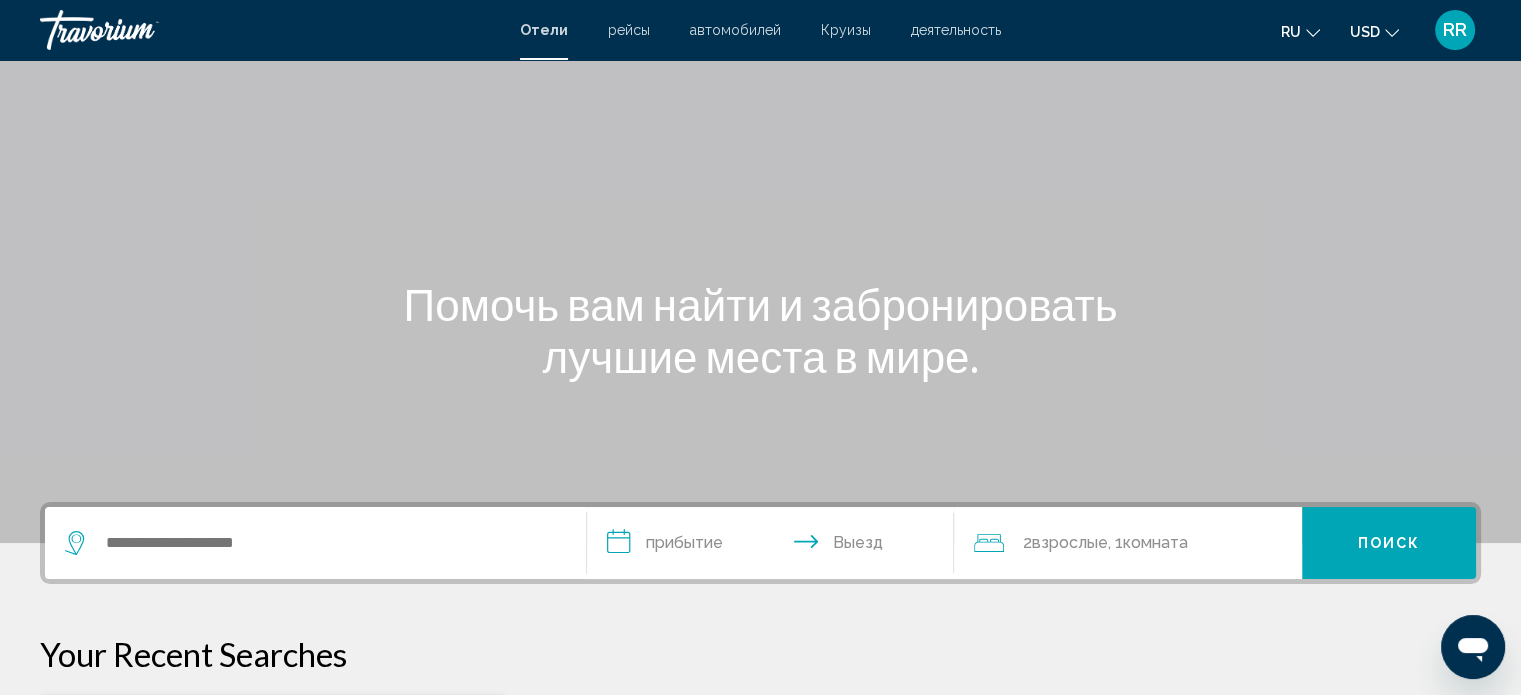 scroll, scrollTop: 300, scrollLeft: 0, axis: vertical 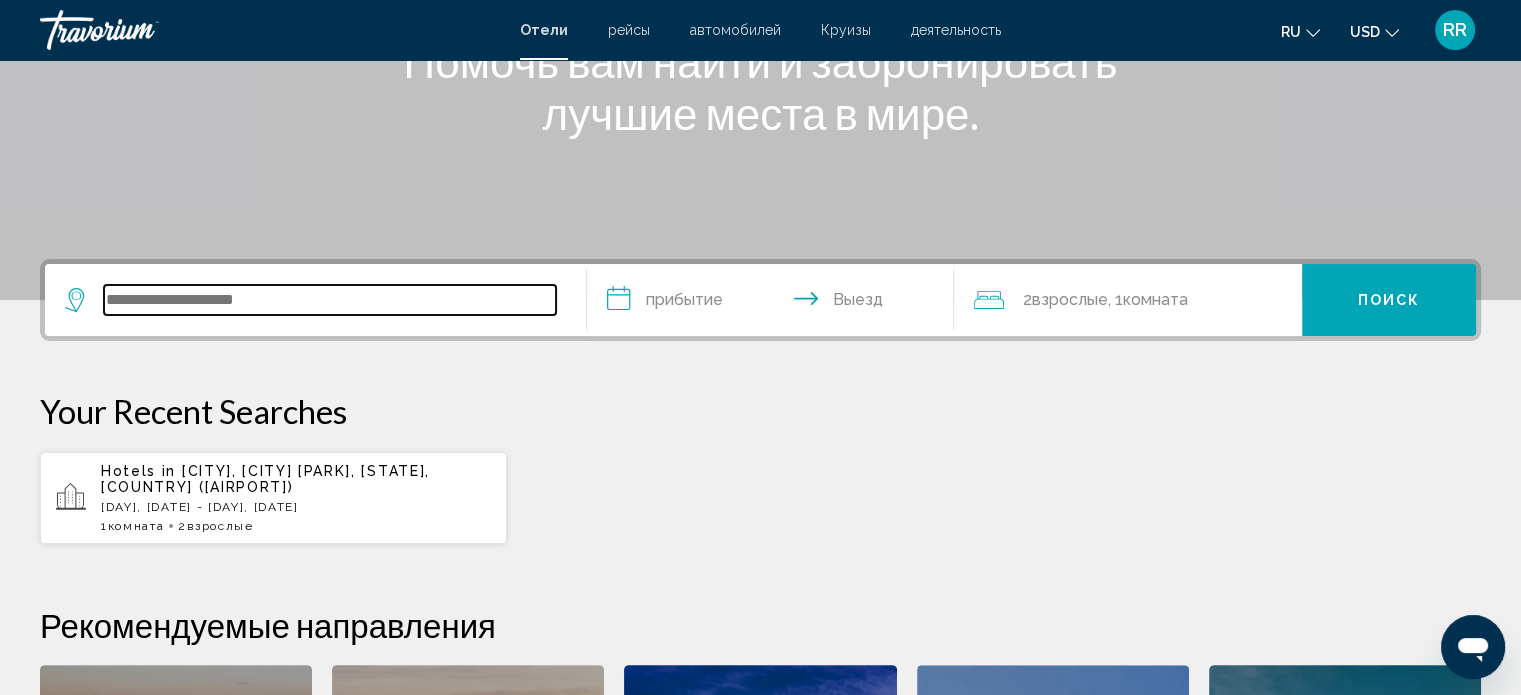 click at bounding box center [330, 300] 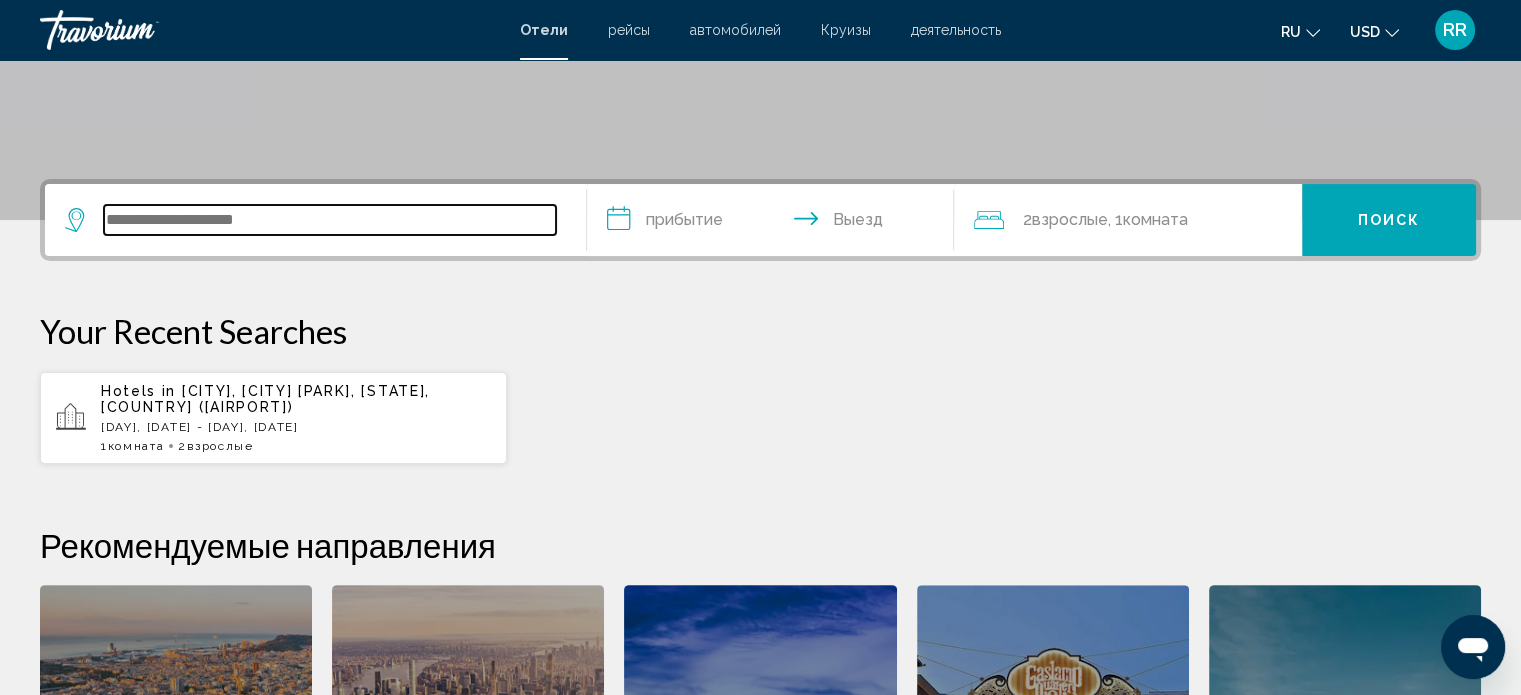 scroll, scrollTop: 493, scrollLeft: 0, axis: vertical 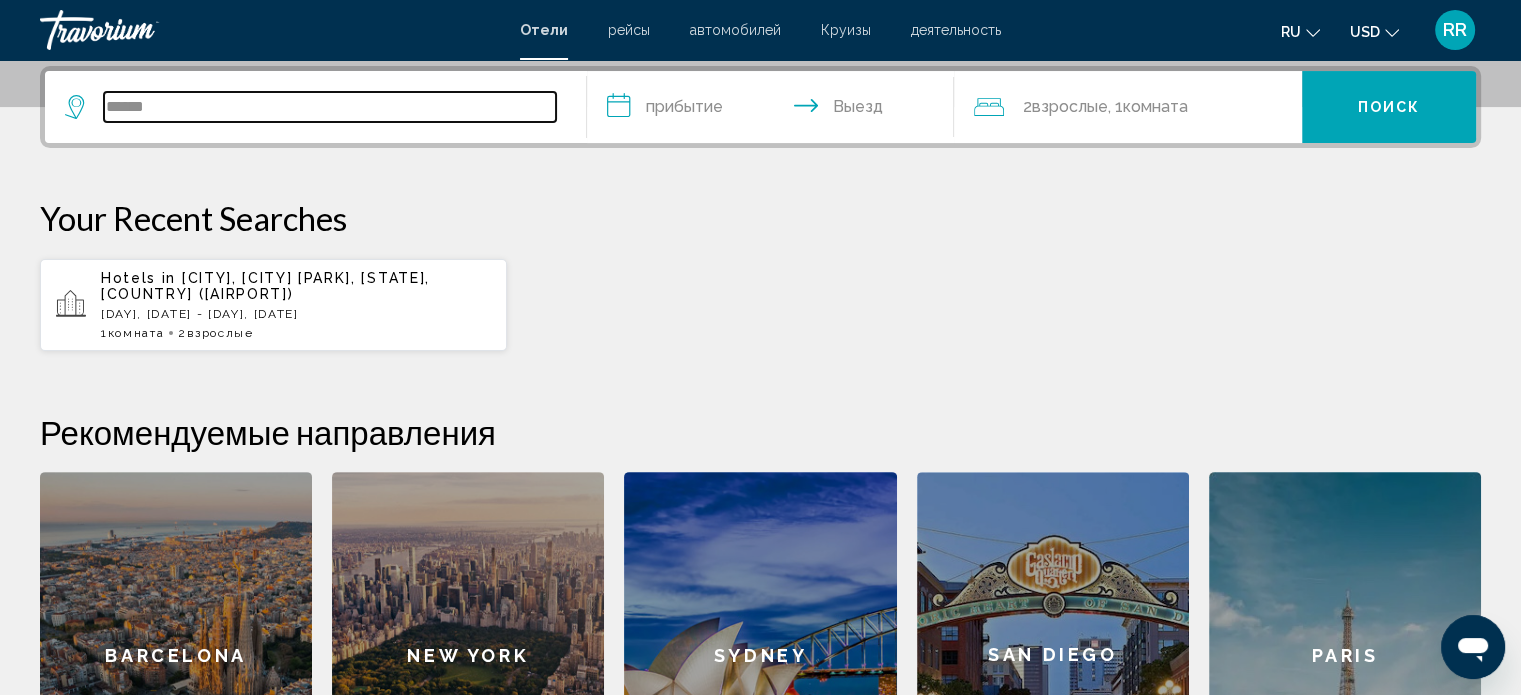 click on "******" at bounding box center [330, 107] 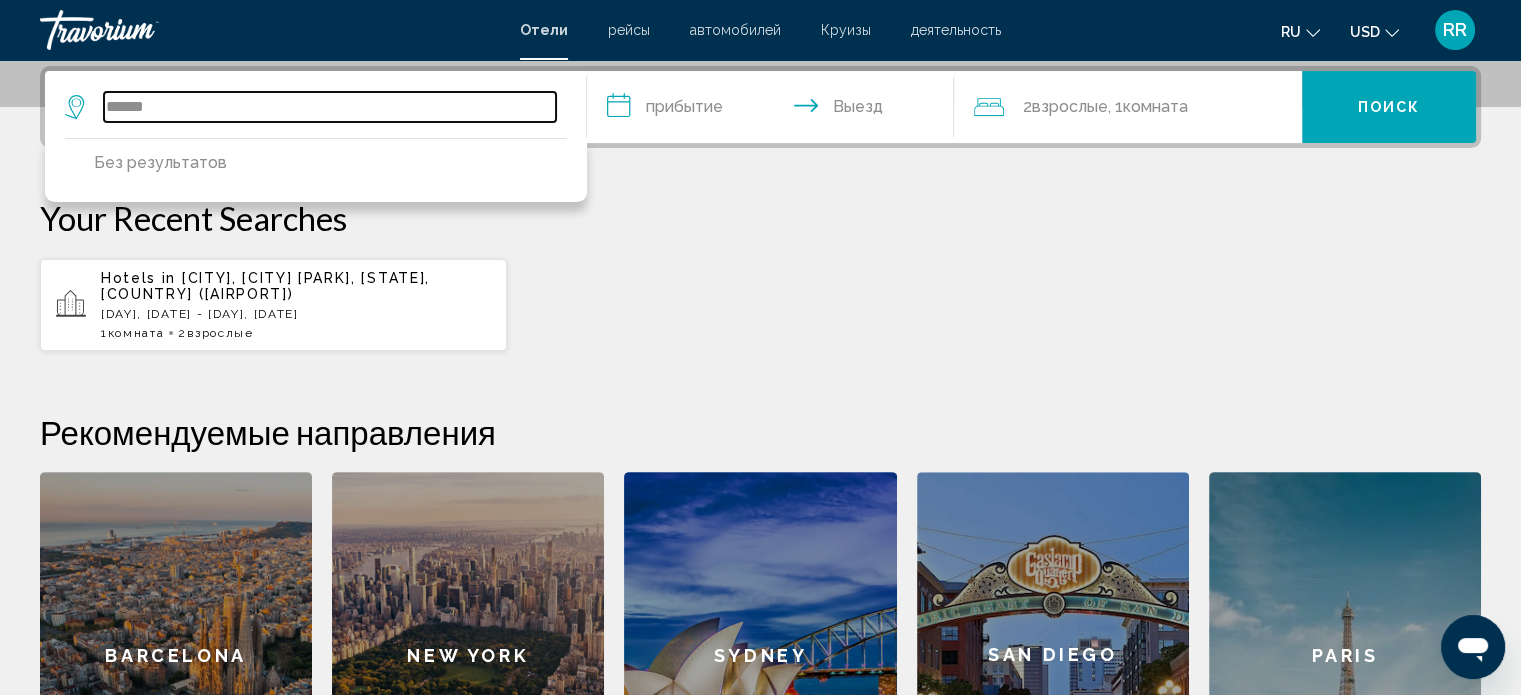 click on "******" at bounding box center [330, 107] 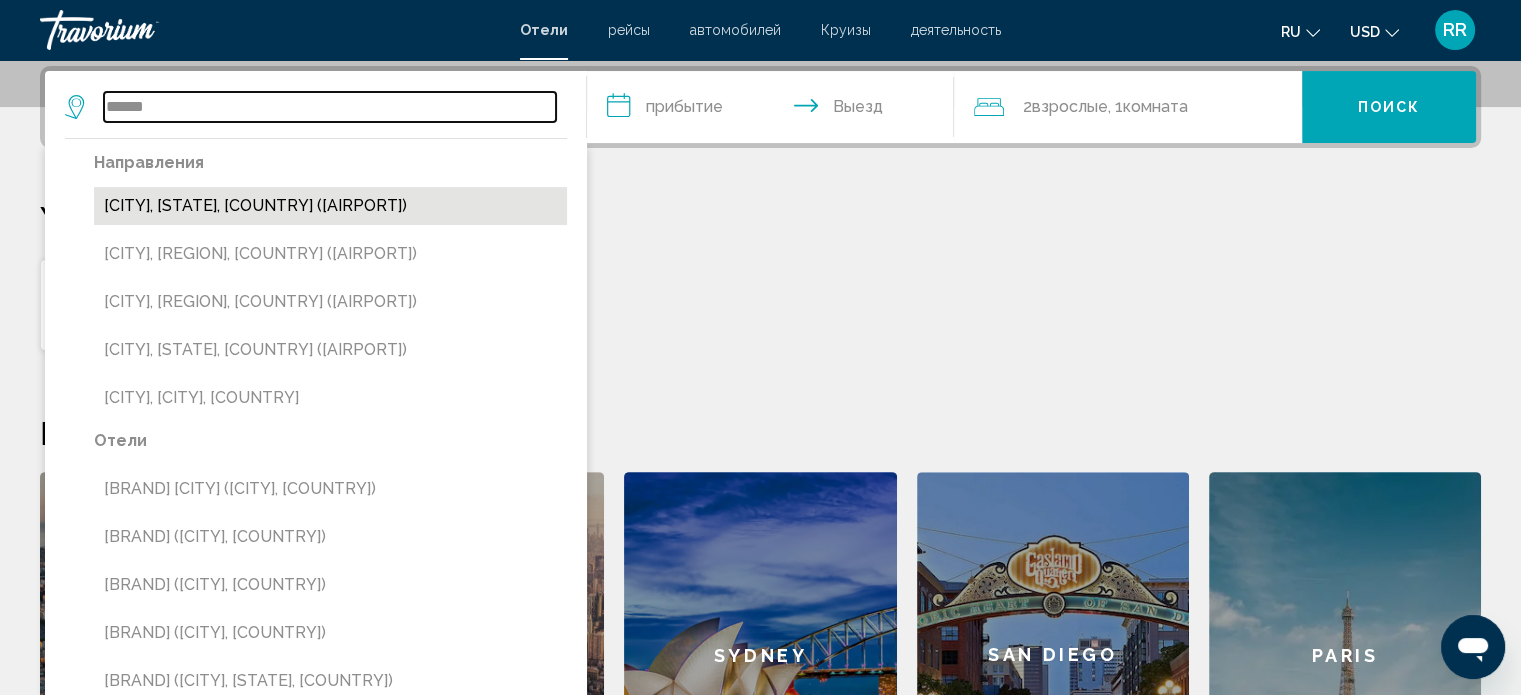 type on "******" 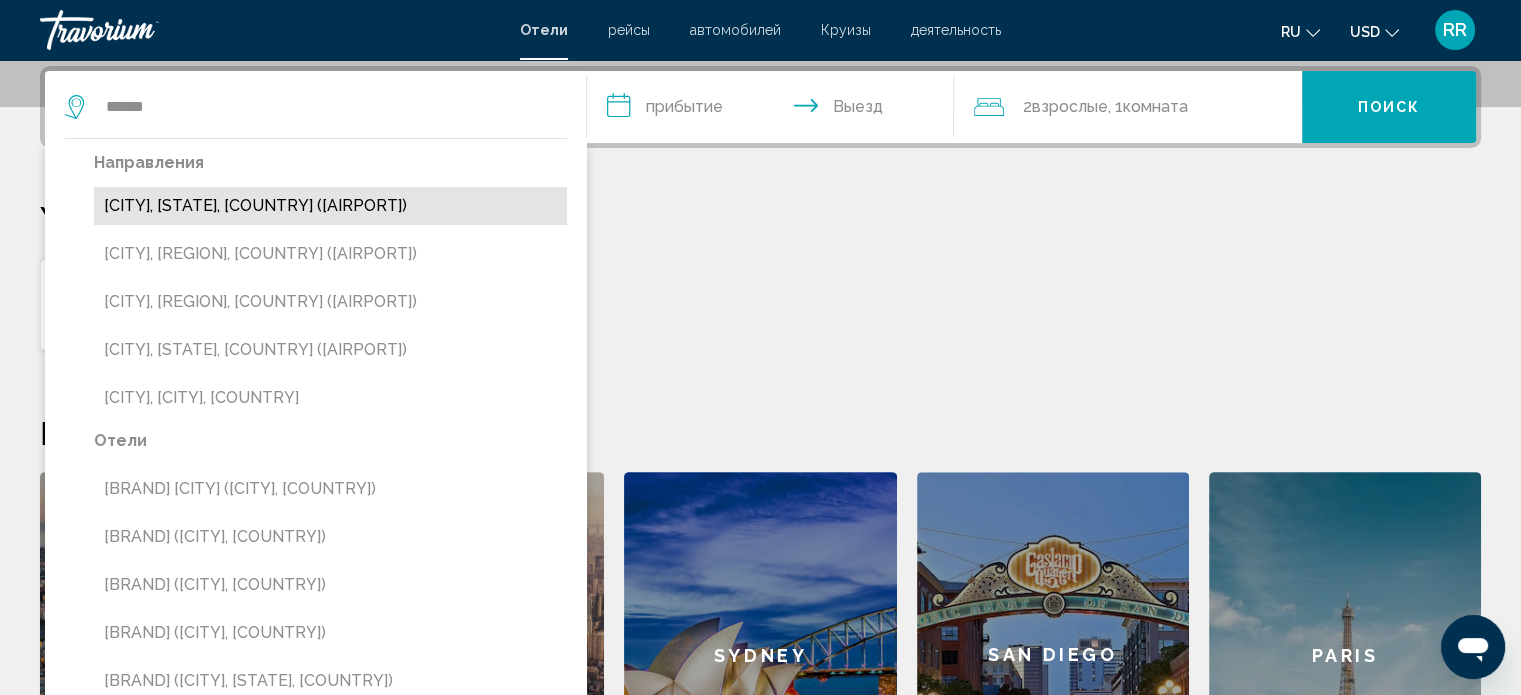 click on "Whitehorse, YT, Canada (YXY)" at bounding box center (330, 206) 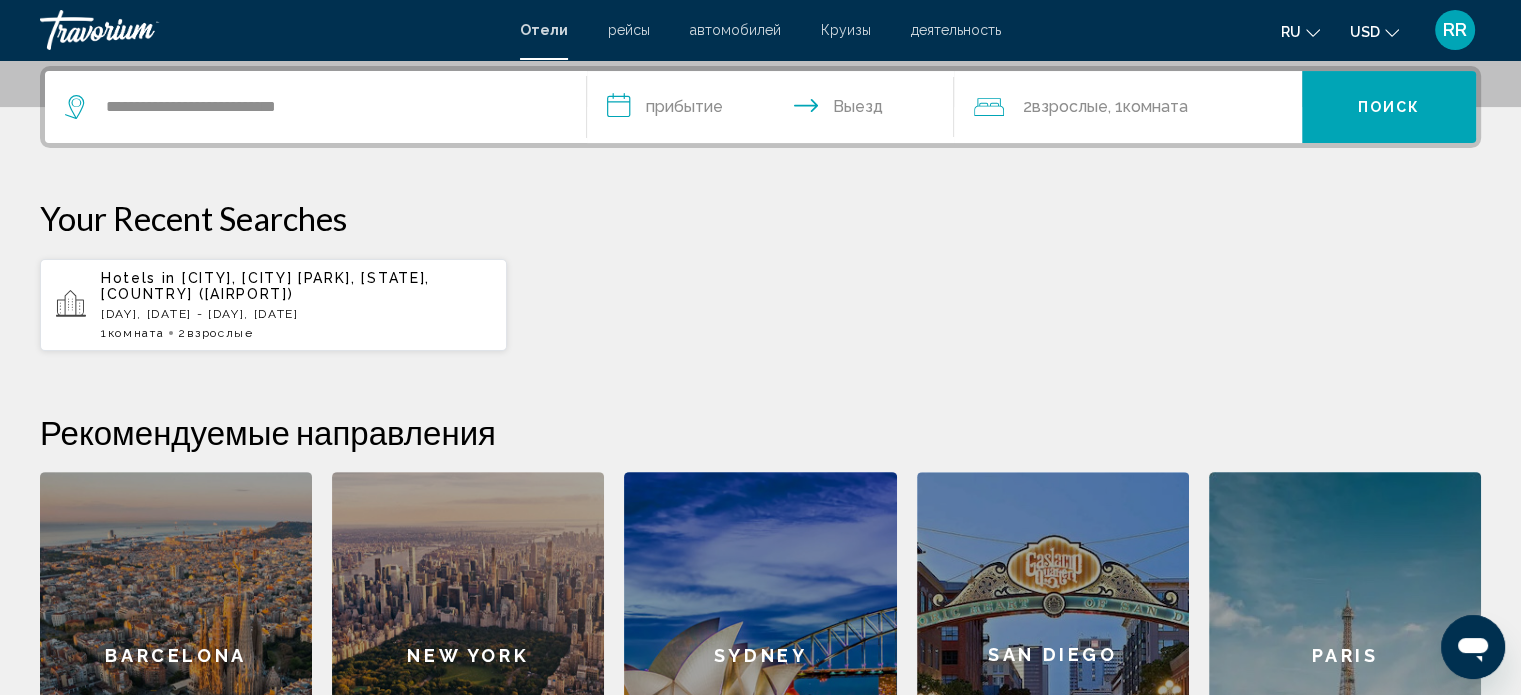 click on "**********" at bounding box center (775, 110) 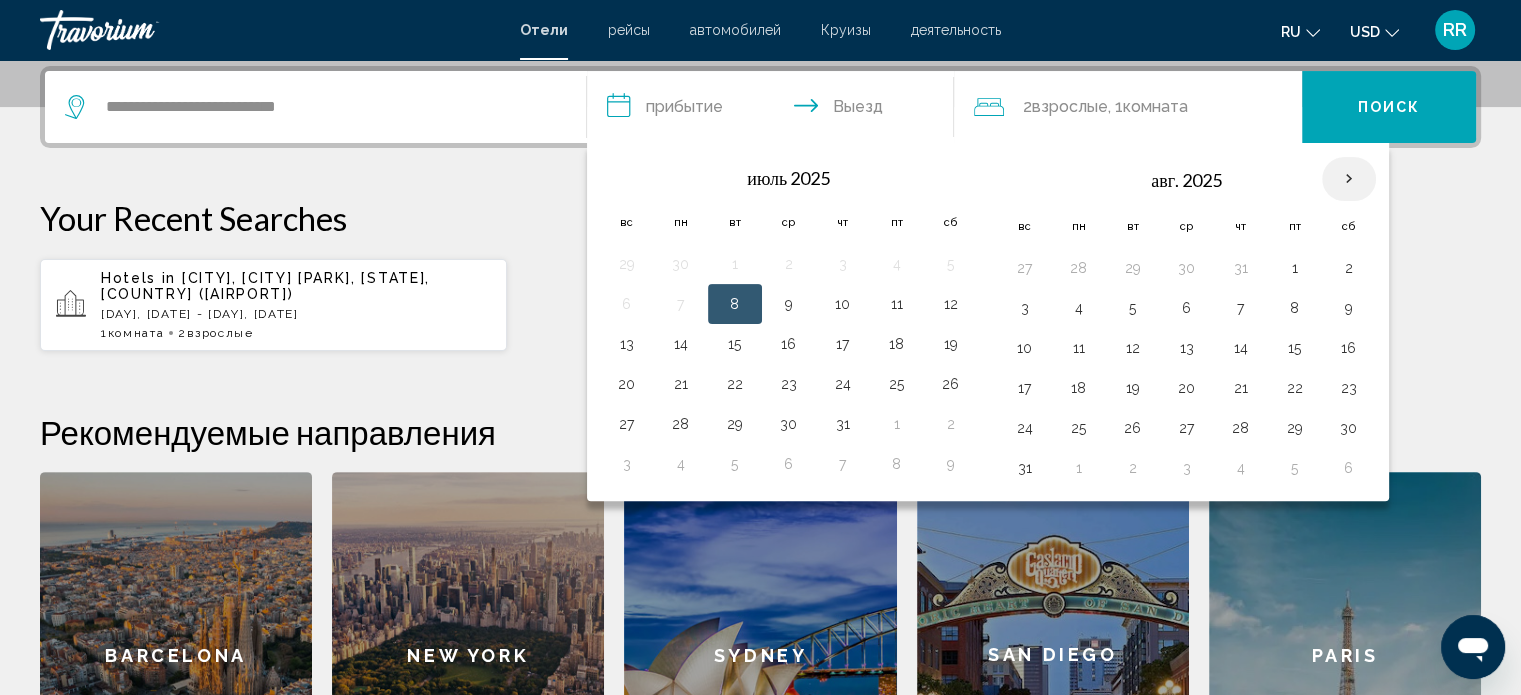 click at bounding box center (1349, 179) 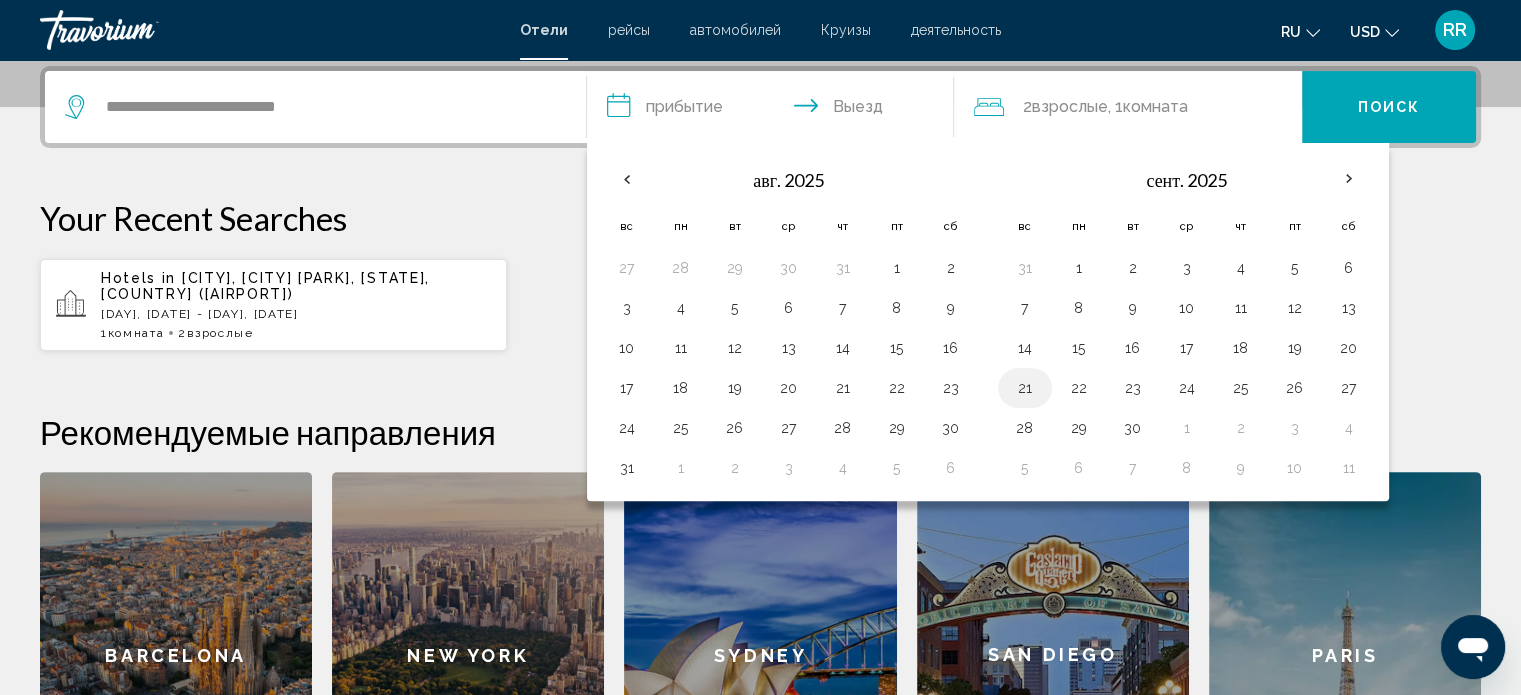 click on "21" at bounding box center [1025, 388] 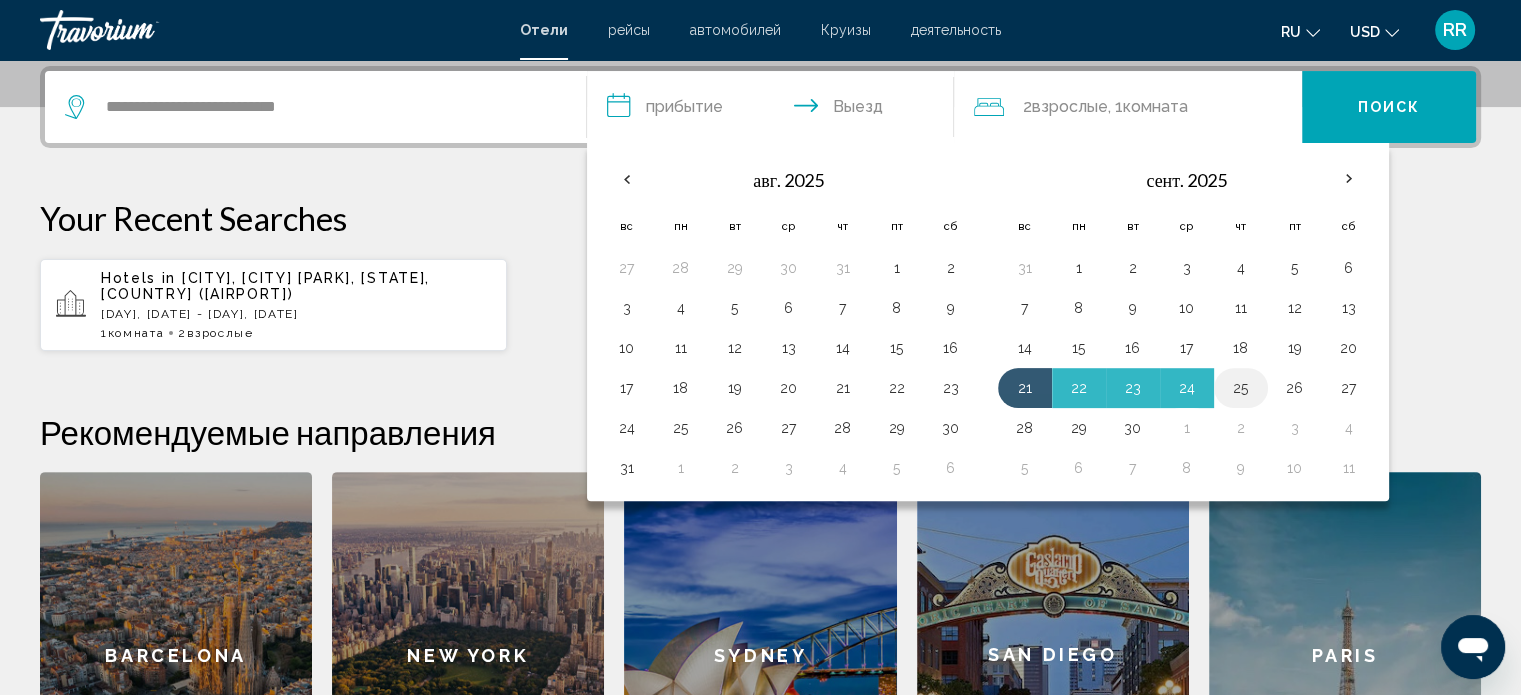 click on "25" at bounding box center (1241, 388) 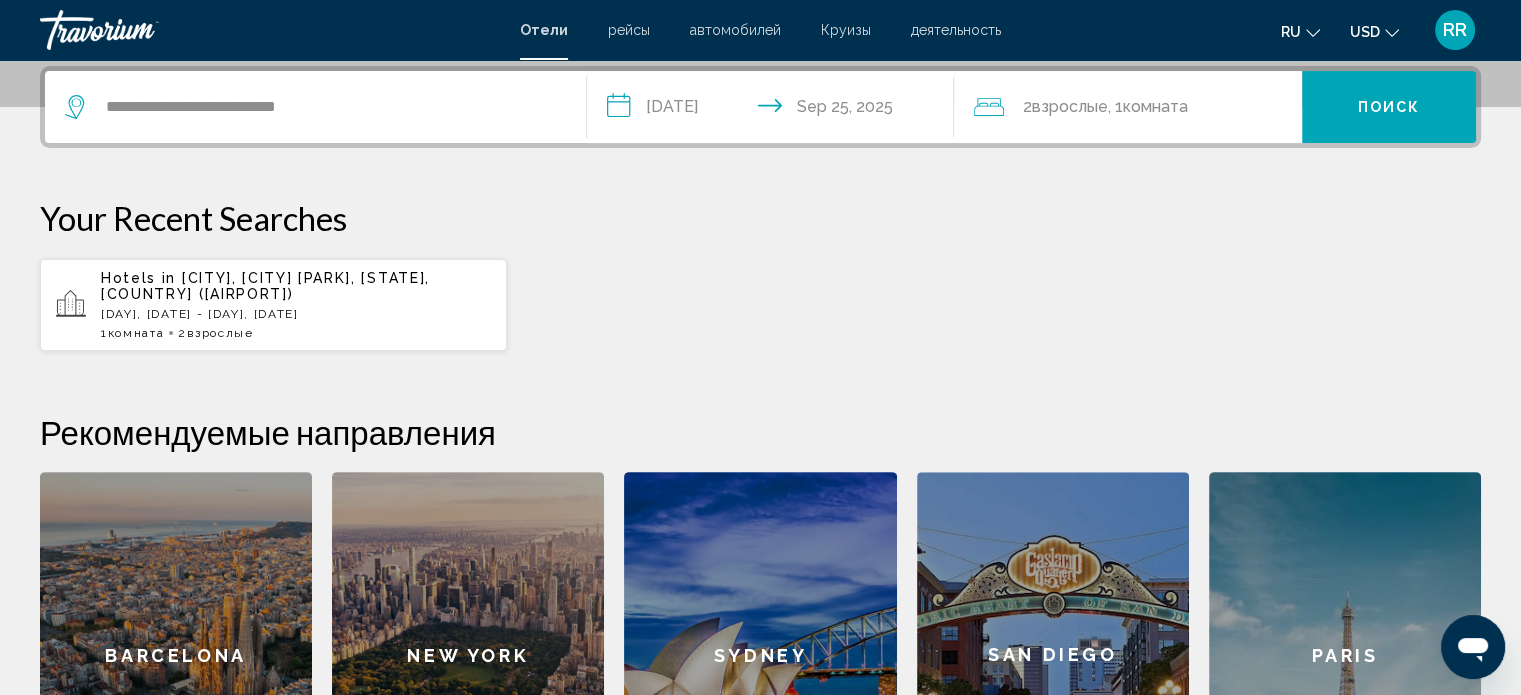 click on "Поиск" at bounding box center (1389, 108) 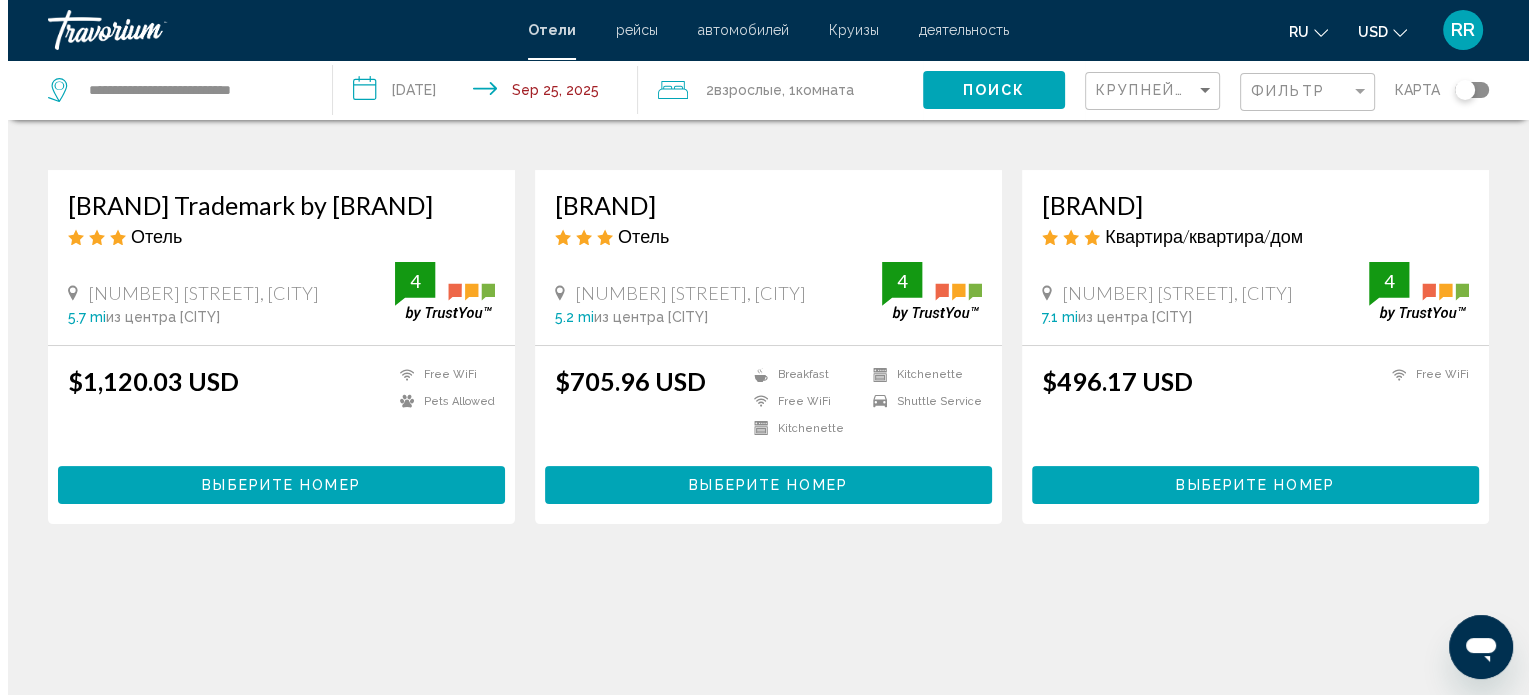 scroll, scrollTop: 0, scrollLeft: 0, axis: both 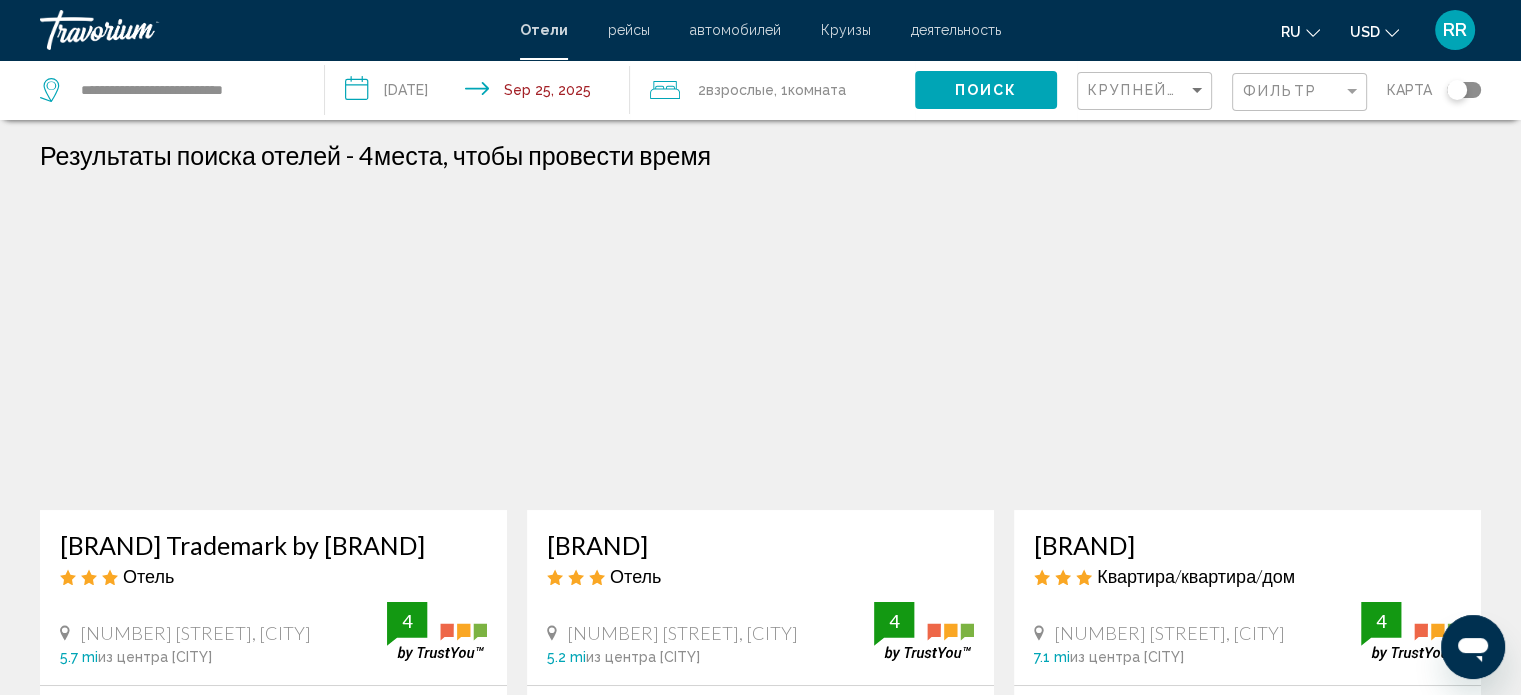 click on "**********" at bounding box center [481, 93] 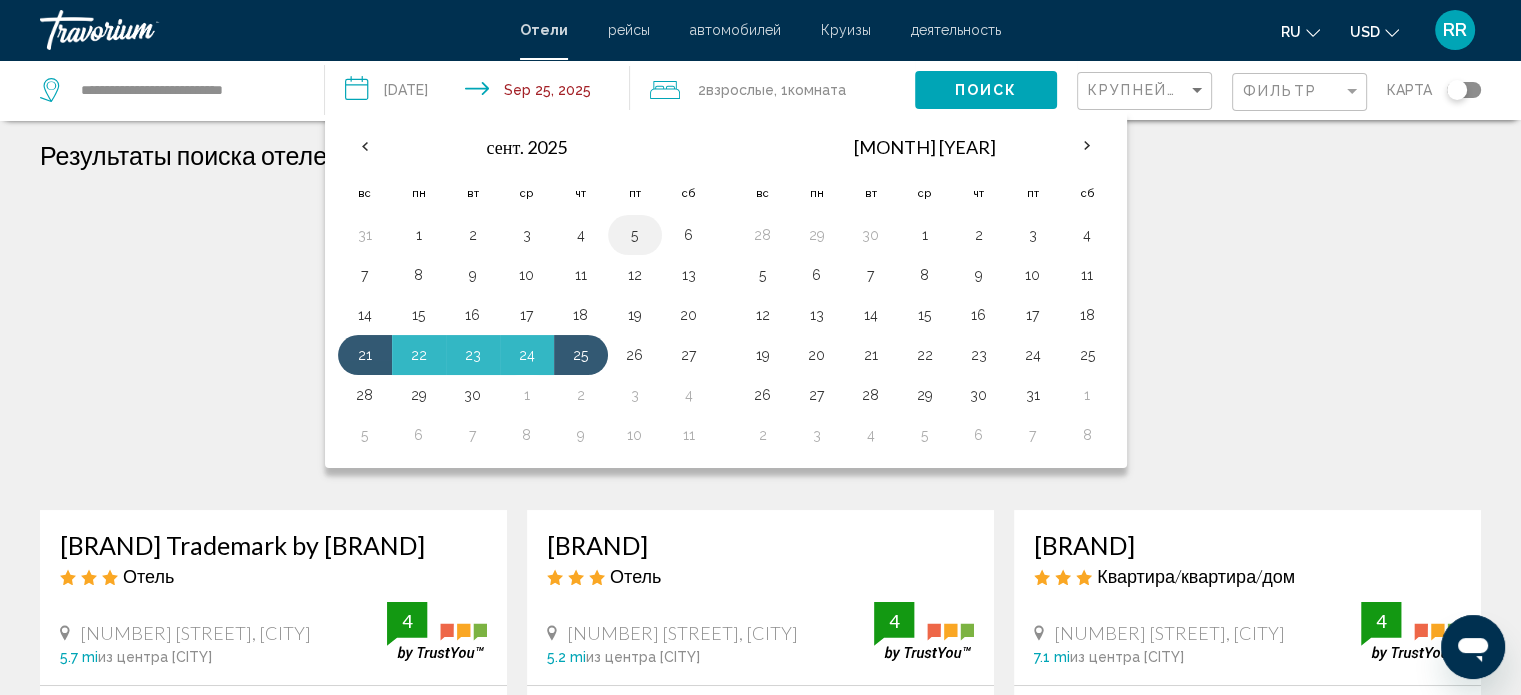 click on "5" at bounding box center [635, 235] 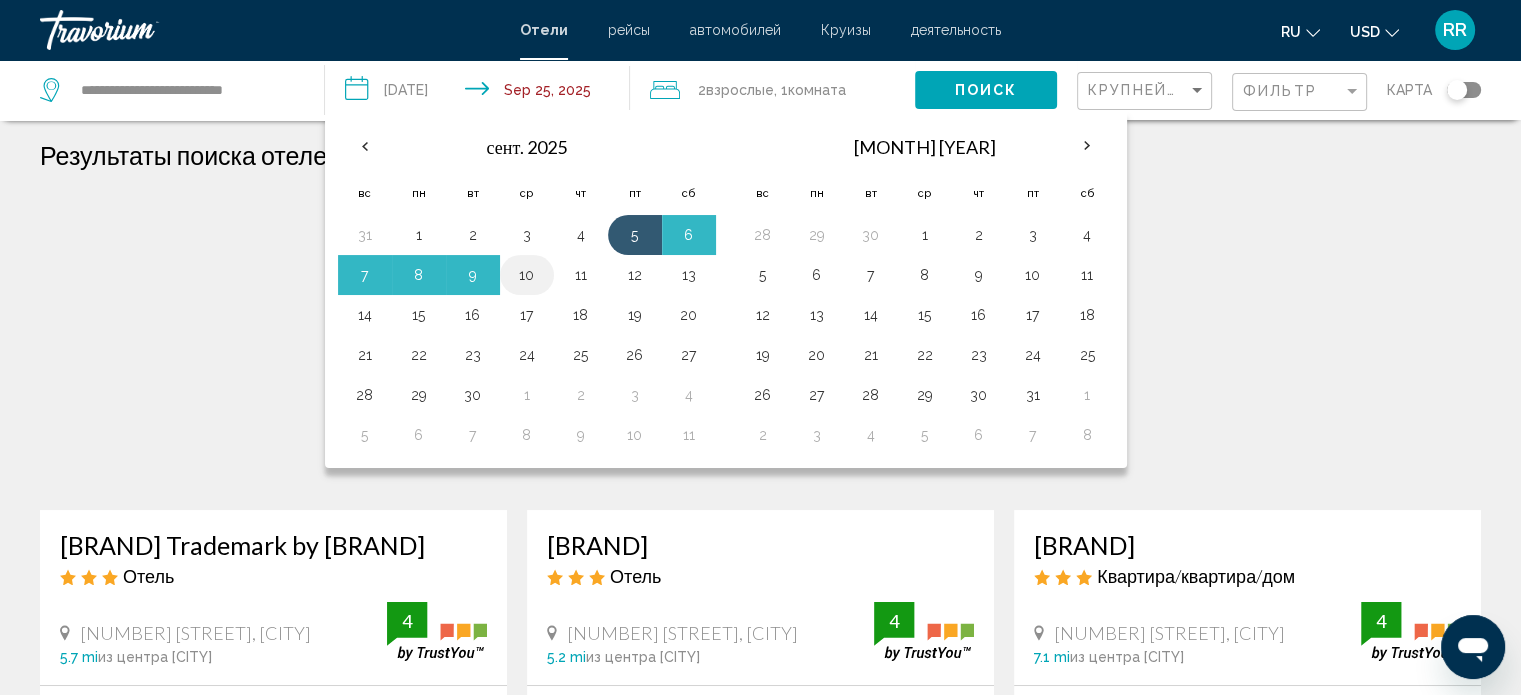 click on "10" at bounding box center [527, 275] 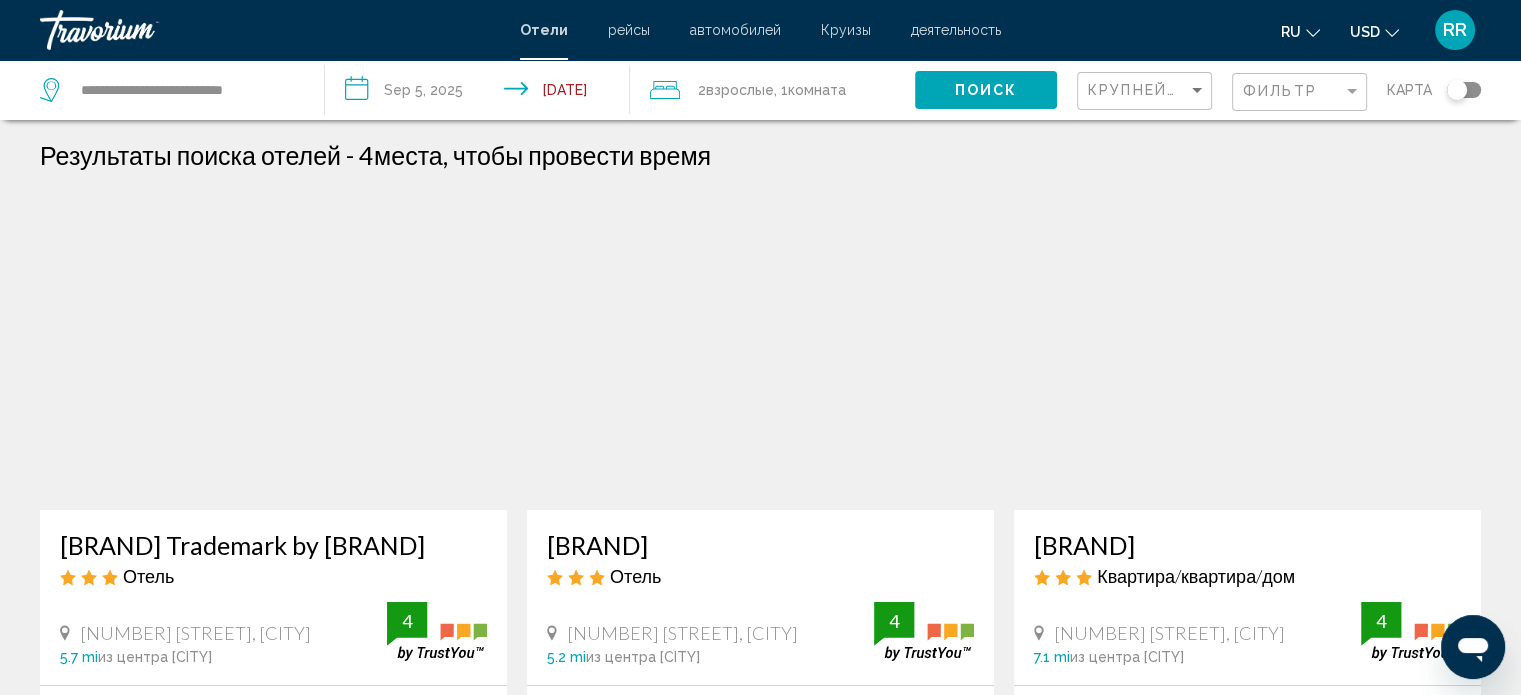click on "Поиск" at bounding box center (986, 91) 